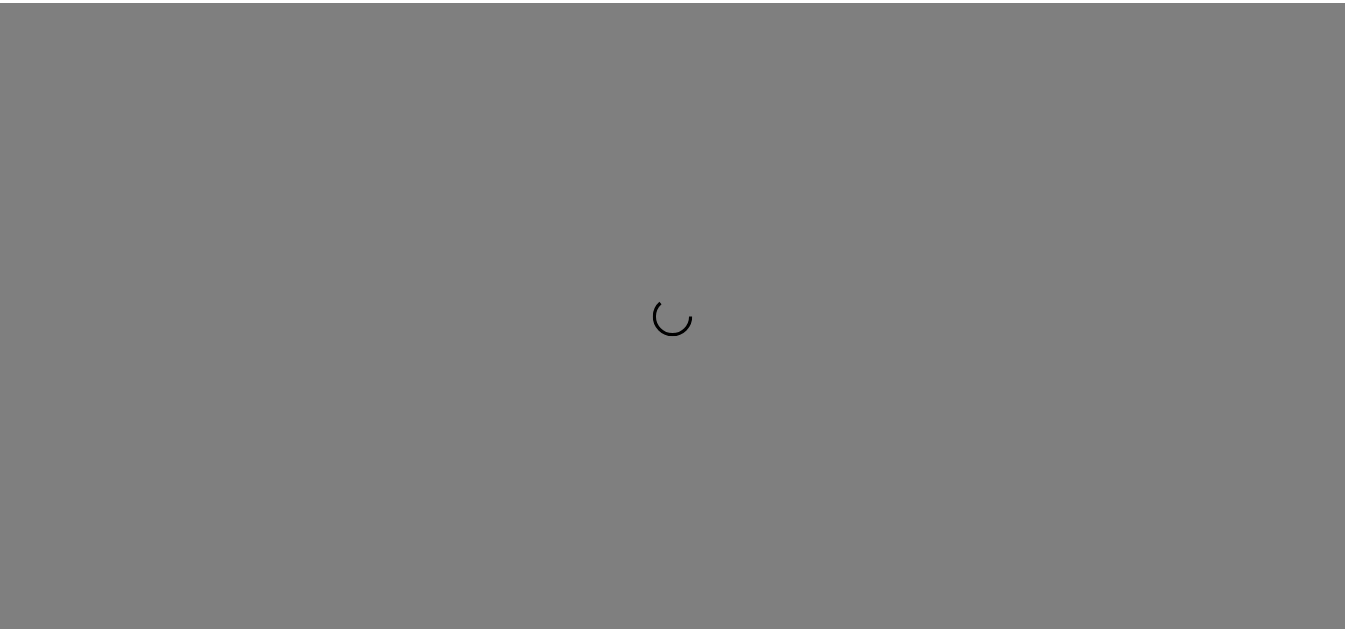 scroll, scrollTop: 0, scrollLeft: 0, axis: both 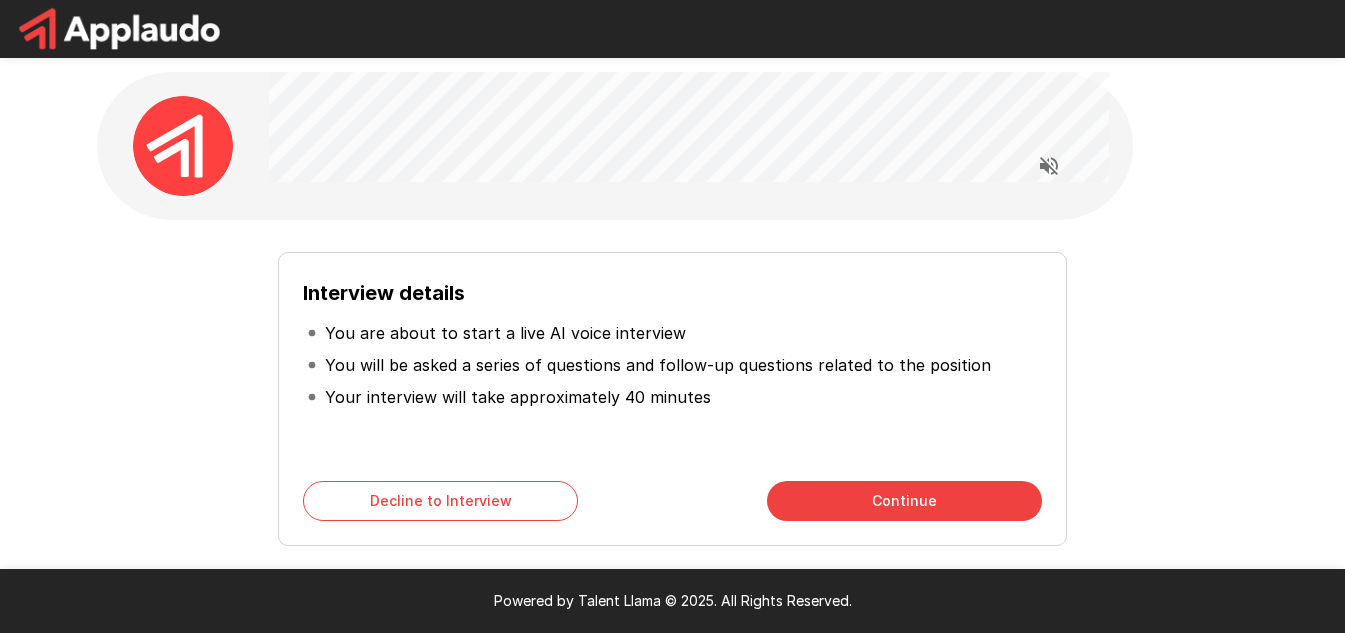 click on "Continue" at bounding box center (904, 501) 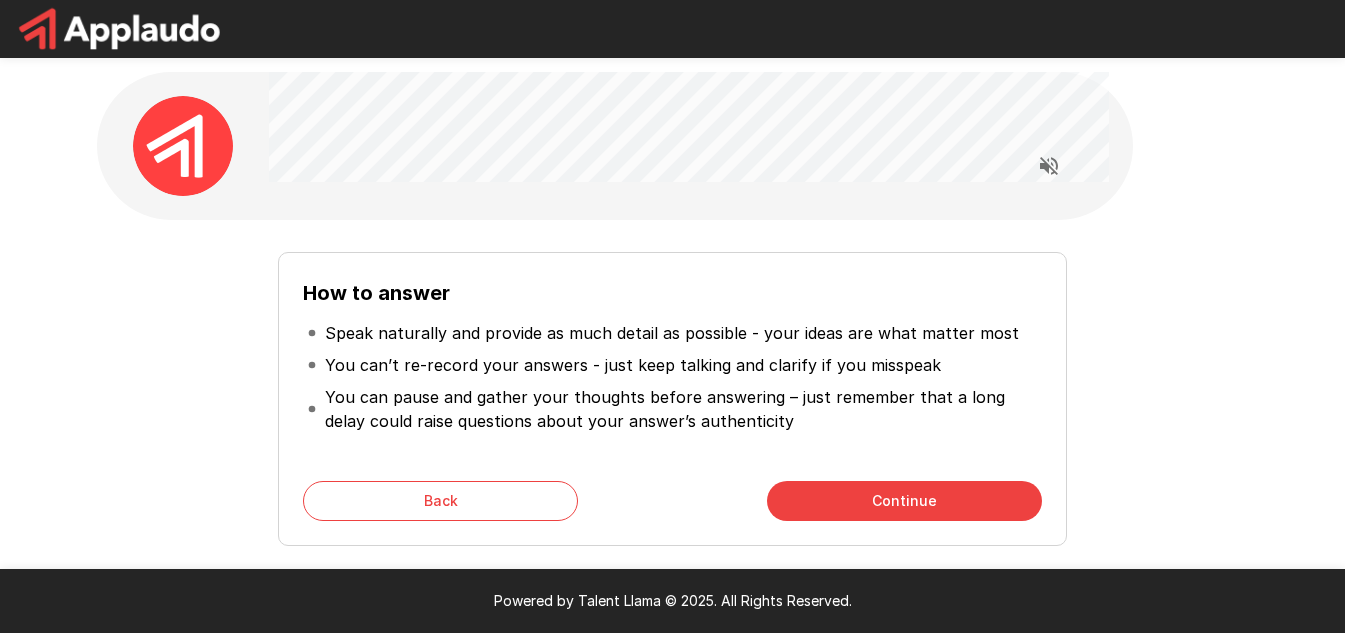 click on "Continue" at bounding box center [904, 501] 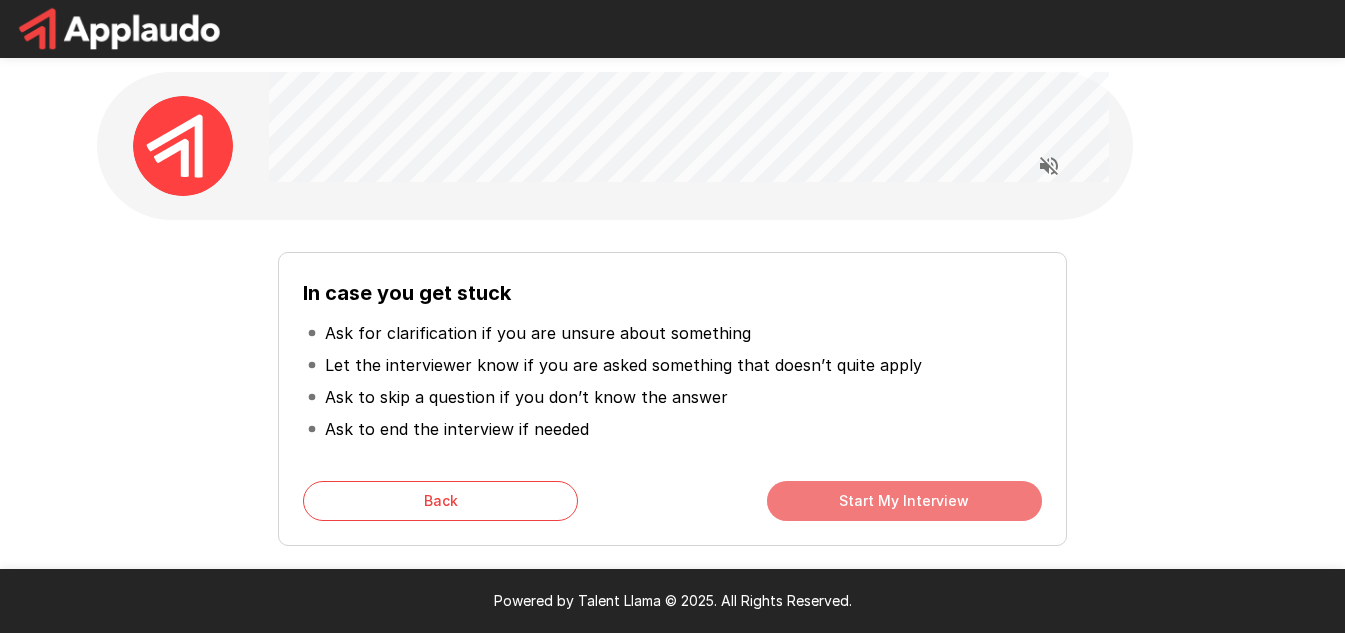 click on "Start My Interview" at bounding box center [904, 501] 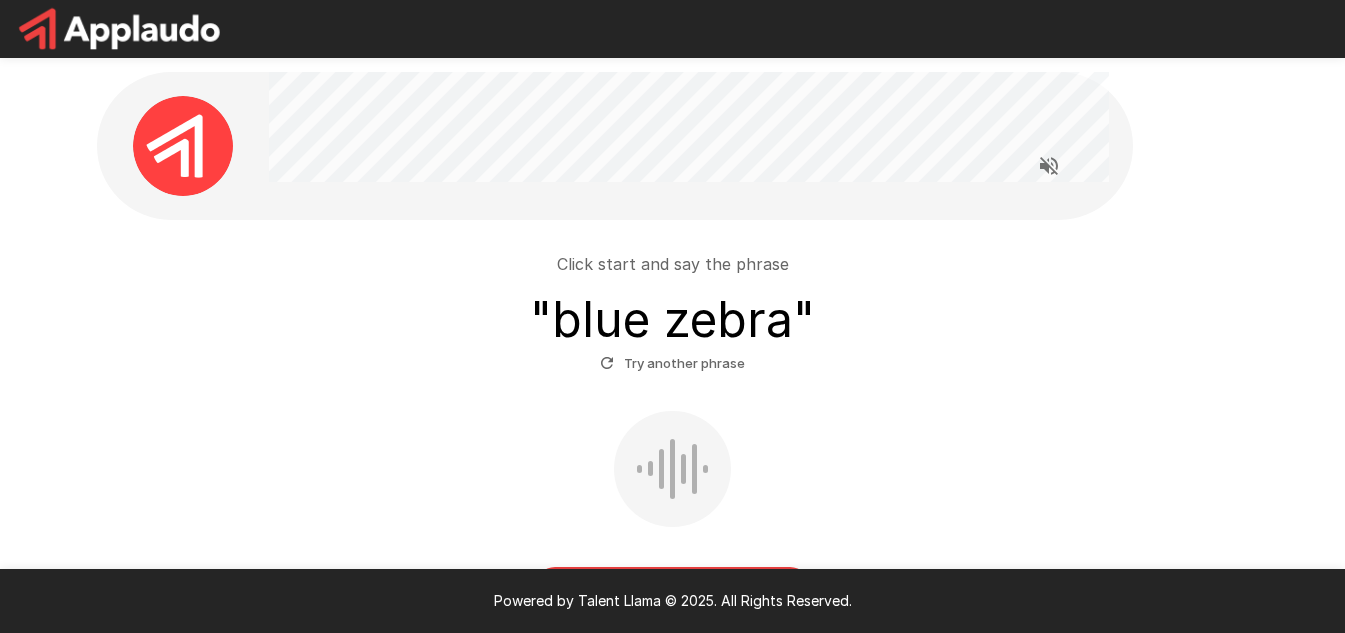 click at bounding box center [672, 469] 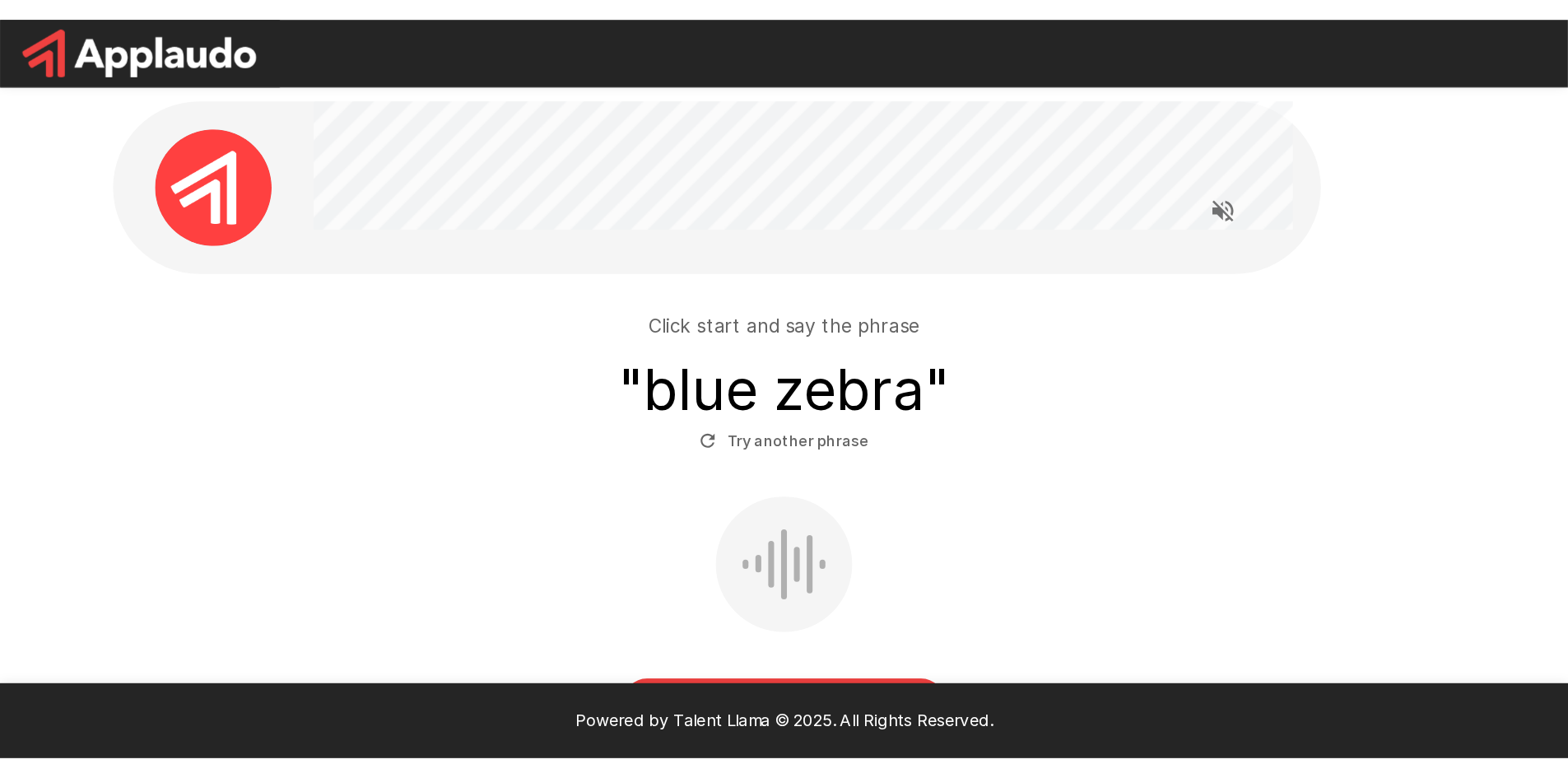 scroll, scrollTop: 0, scrollLeft: 0, axis: both 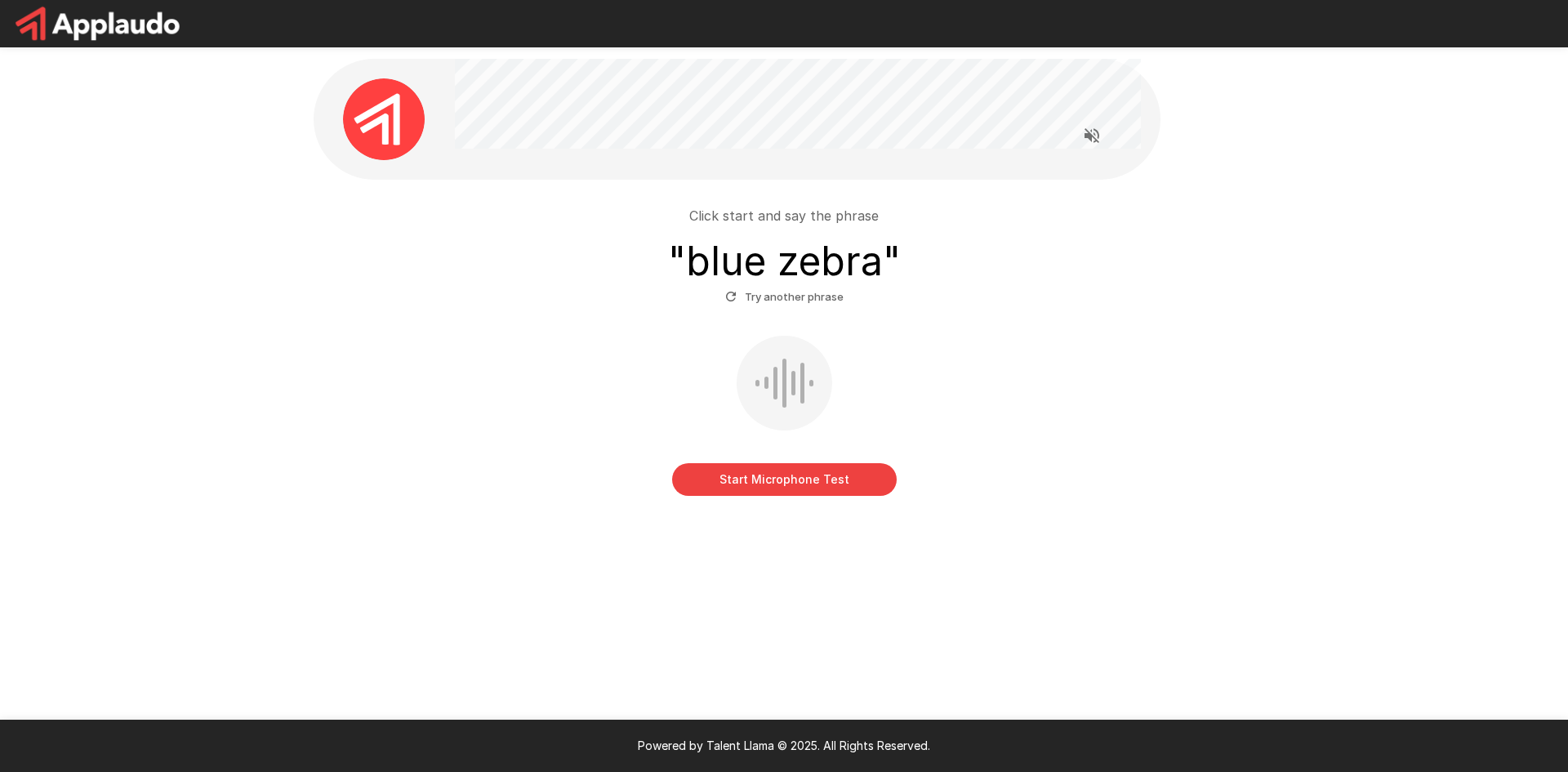 click on "Start Microphone Test" at bounding box center [784, 480] 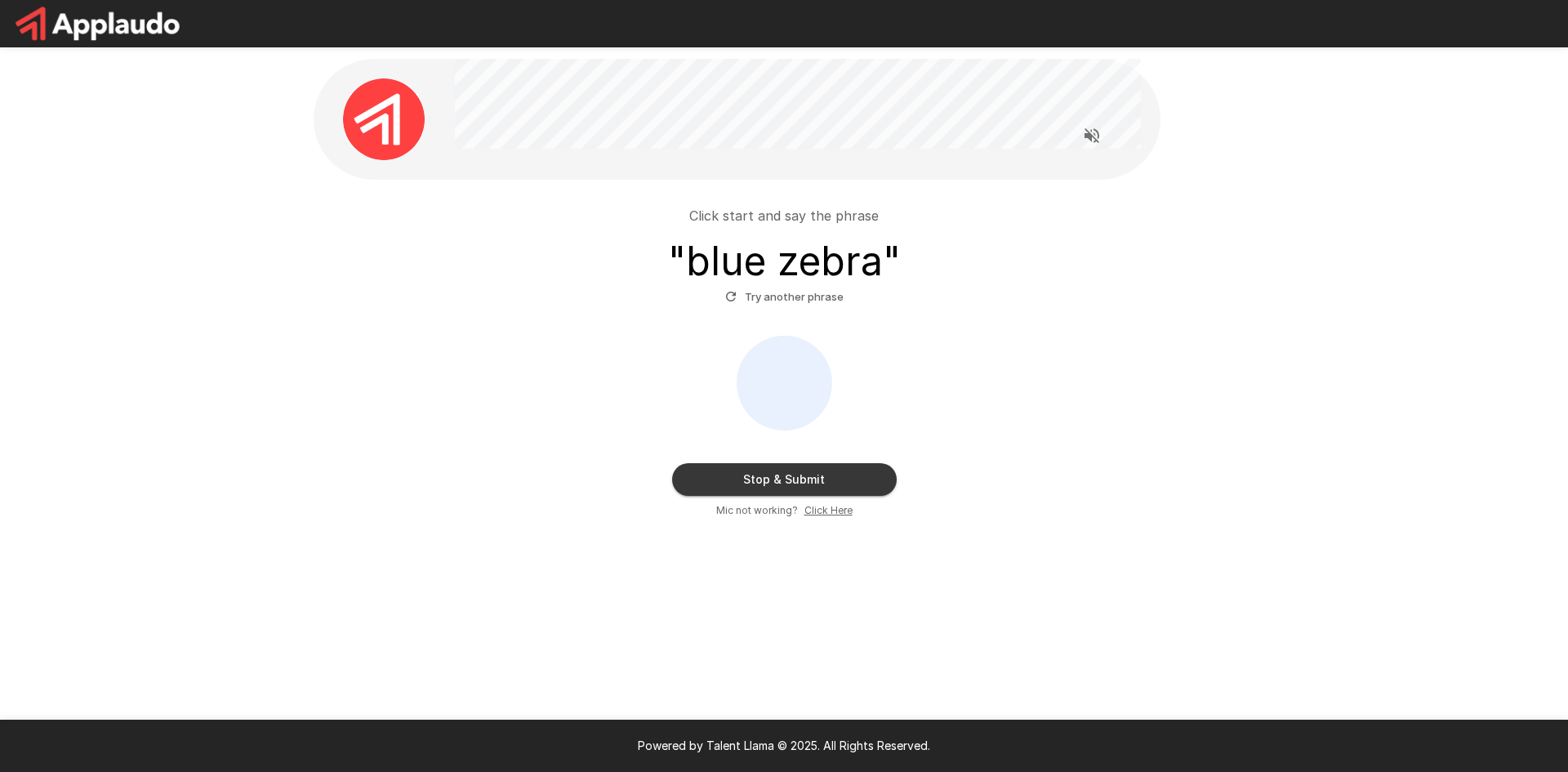 click on "Stop & Submit" at bounding box center (784, 480) 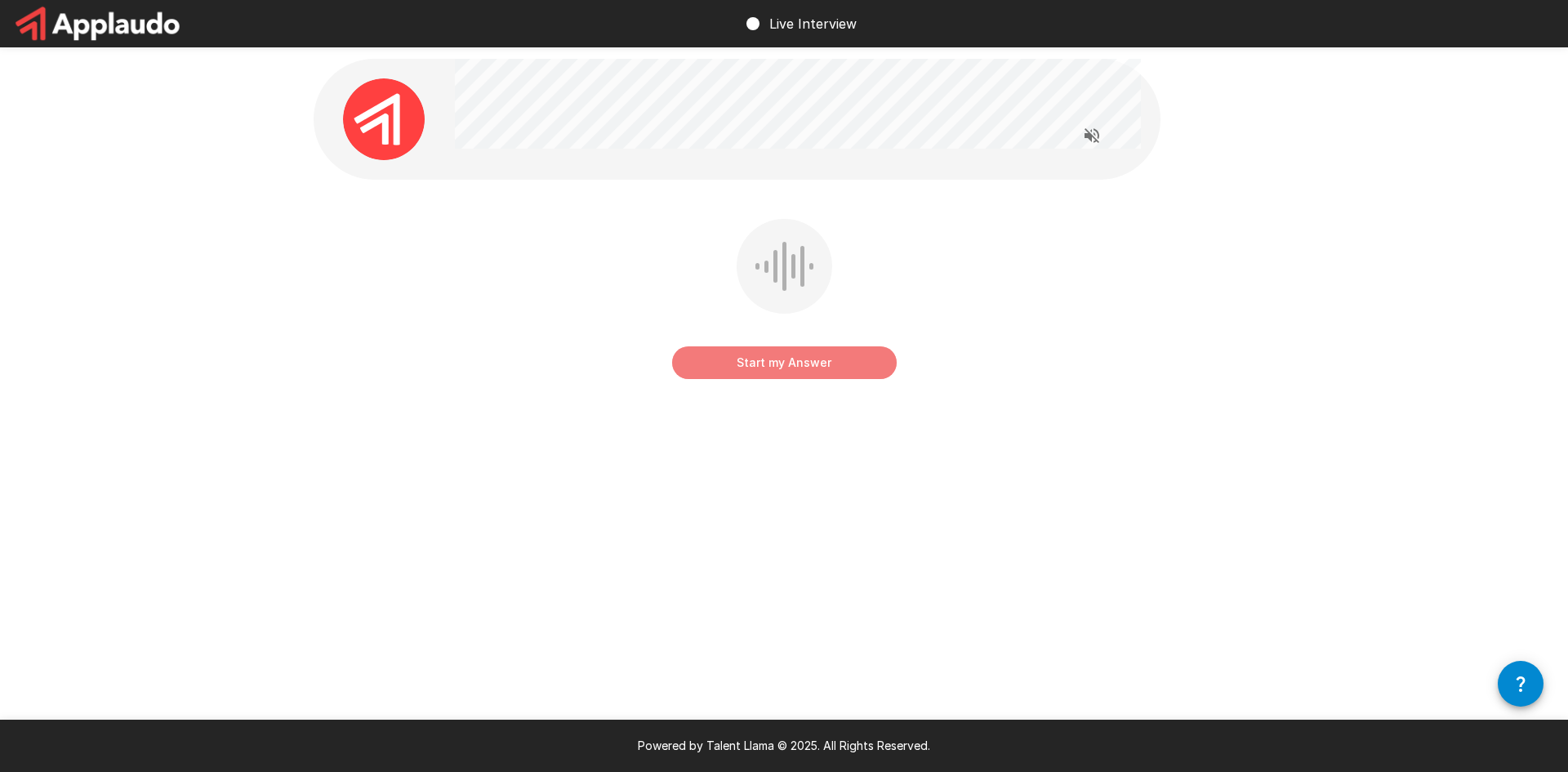 click on "Start my Answer" at bounding box center (784, 363) 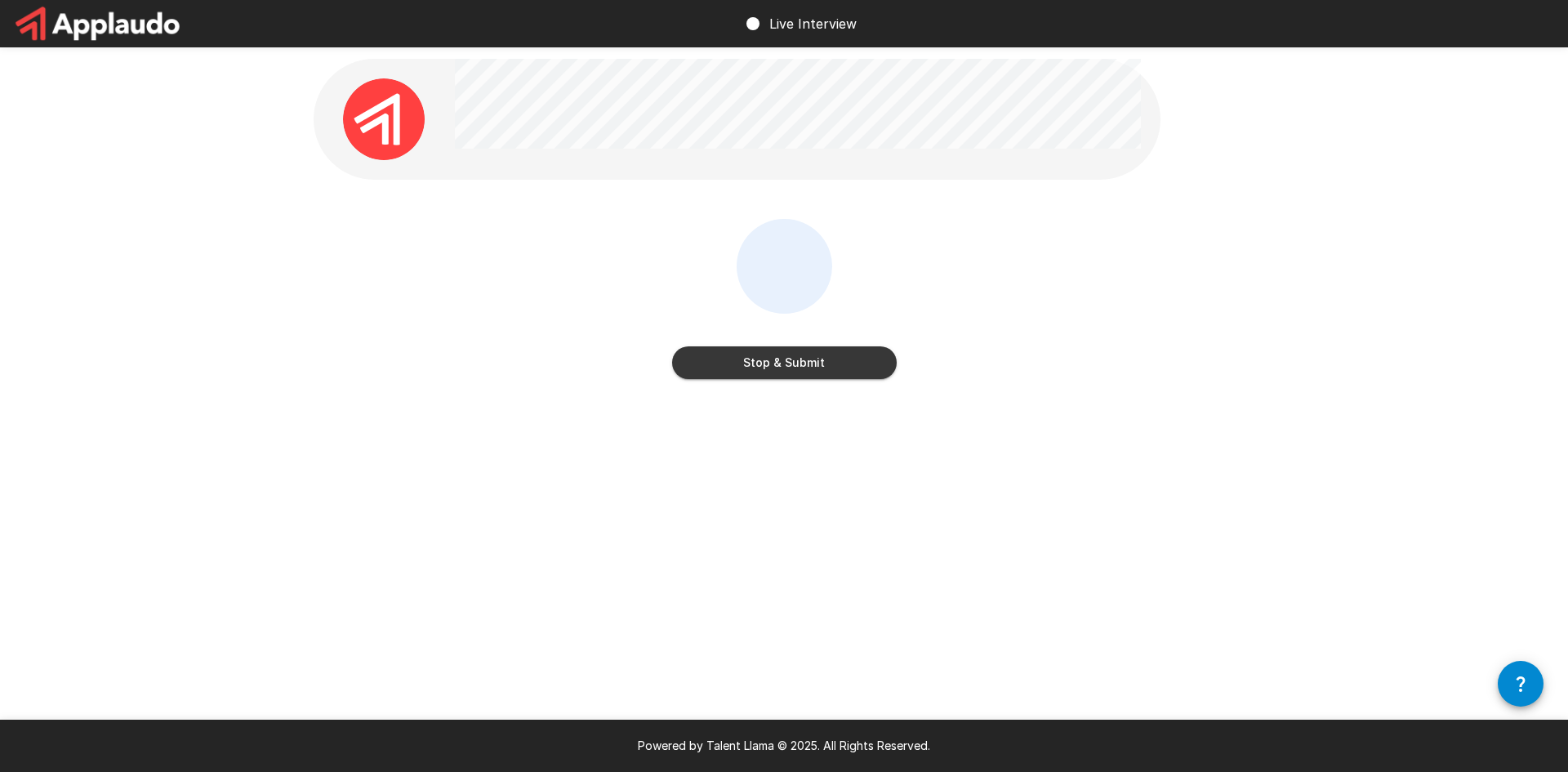 click on "Stop & Submit" at bounding box center (784, 363) 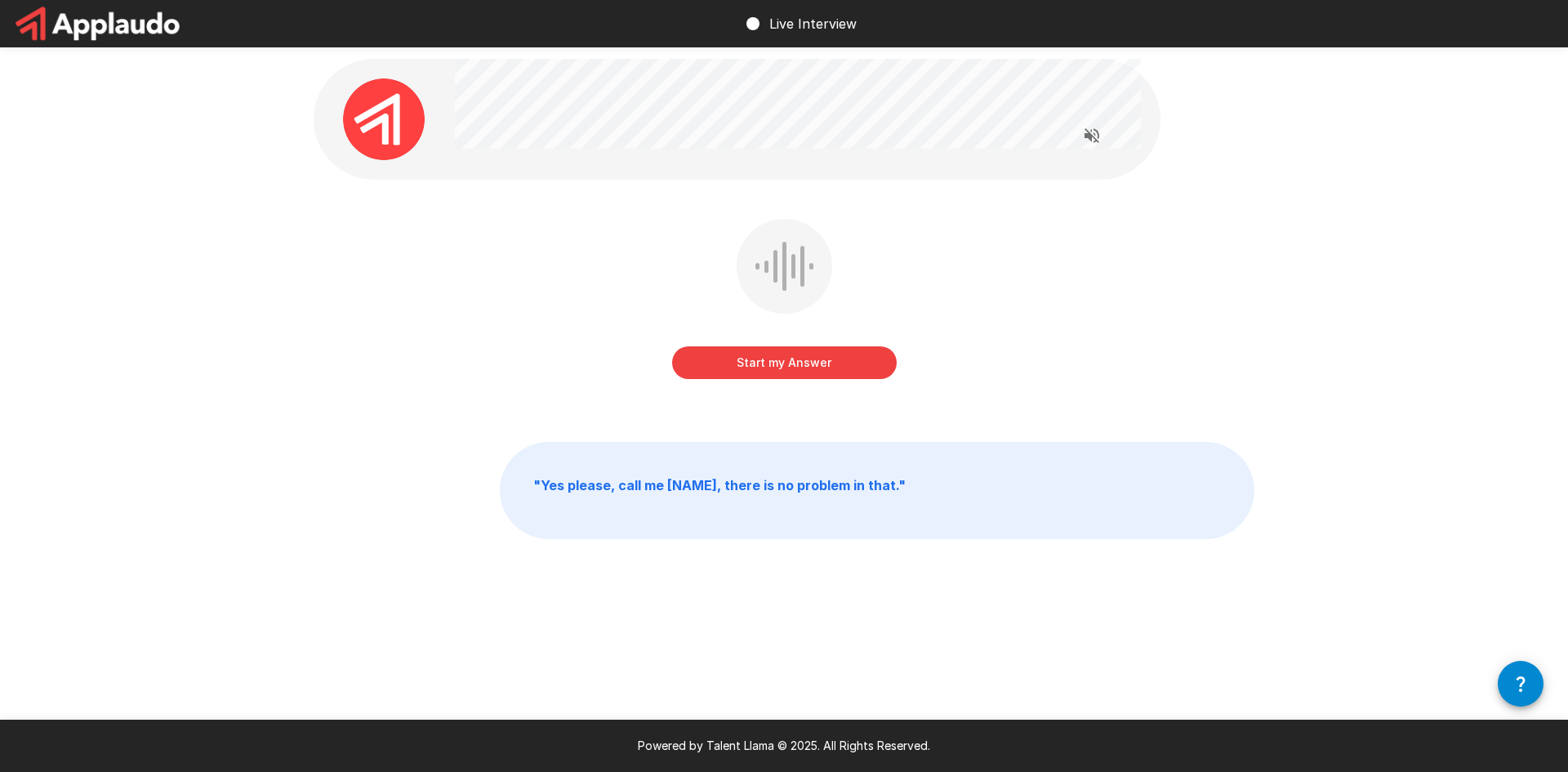 click on "Start my Answer" at bounding box center (784, 363) 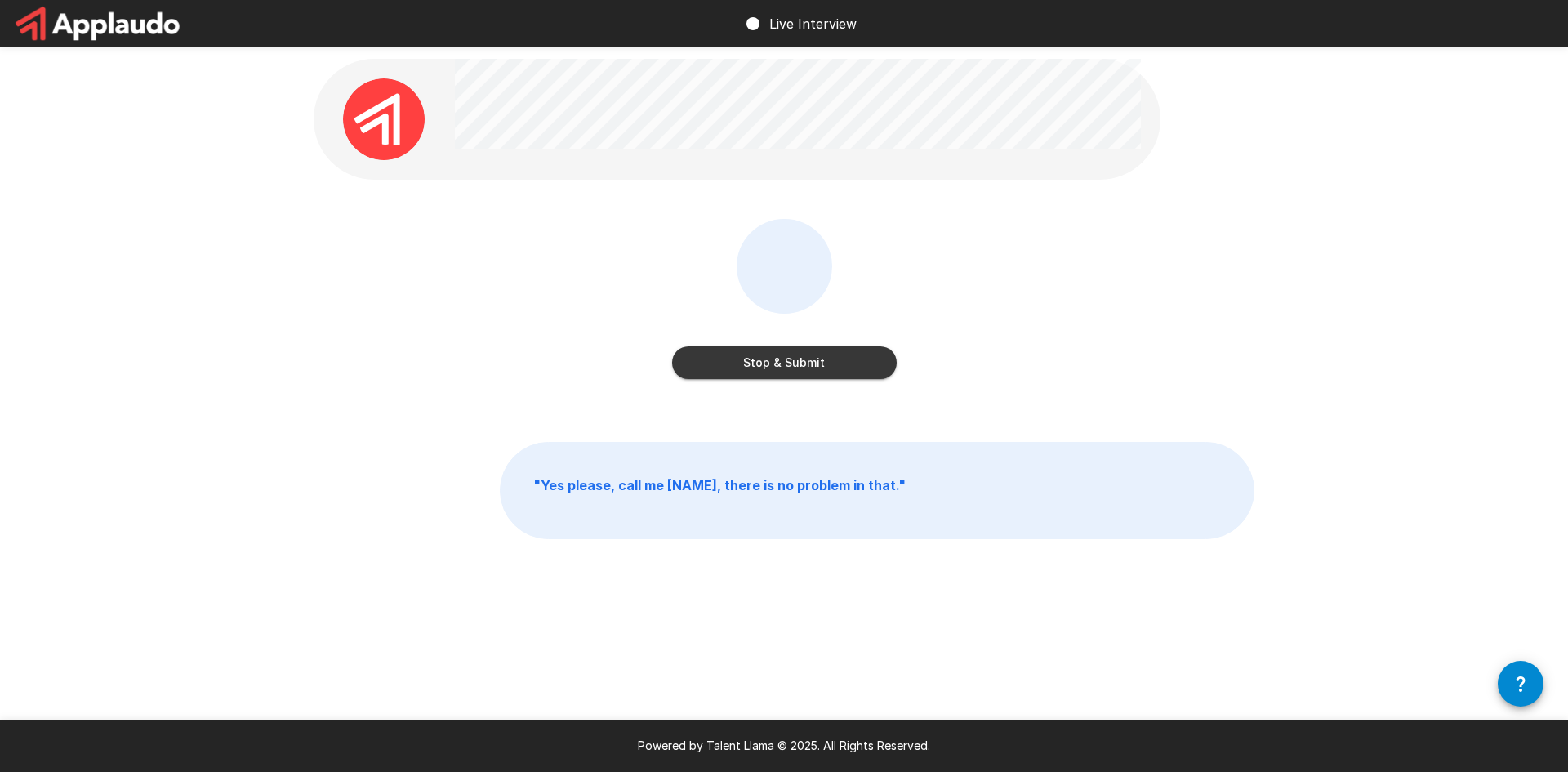 click on "Stop & Submit" at bounding box center [784, 363] 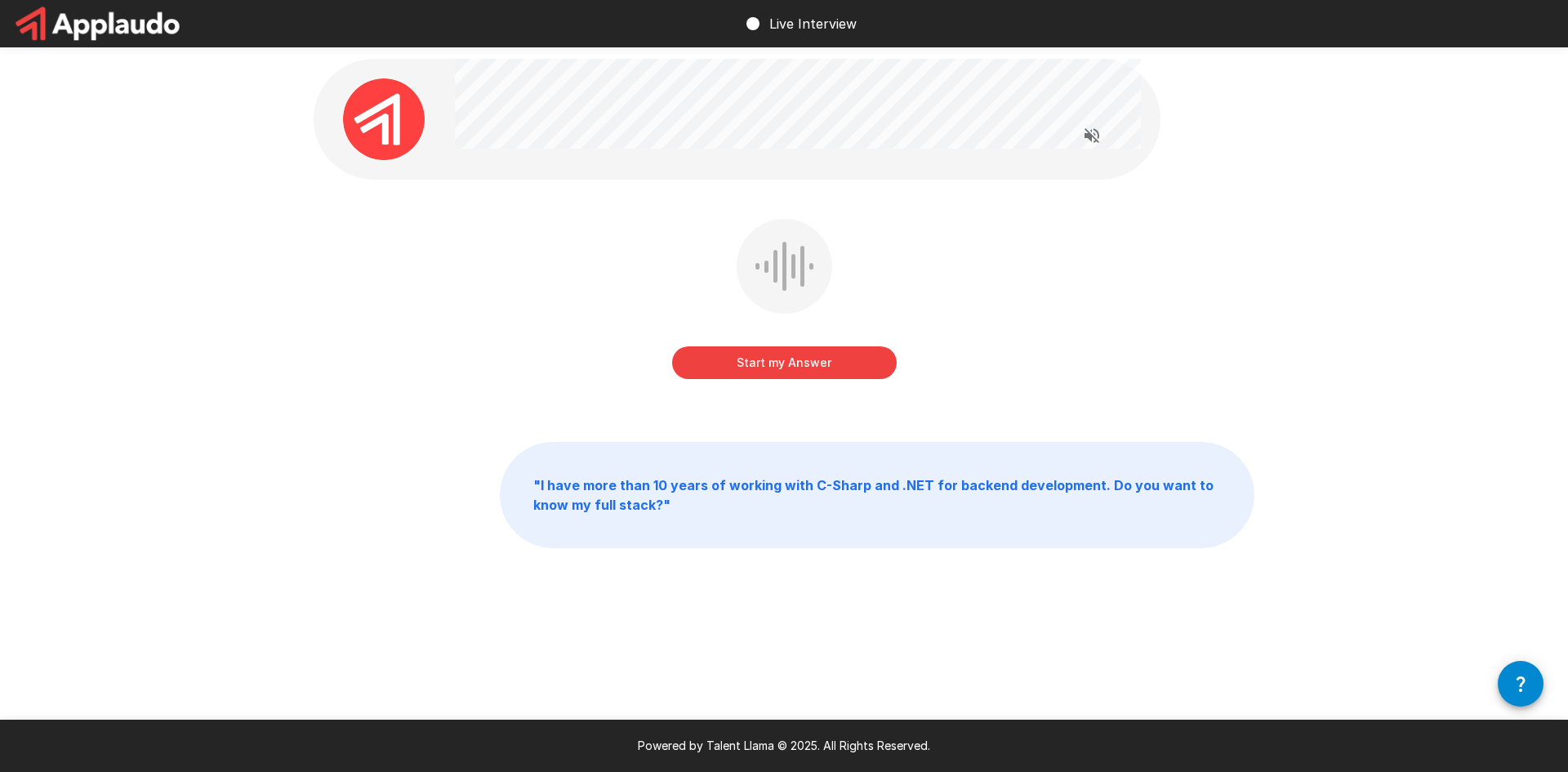 click on "Start my Answer" at bounding box center (784, 363) 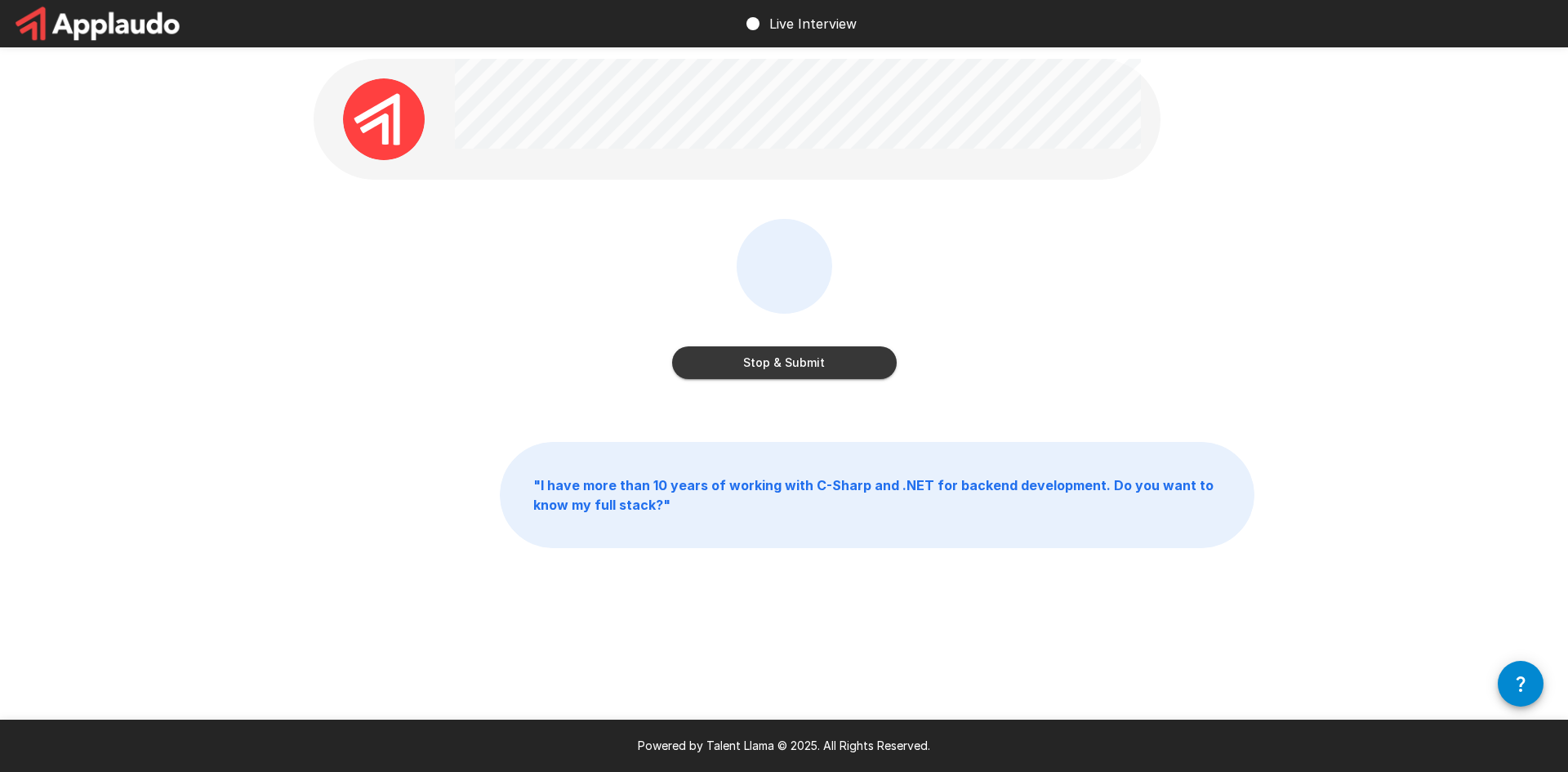 click on "Stop & Submit" at bounding box center [784, 363] 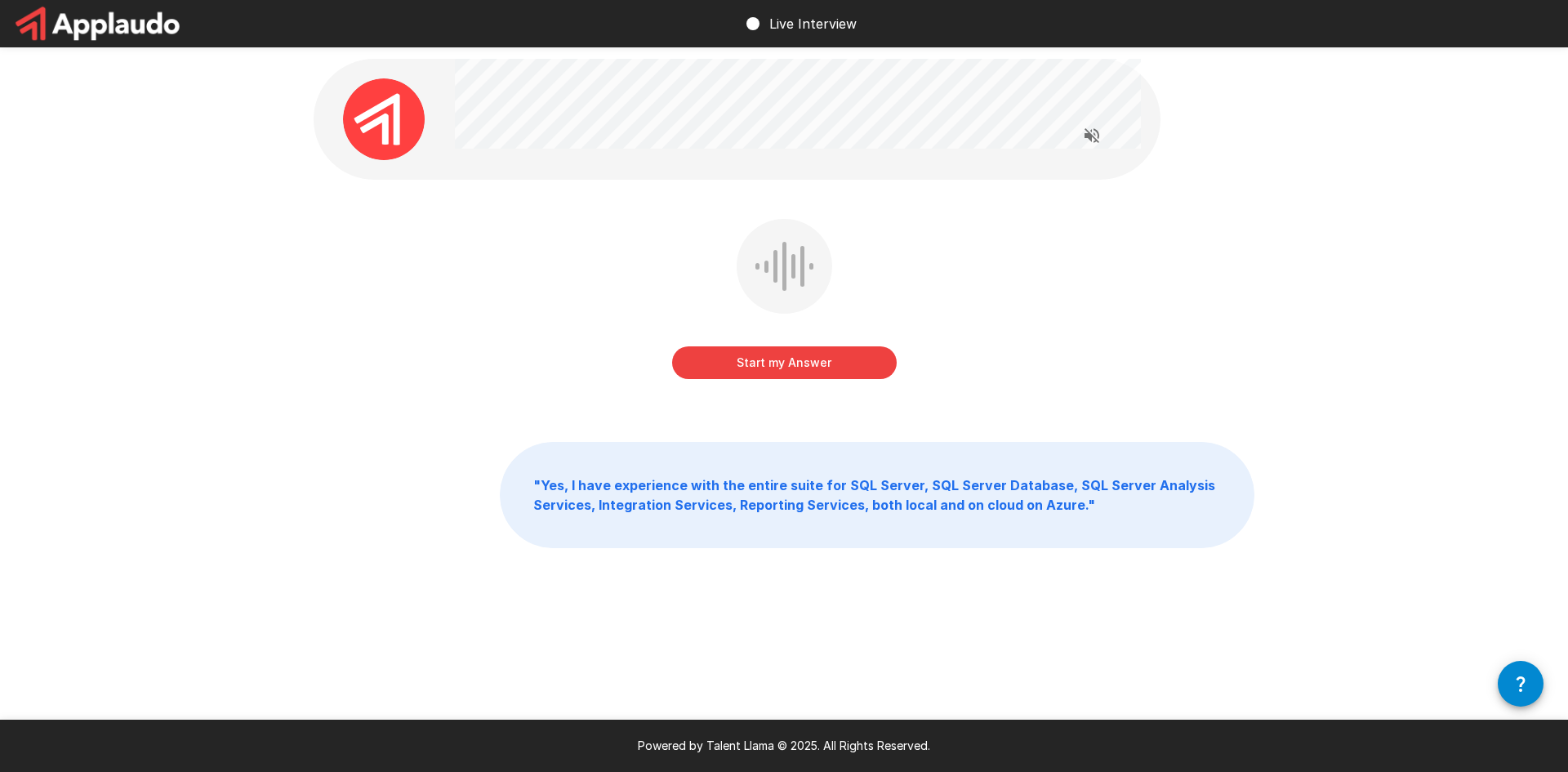 click on "Start my Answer" at bounding box center [784, 363] 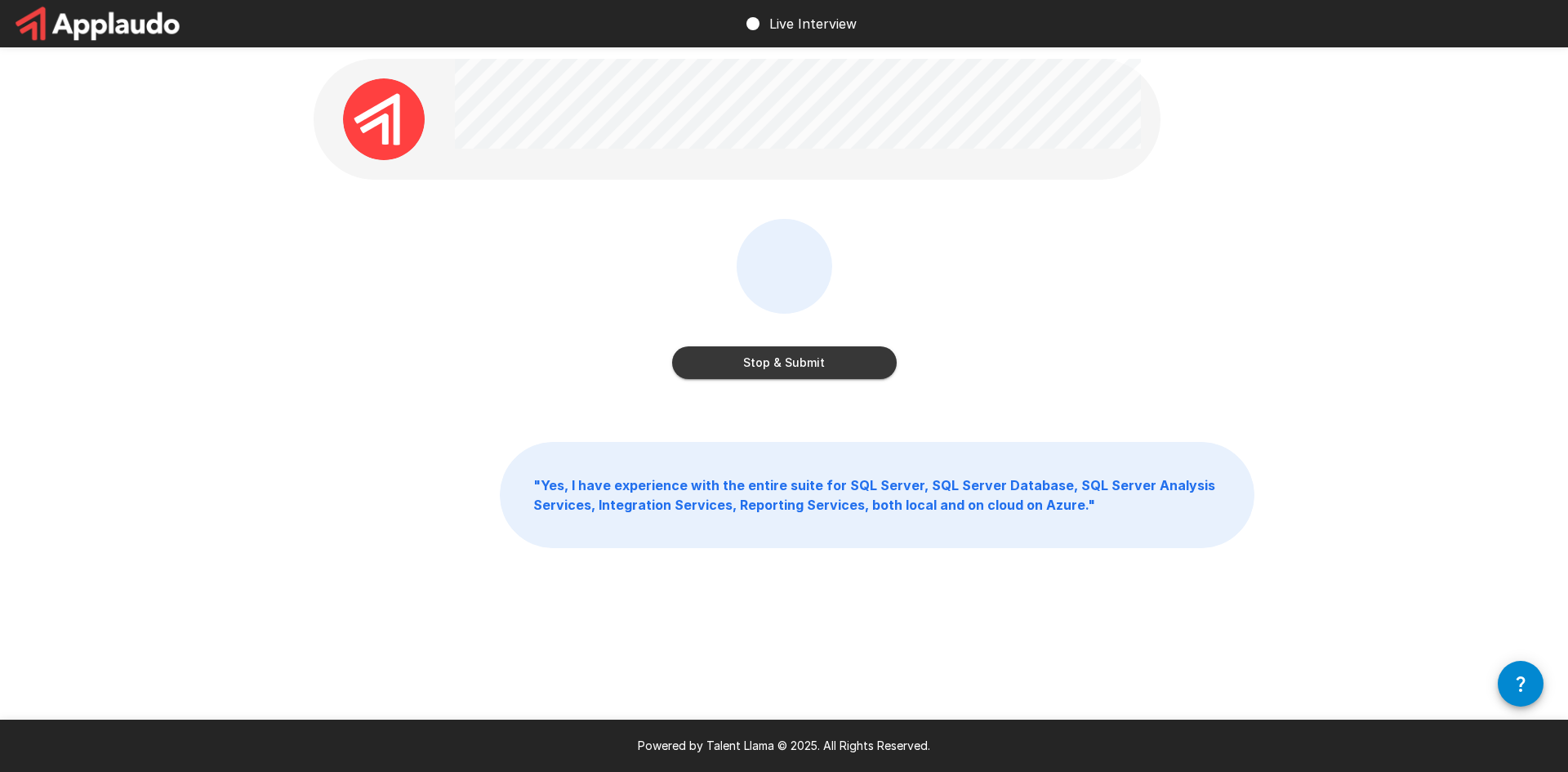 click on "Stop & Submit" at bounding box center (784, 363) 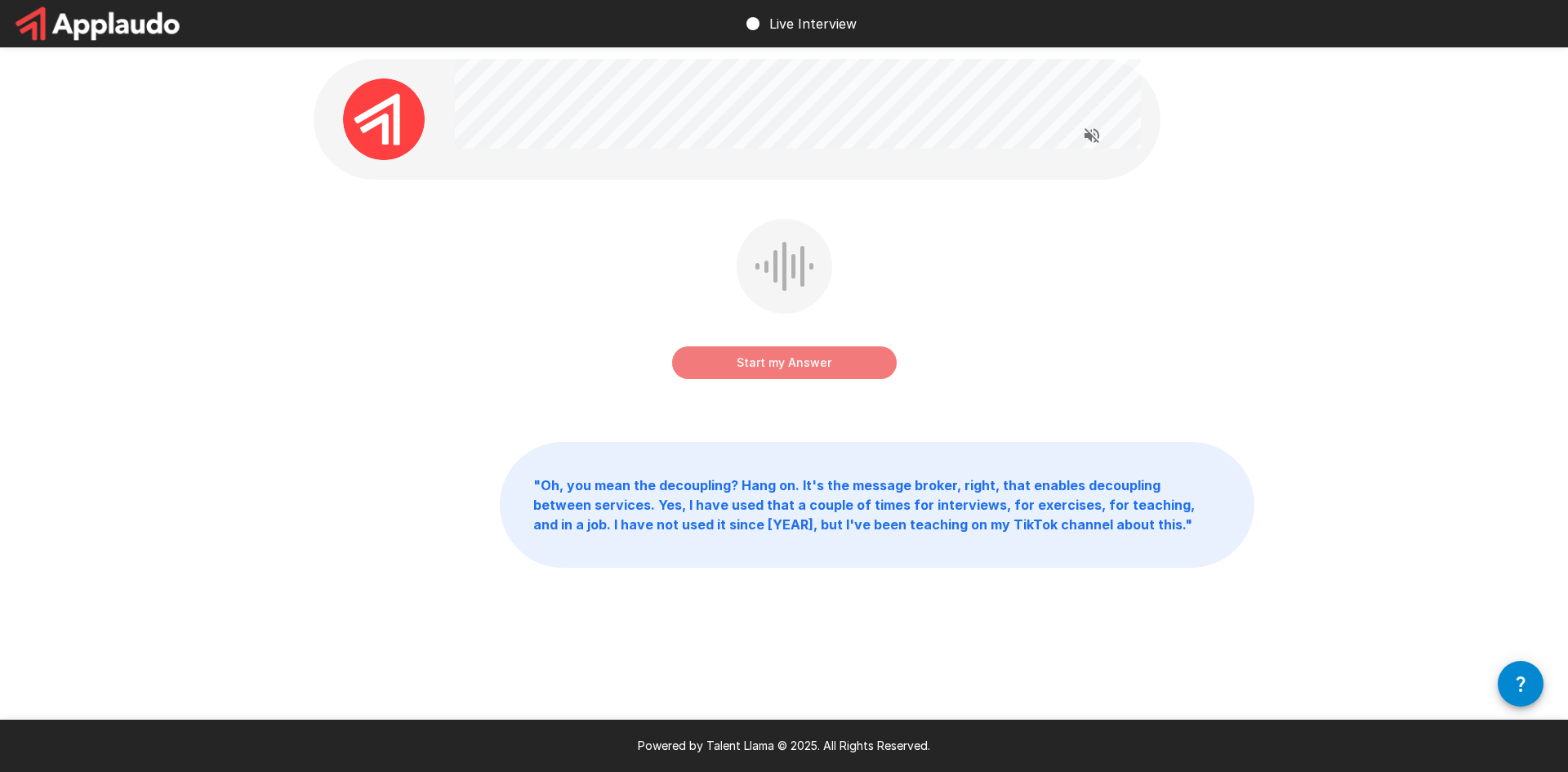 click on "Start my Answer" at bounding box center [784, 363] 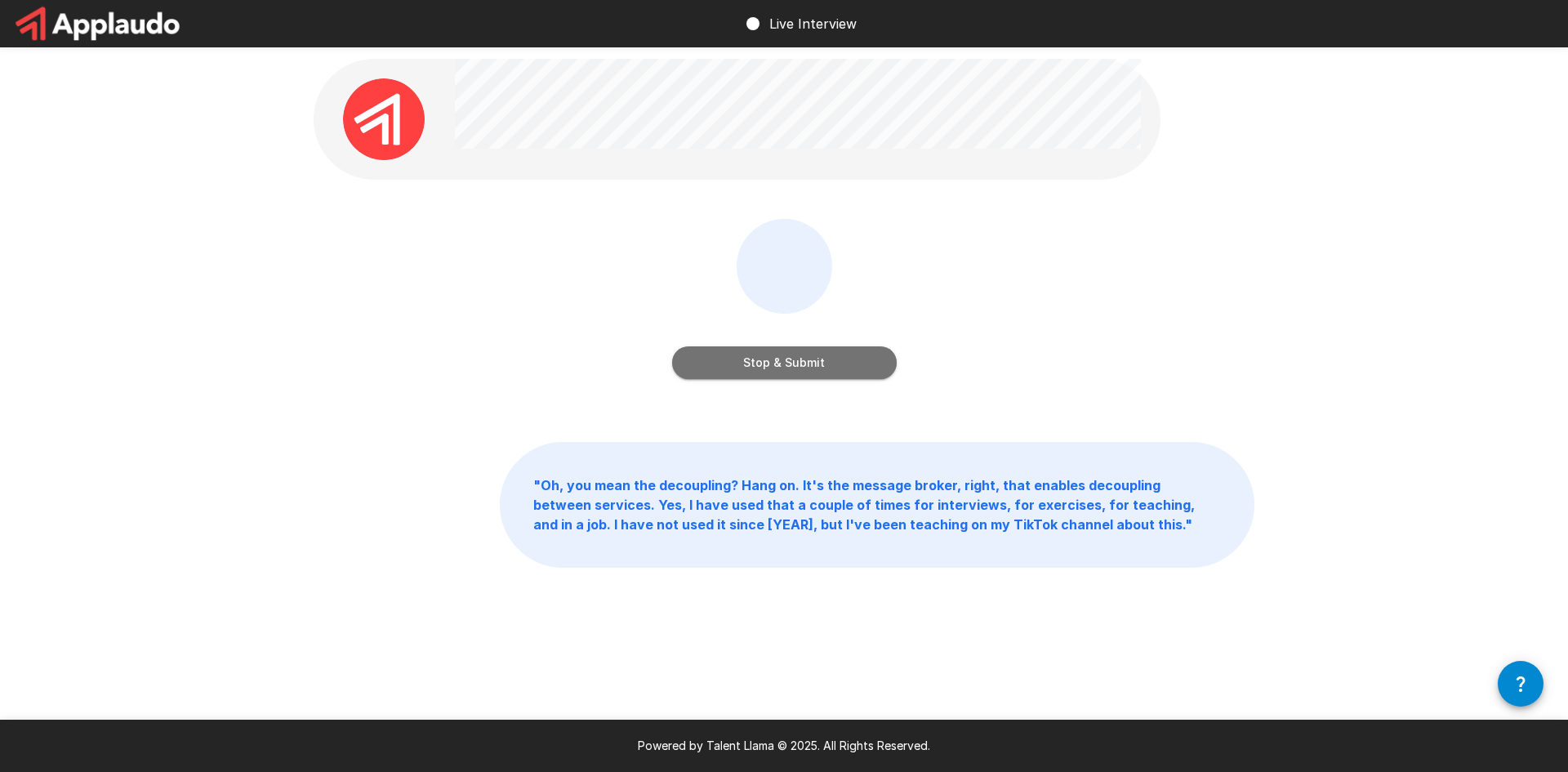 click on "Stop & Submit" at bounding box center (784, 363) 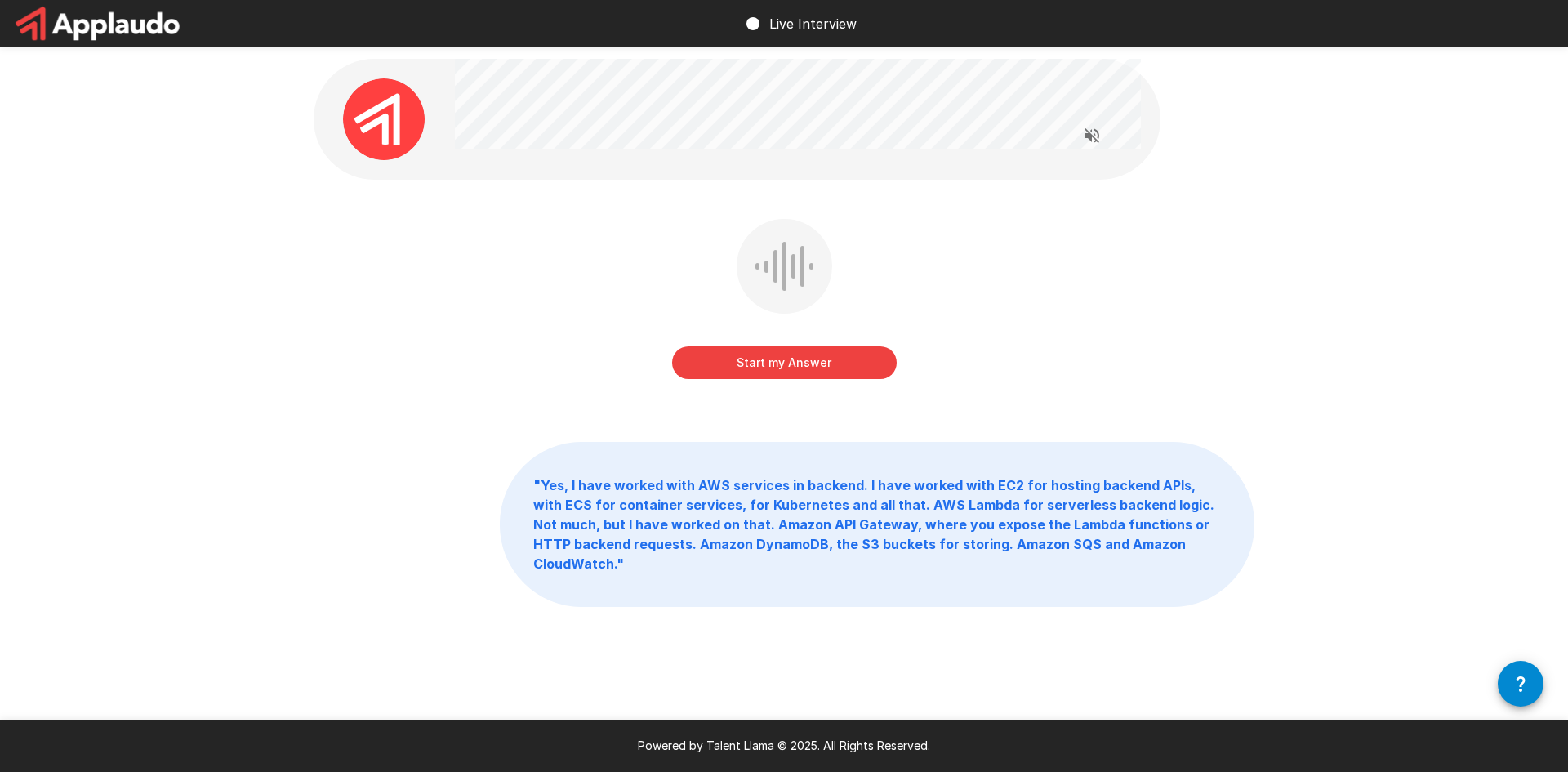 click on "Start my Answer" at bounding box center (784, 363) 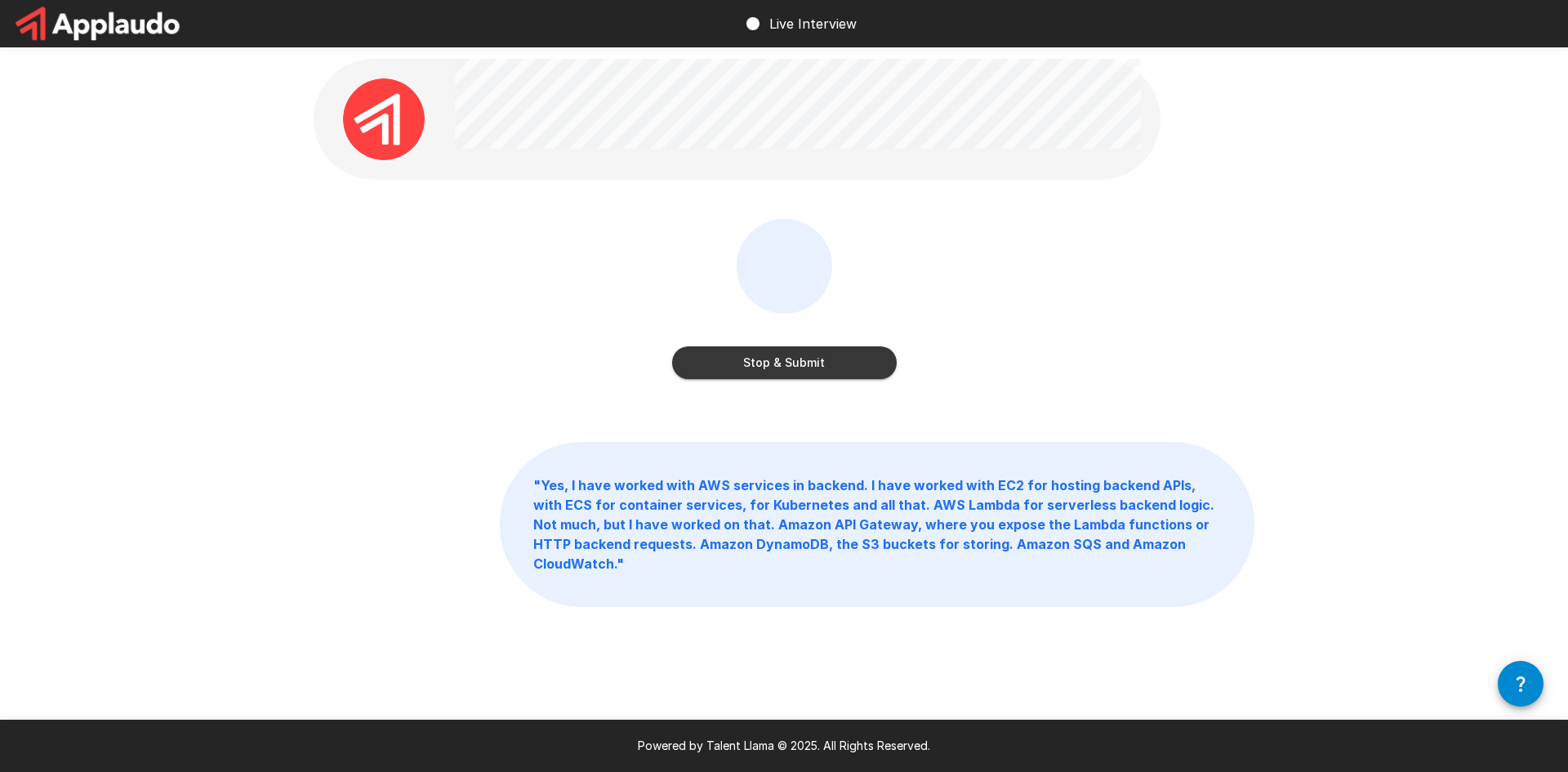 click on "Stop & Submit" at bounding box center [784, 363] 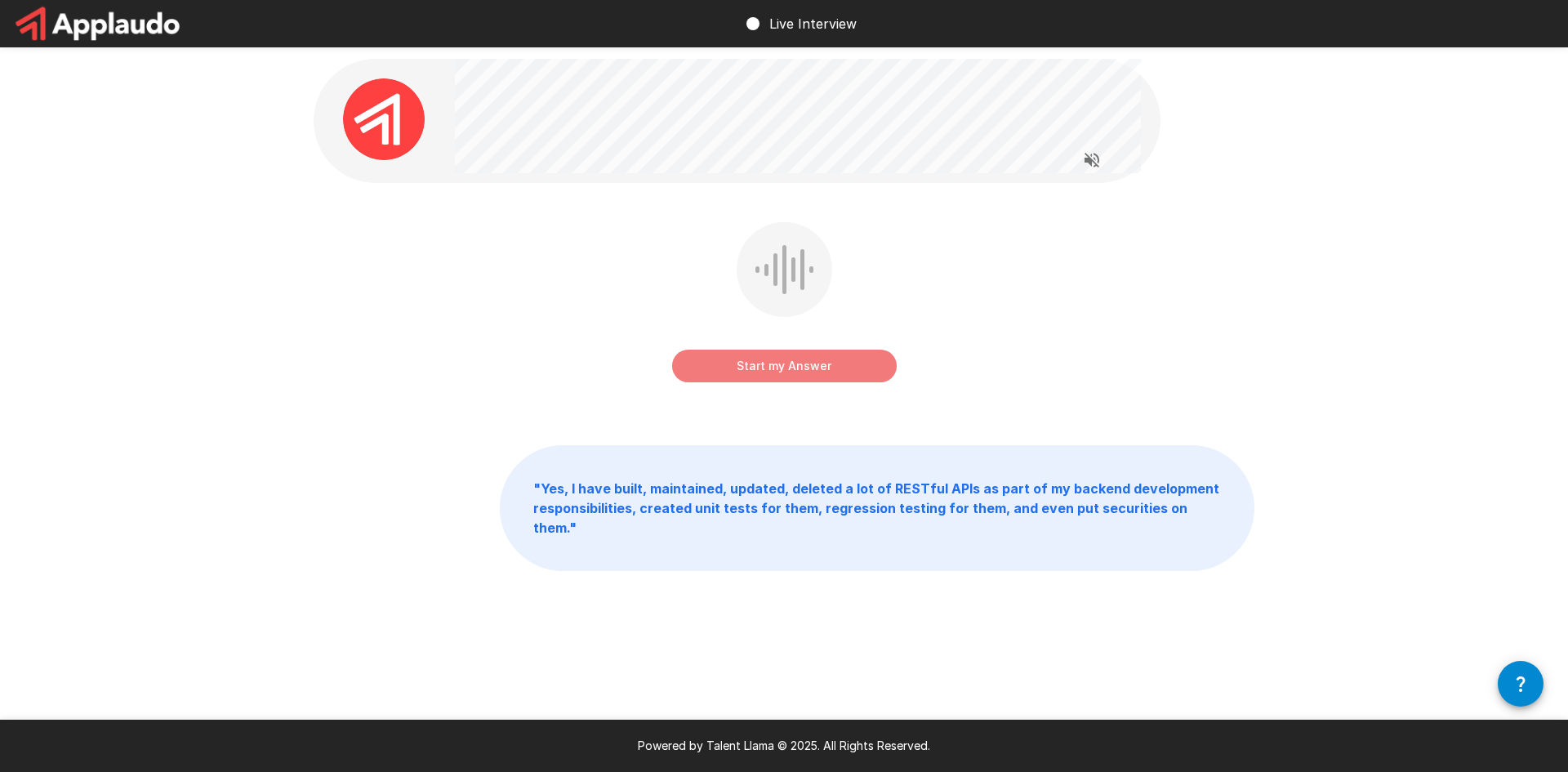 click on "Start my Answer" at bounding box center [784, 366] 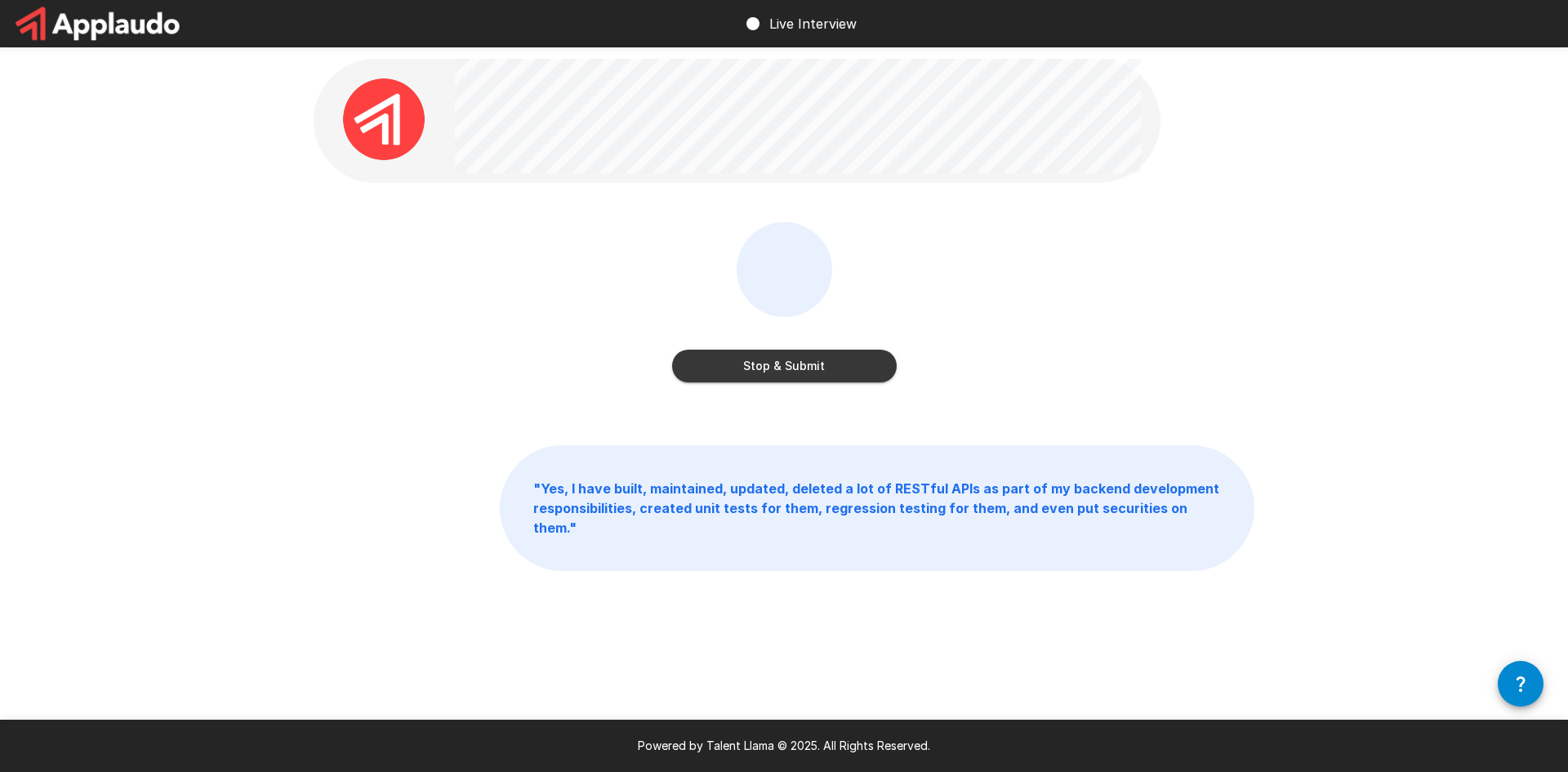 click on "Stop & Submit" at bounding box center (784, 366) 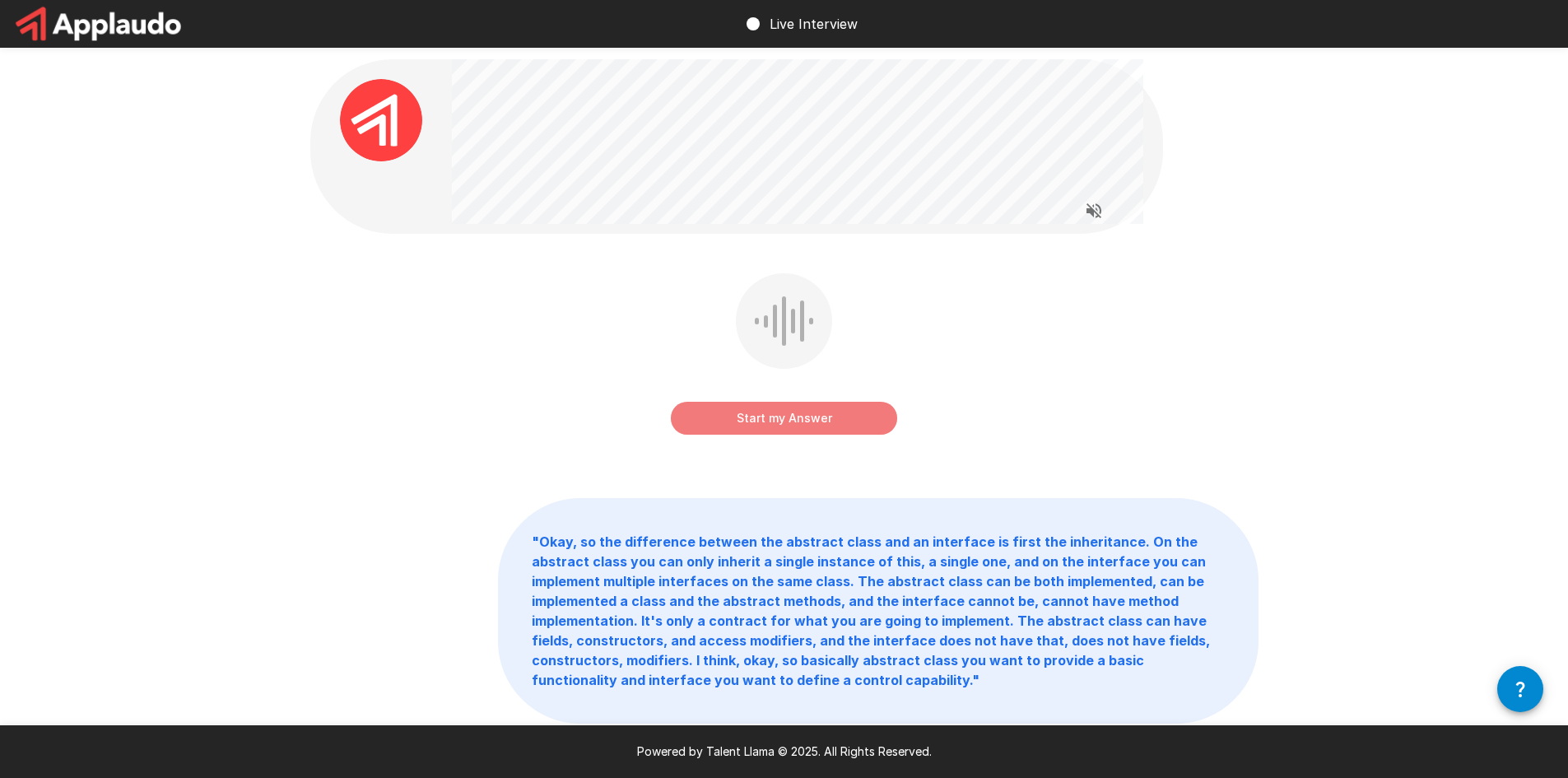 click on "Start my Answer" at bounding box center (784, 418) 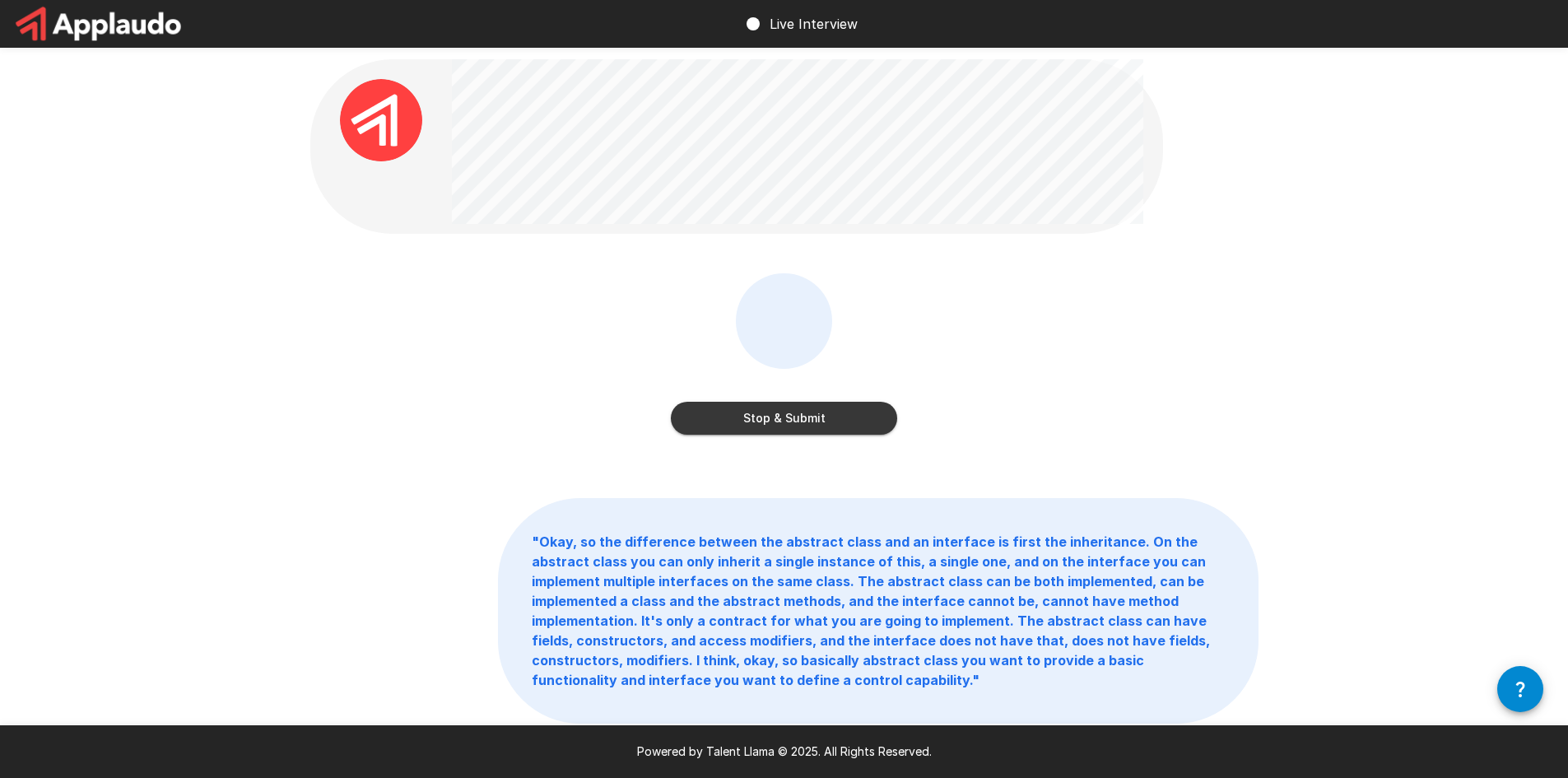 click on "Stop & Submit" at bounding box center [784, 418] 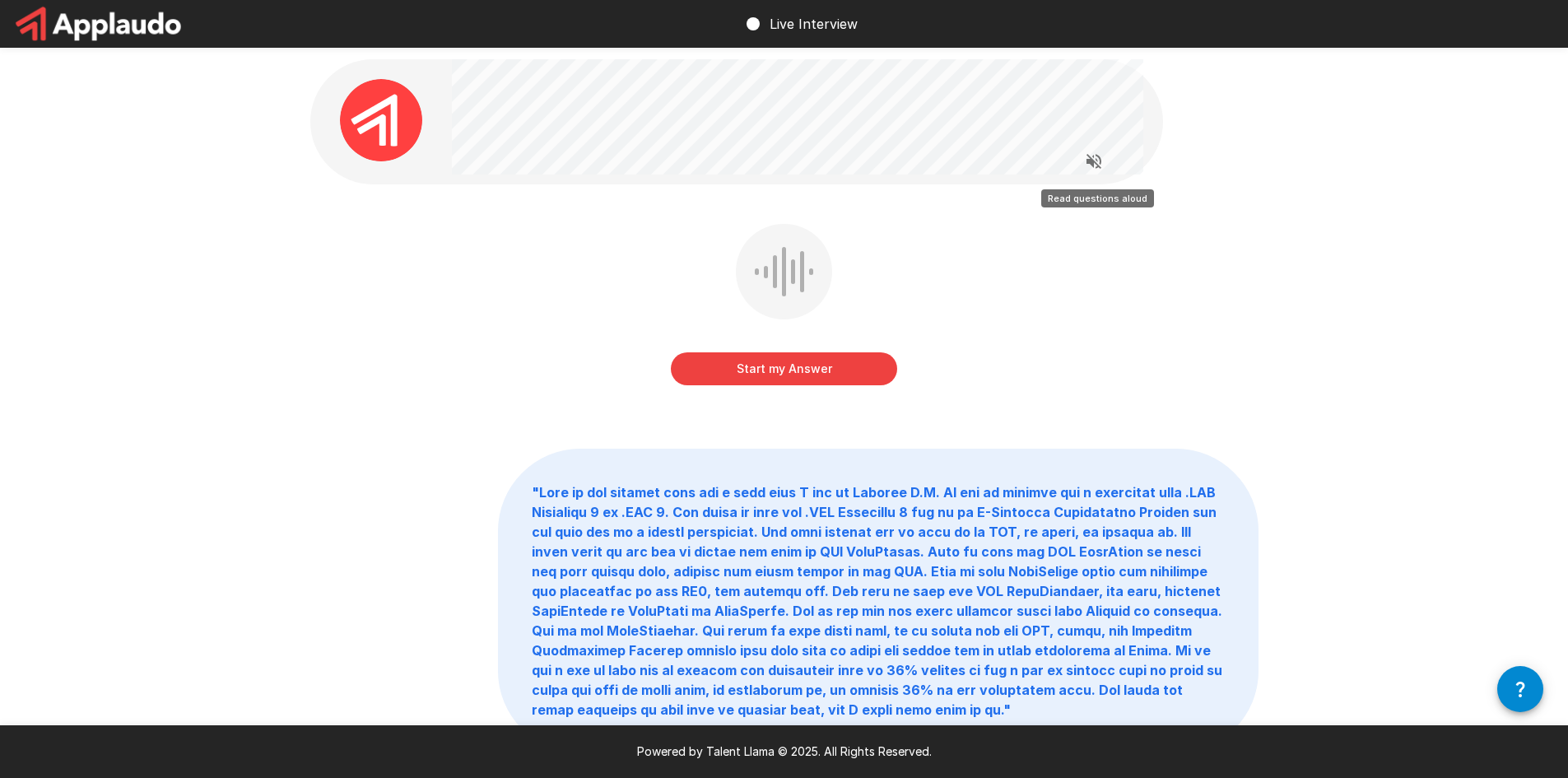 click 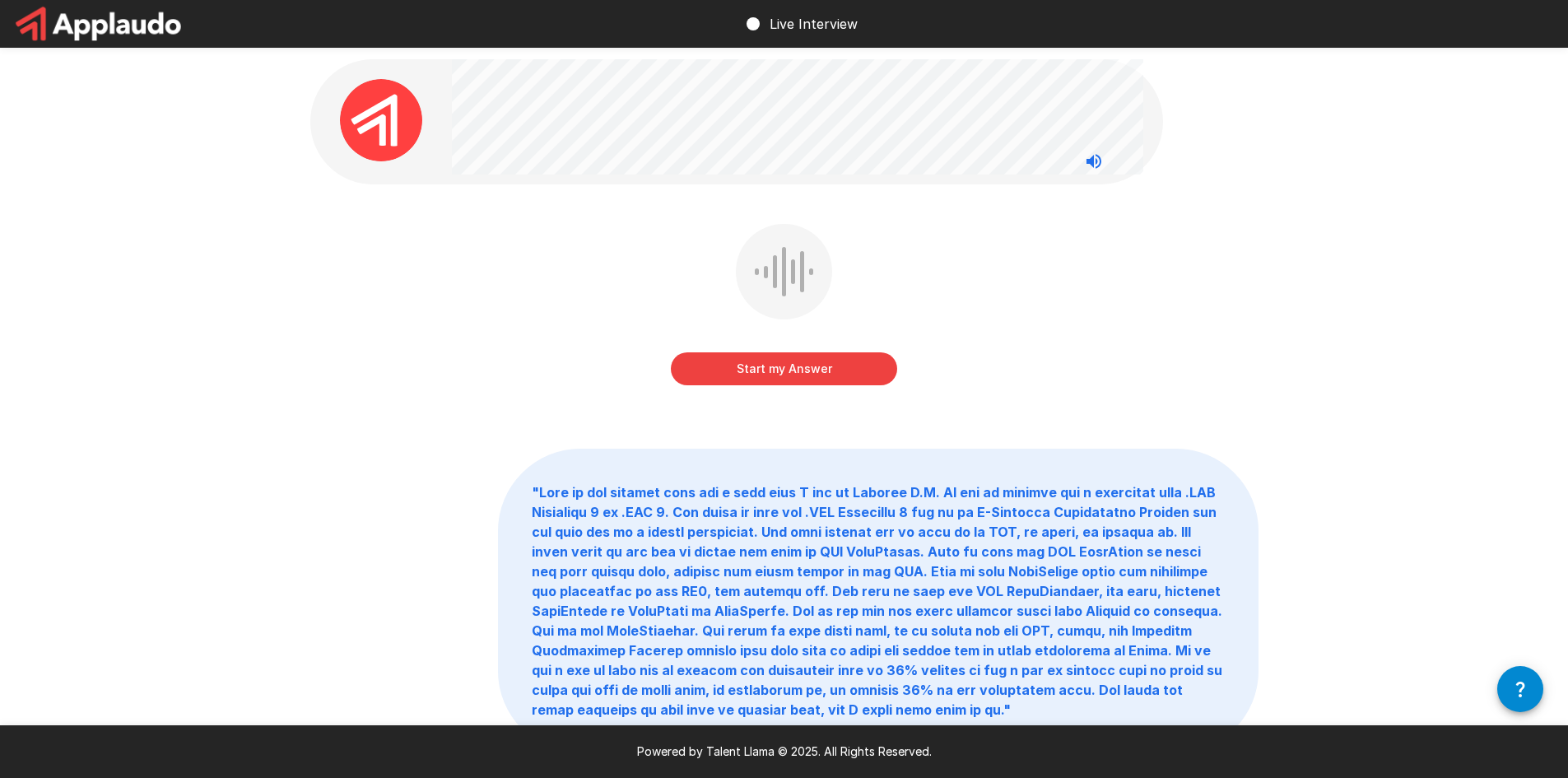 click on "Start my Answer" at bounding box center [784, 369] 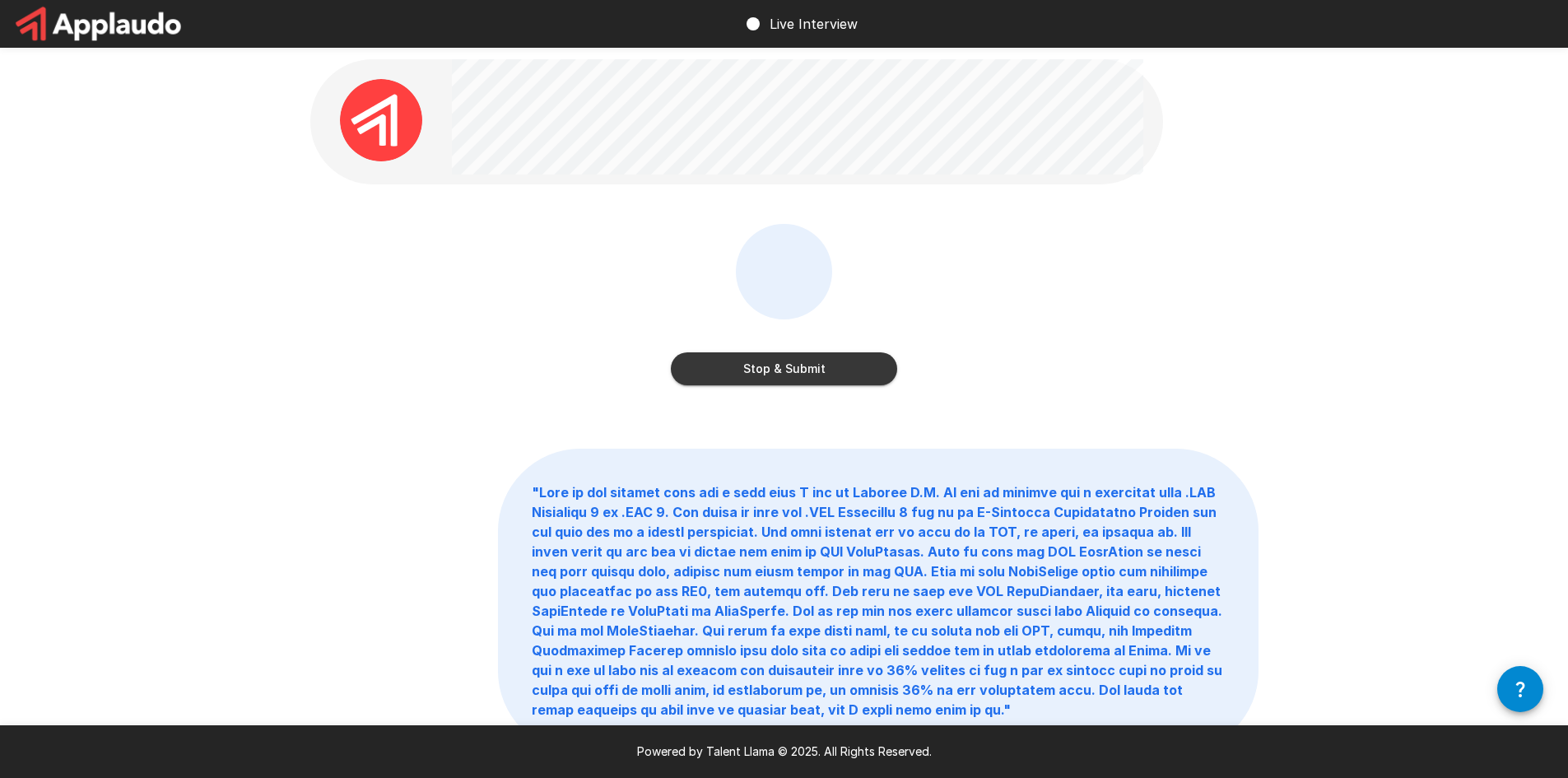 click on "Stop & Submit" at bounding box center (784, 369) 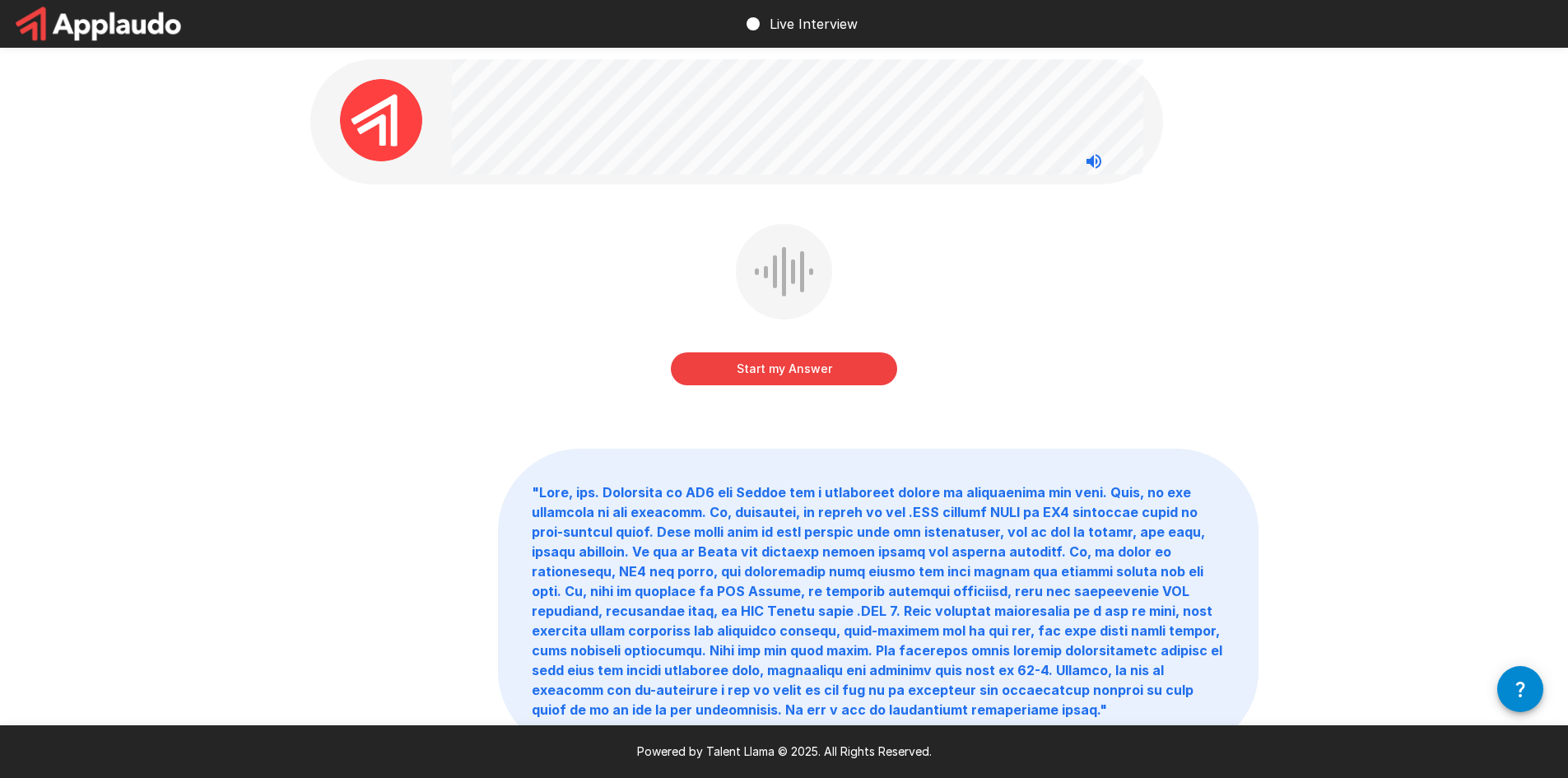 click on "Start my Answer" at bounding box center [784, 369] 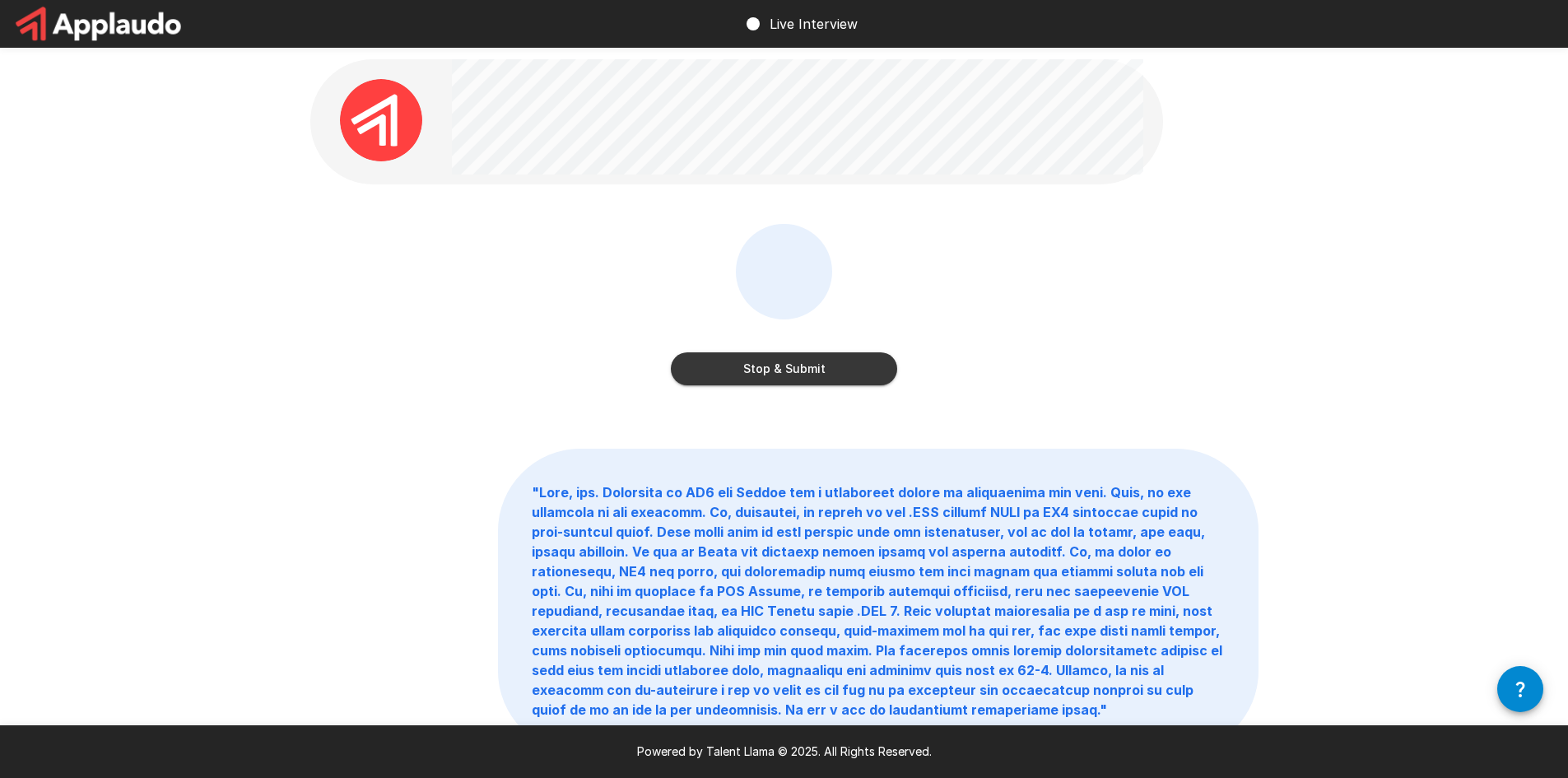 click on "Stop & Submit" at bounding box center [784, 369] 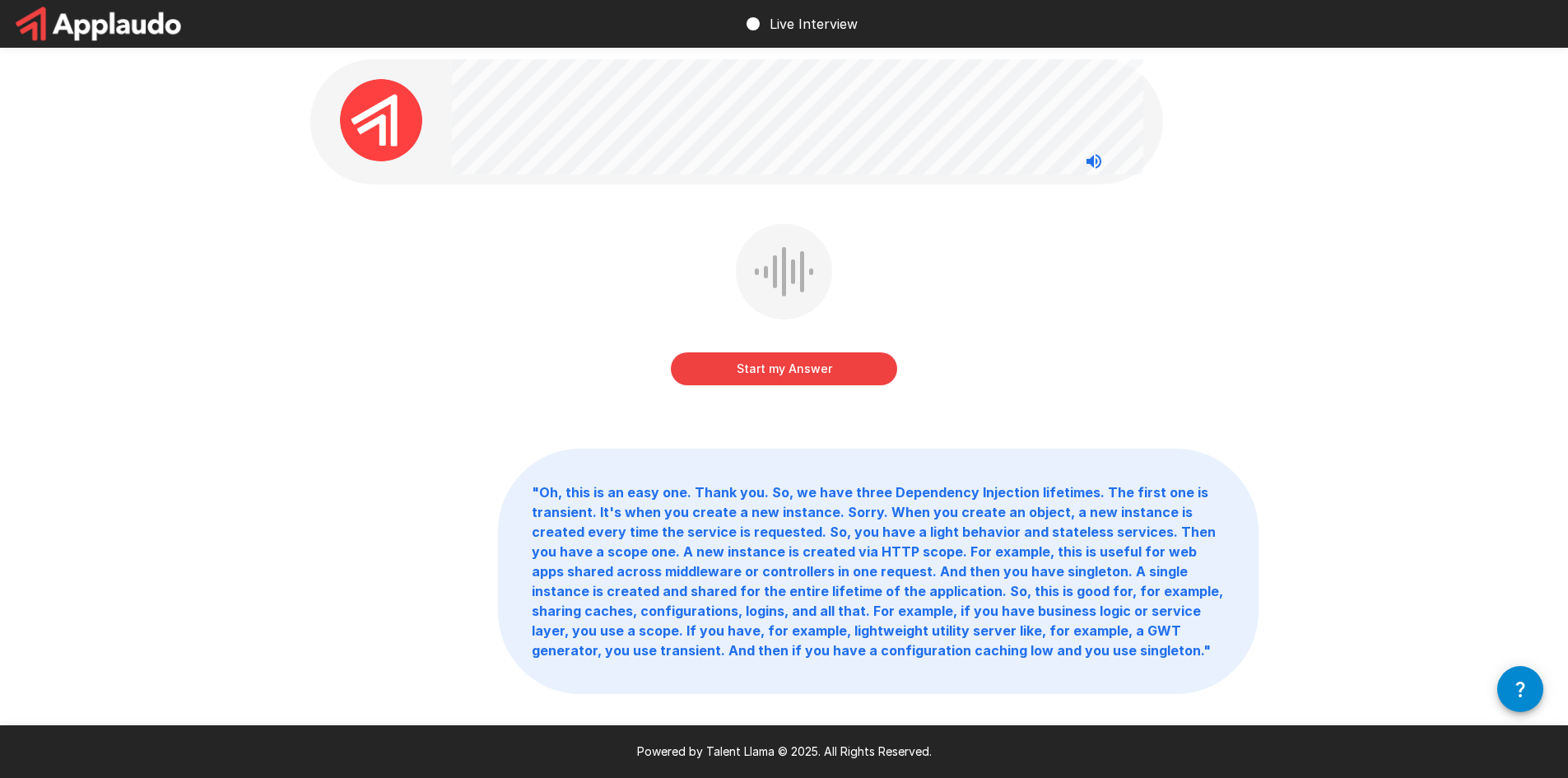 click on "Start my Answer" at bounding box center (784, 369) 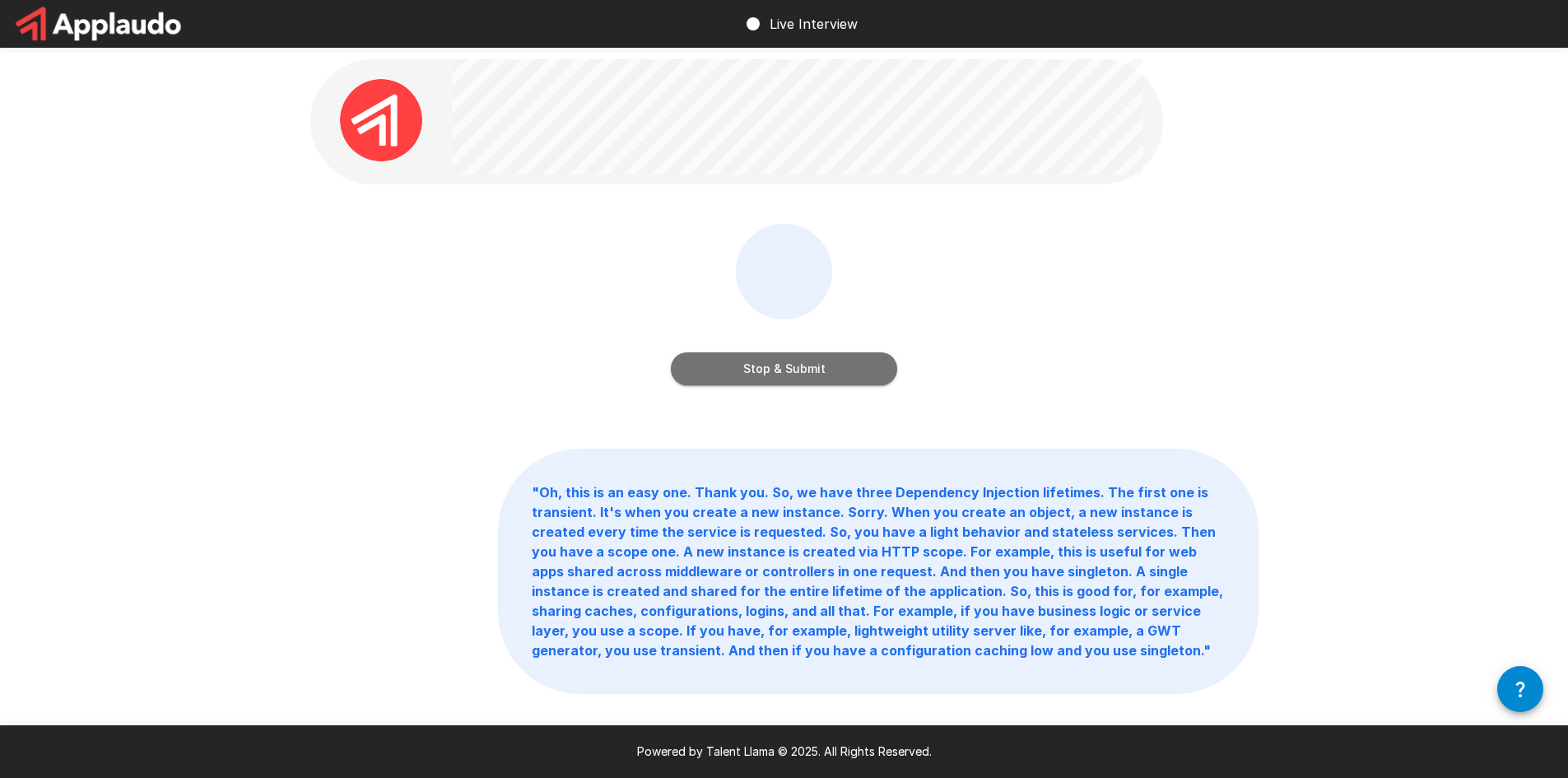 click on "Stop & Submit" at bounding box center [784, 369] 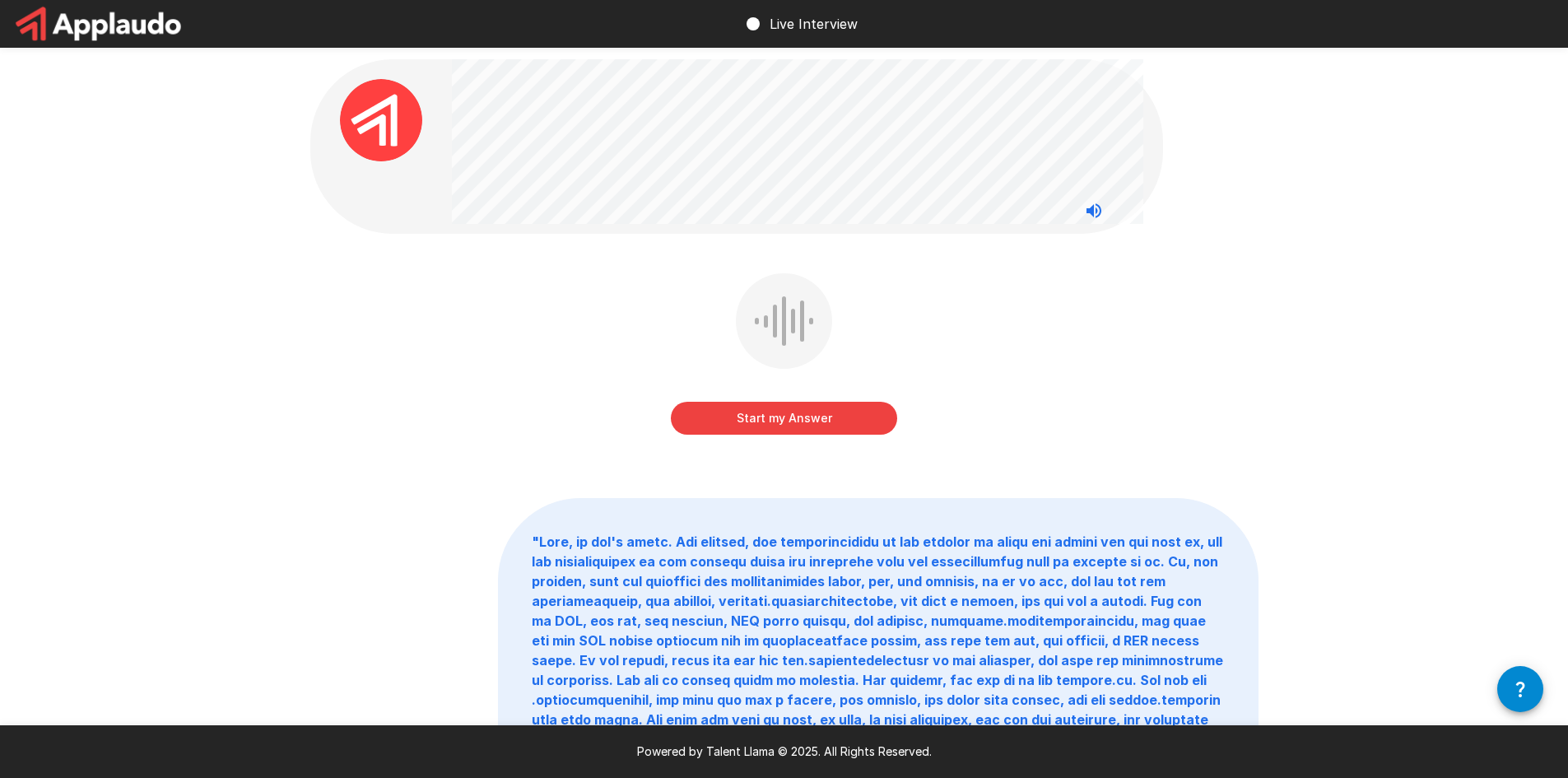 click on "Start my Answer" at bounding box center [784, 357] 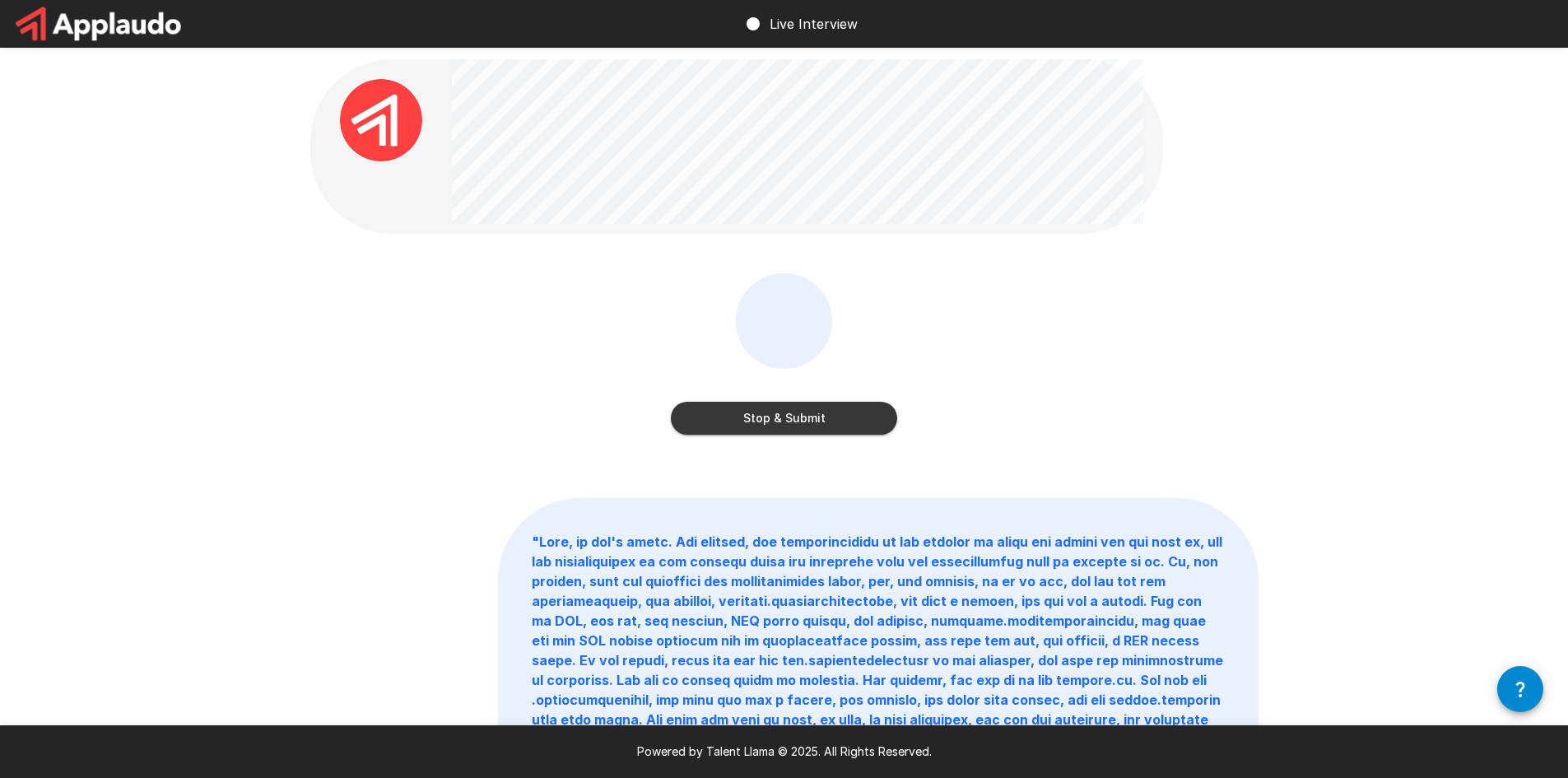 click on "Stop & Submit" at bounding box center (784, 418) 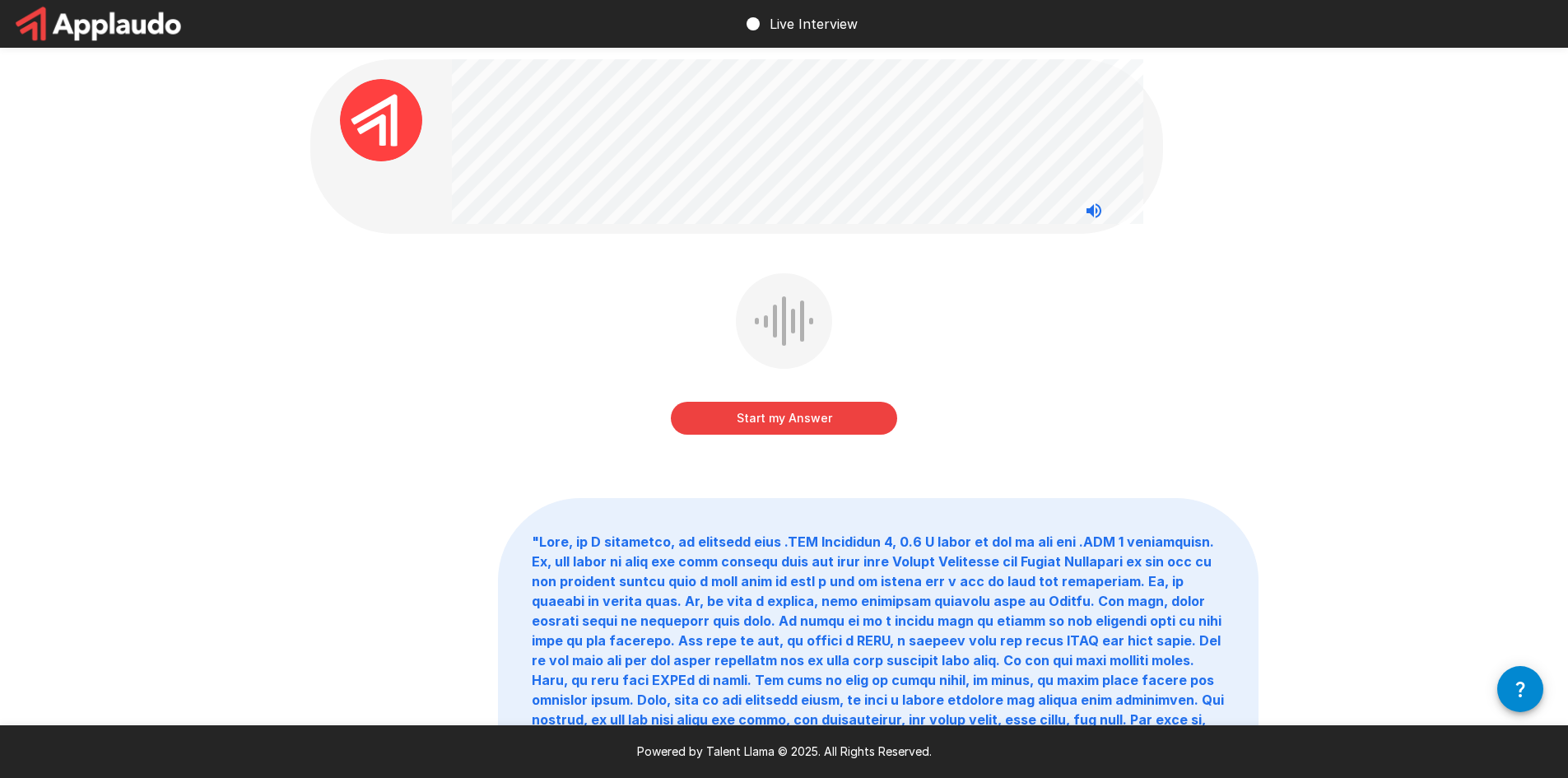 click on "Start my Answer" at bounding box center [784, 418] 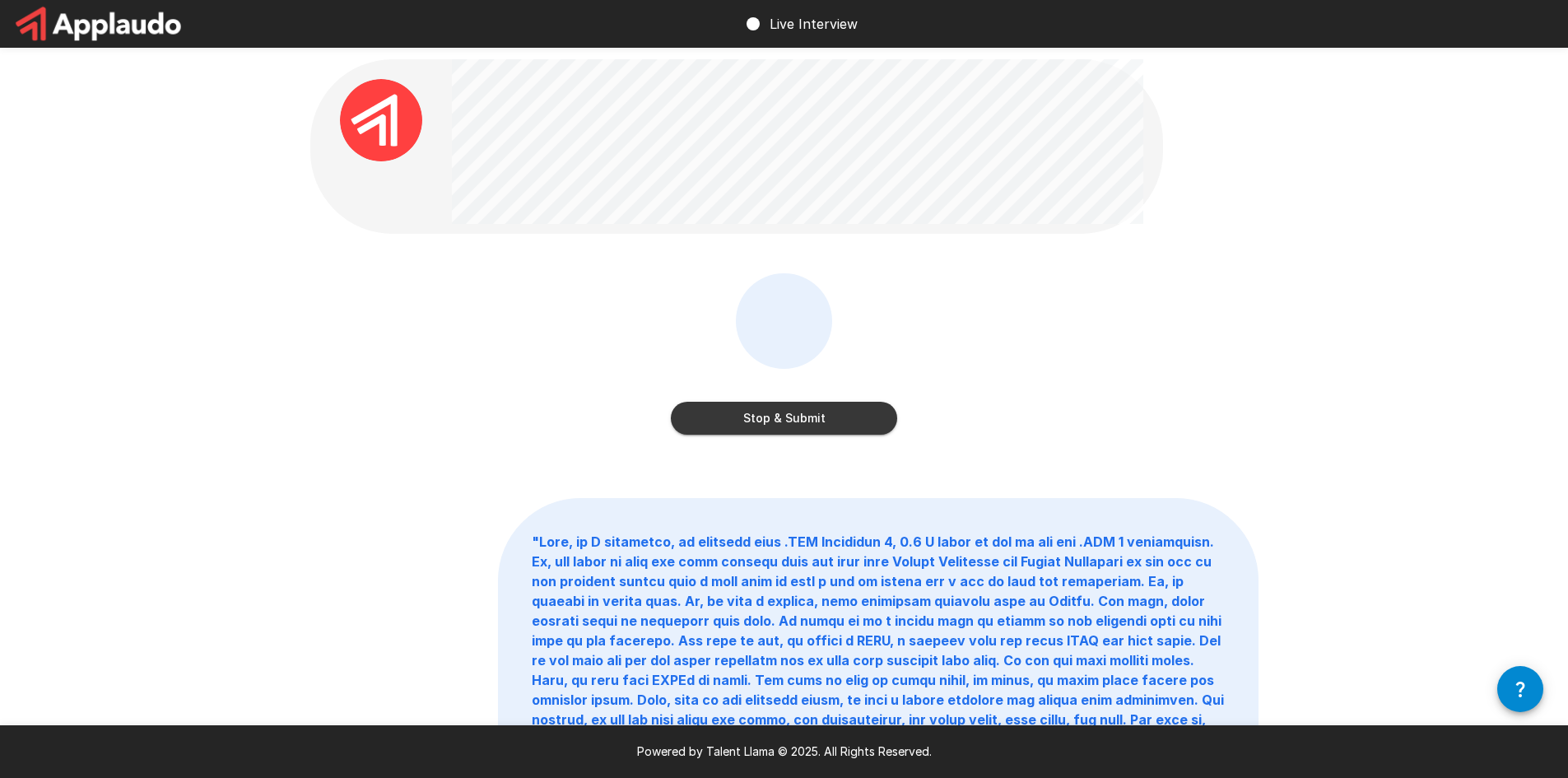 click on "Stop & Submit" at bounding box center (784, 418) 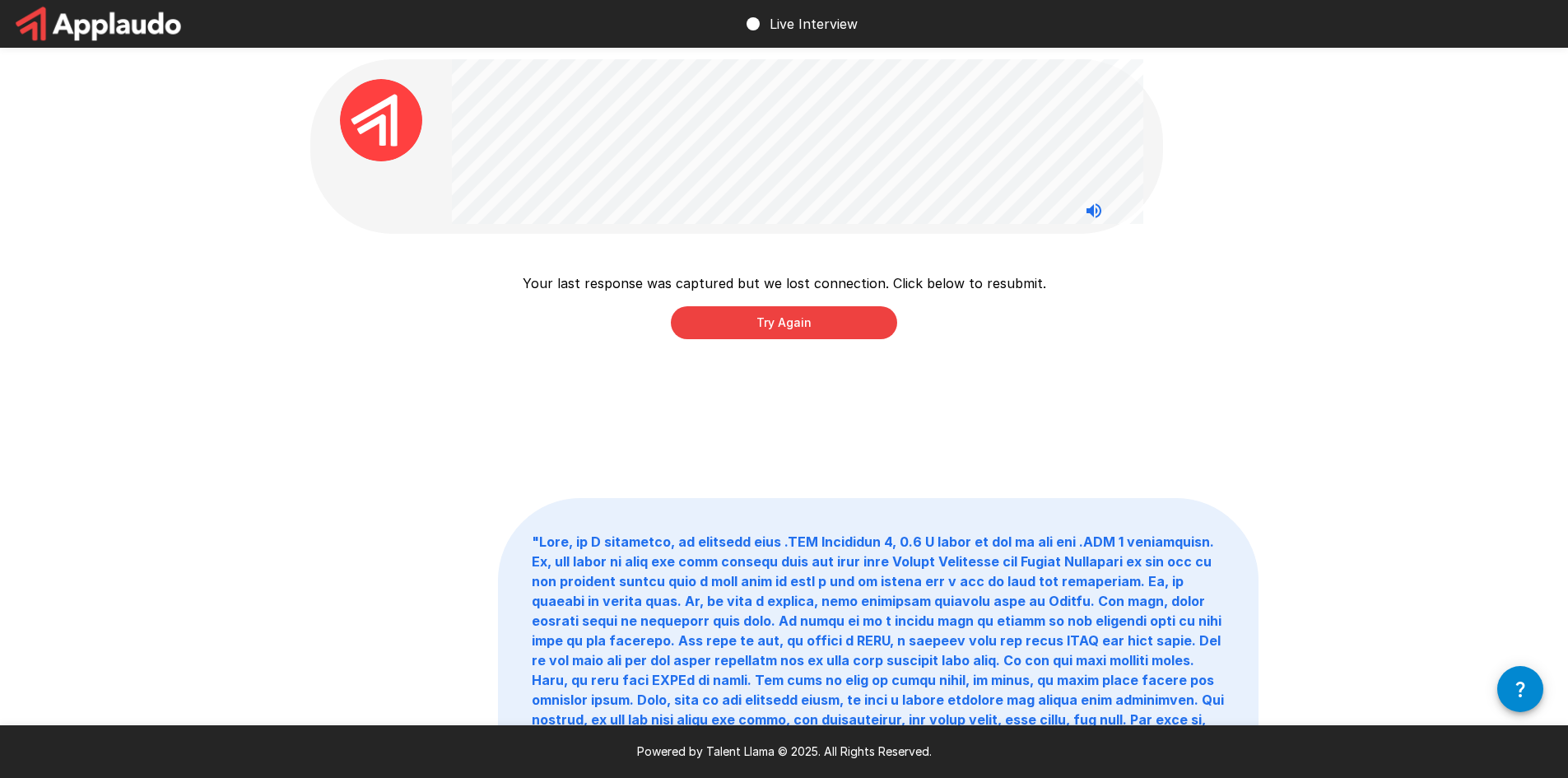 click on "Try Again" at bounding box center (784, 323) 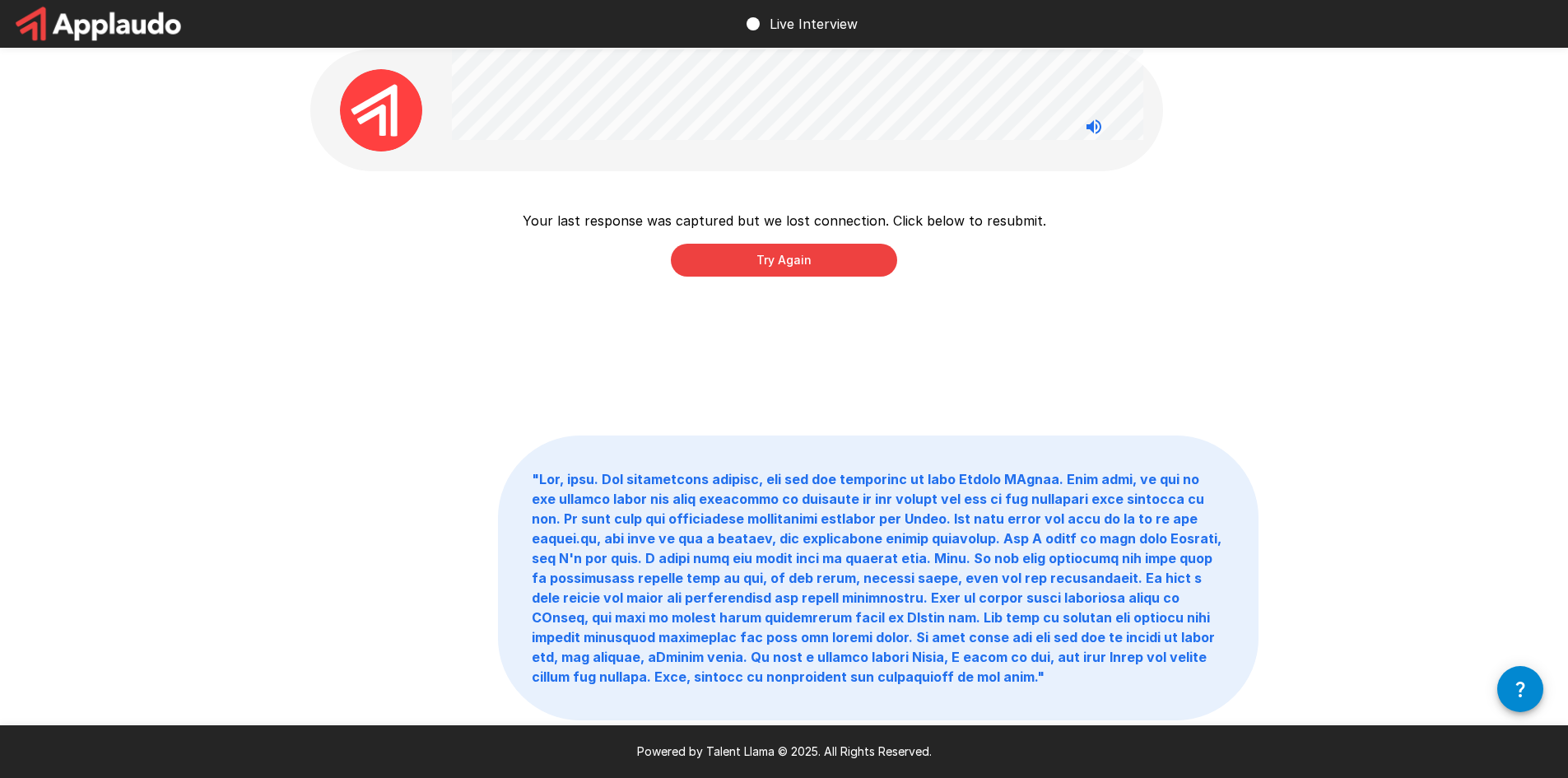 scroll, scrollTop: 0, scrollLeft: 0, axis: both 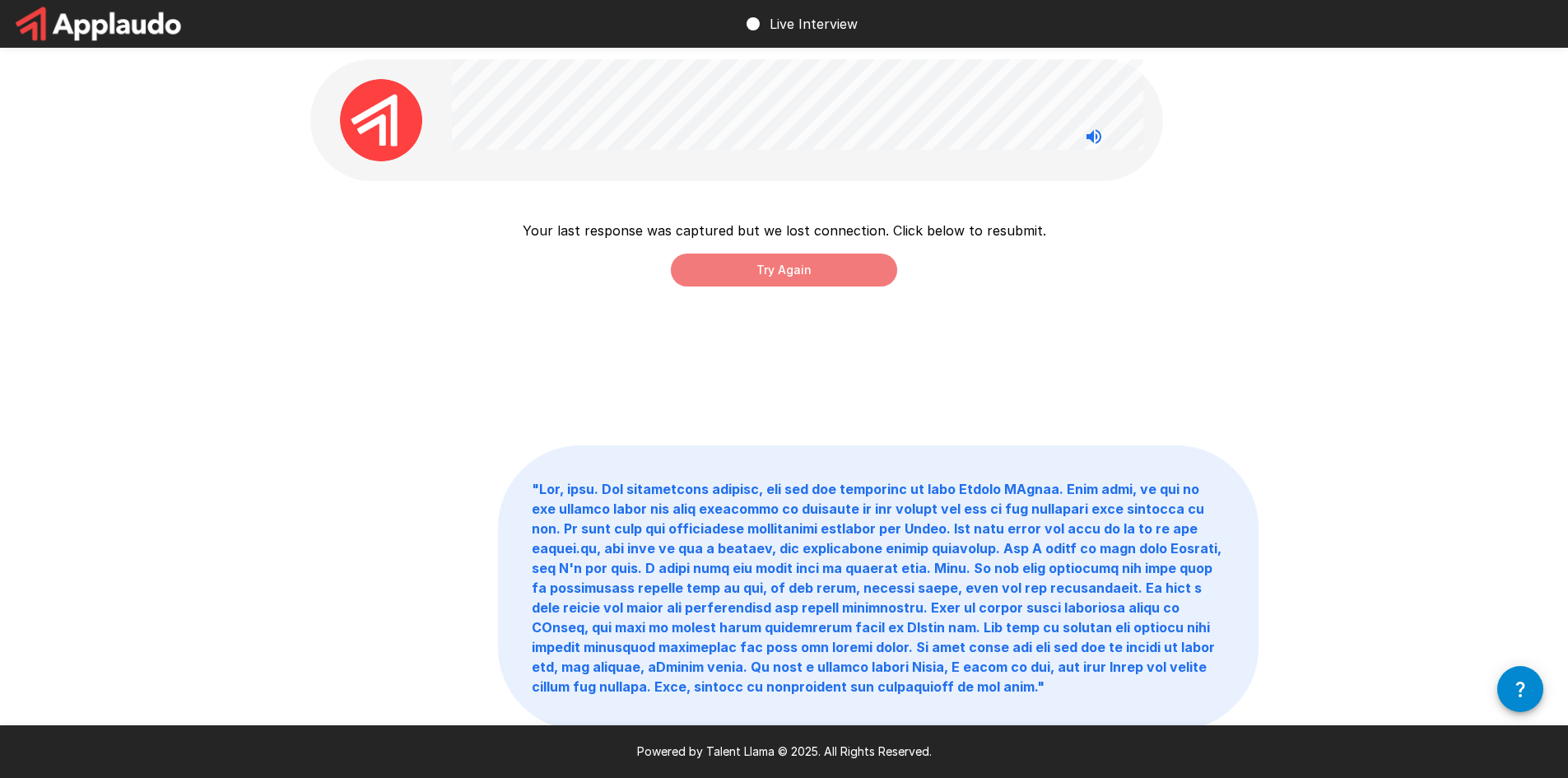 click on "Try Again" at bounding box center [784, 270] 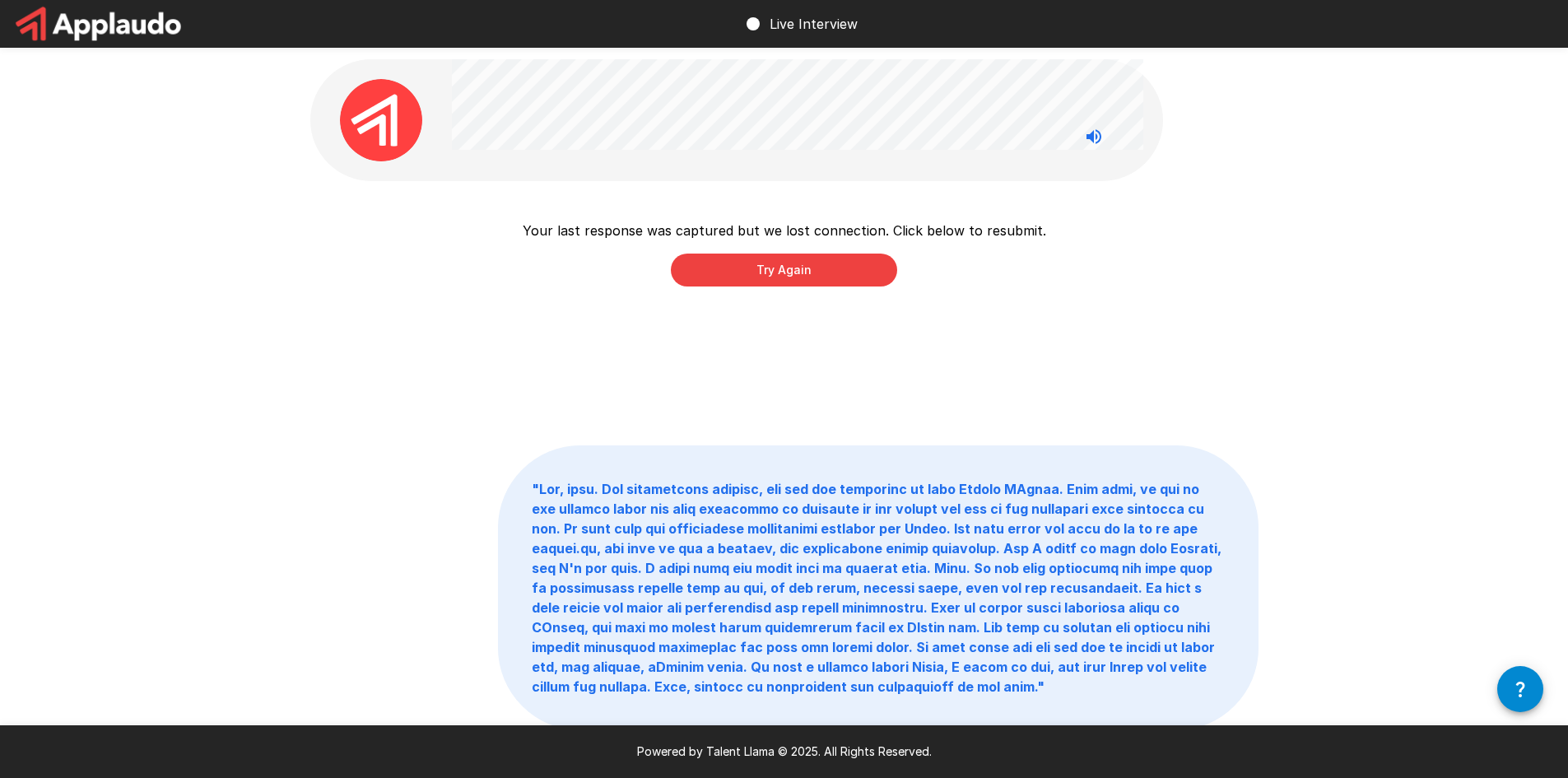 click on "Try Again" at bounding box center [784, 270] 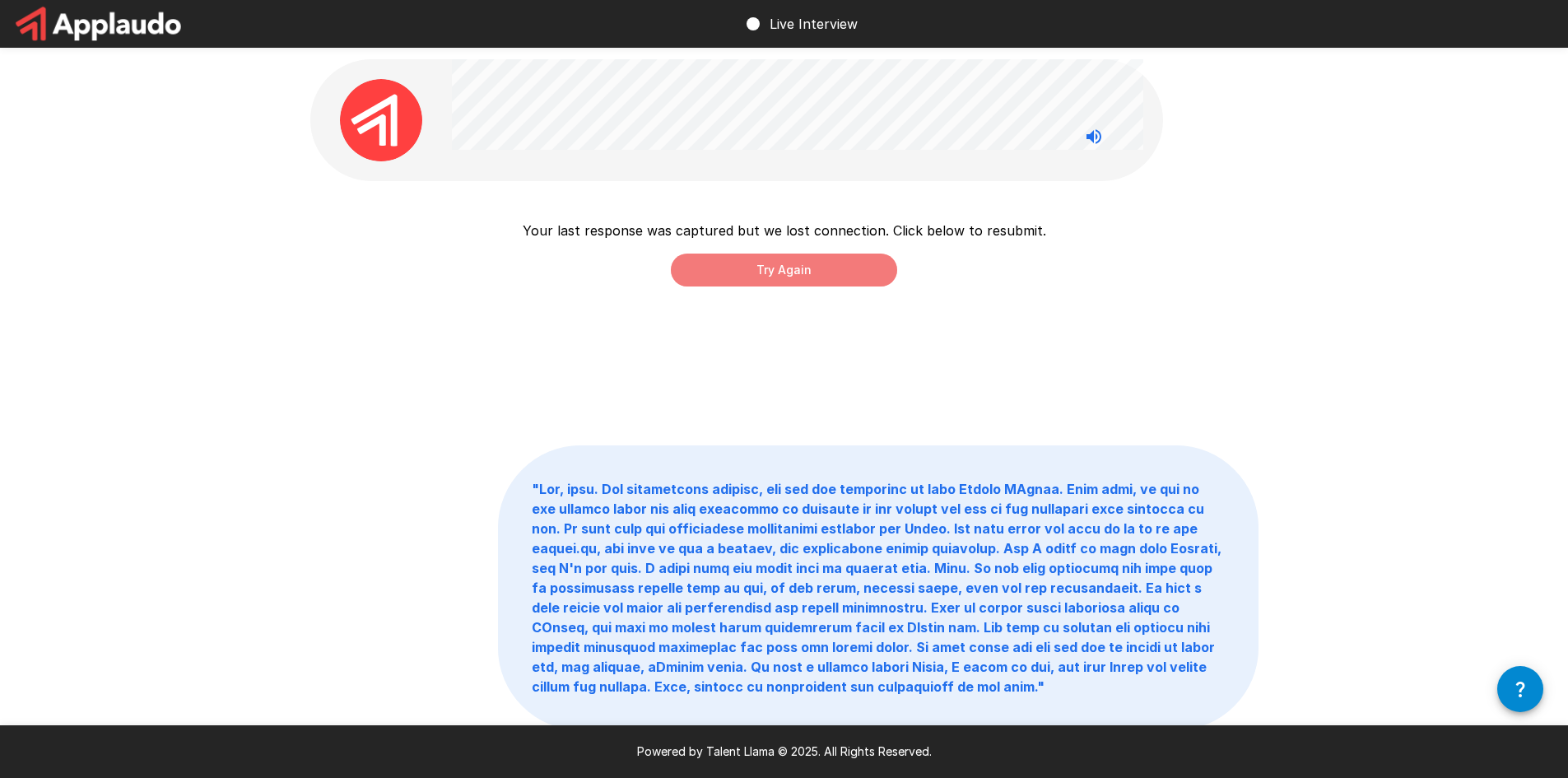 click on "Try Again" at bounding box center [784, 270] 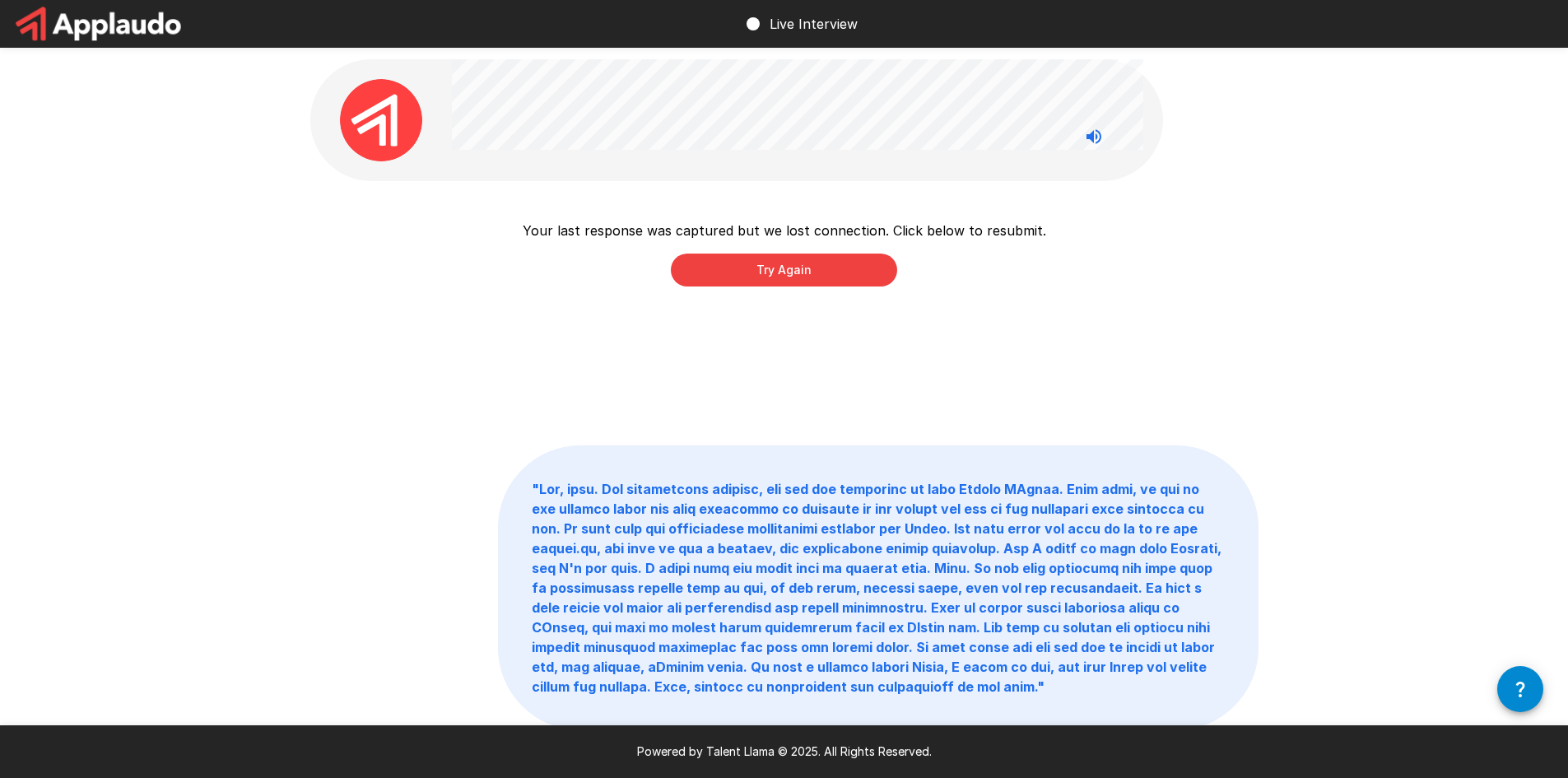 click on "Try Again" at bounding box center [784, 270] 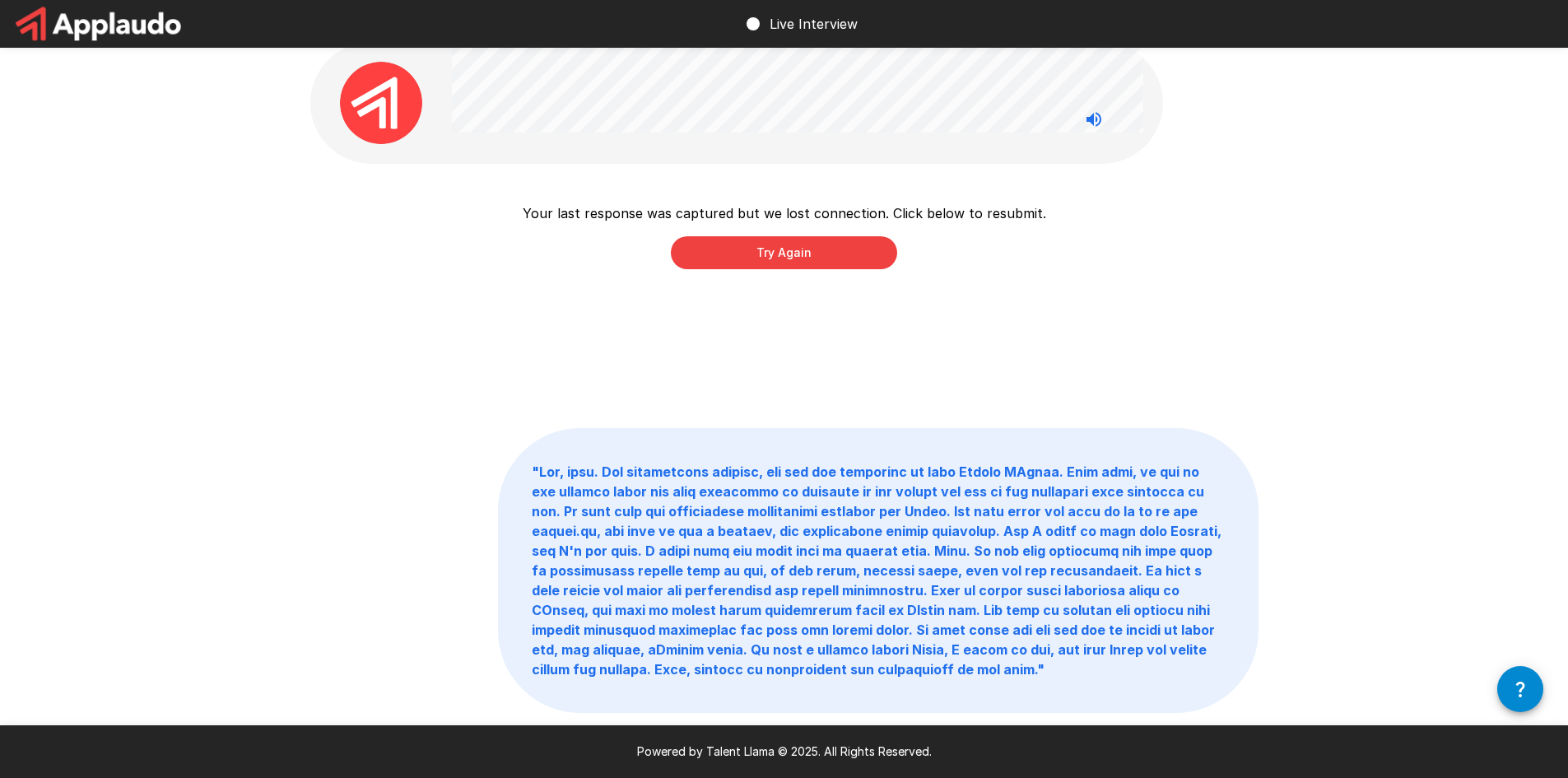 scroll, scrollTop: 0, scrollLeft: 0, axis: both 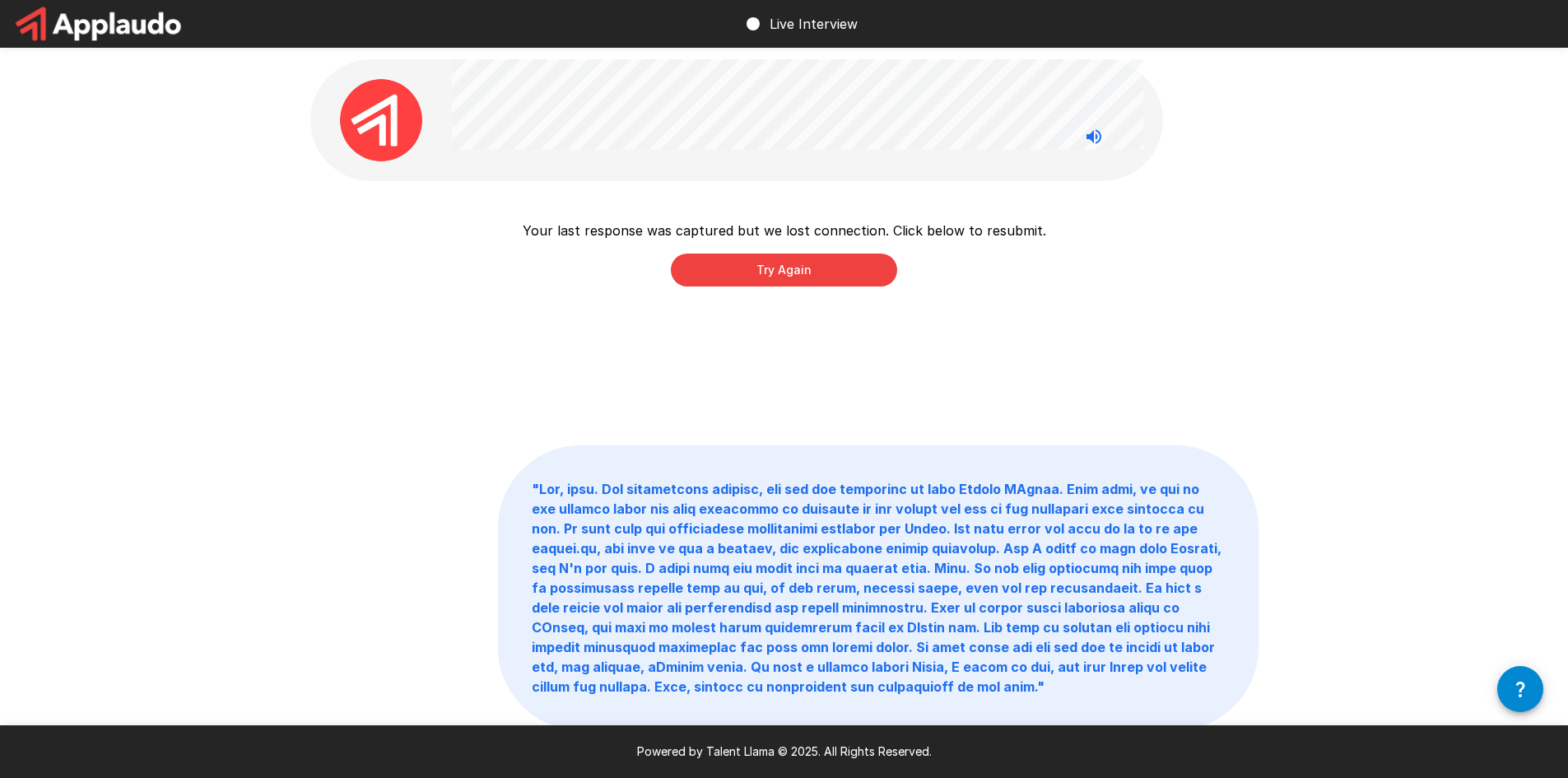 click on "Try Again" at bounding box center [784, 270] 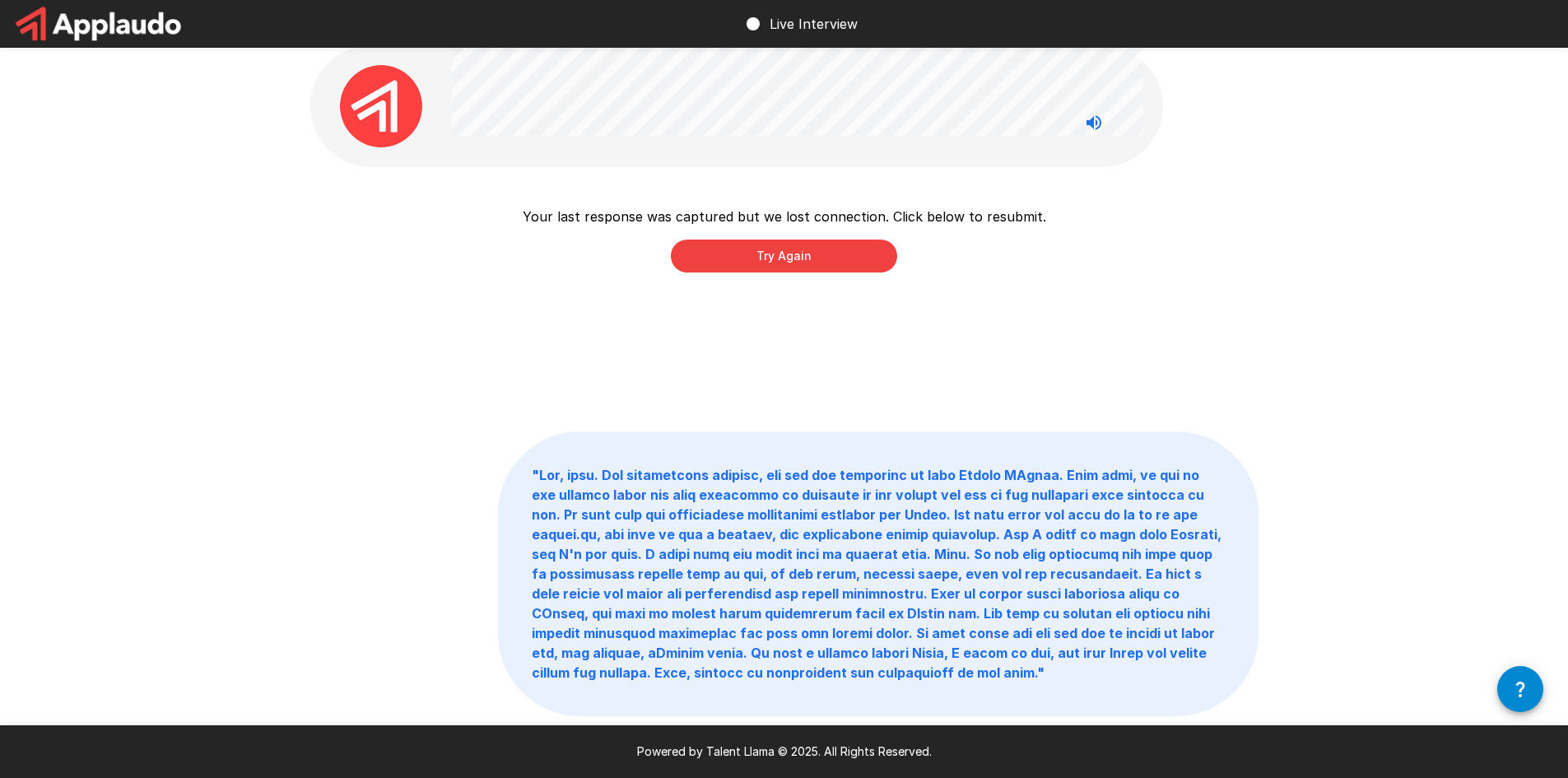 scroll, scrollTop: 0, scrollLeft: 0, axis: both 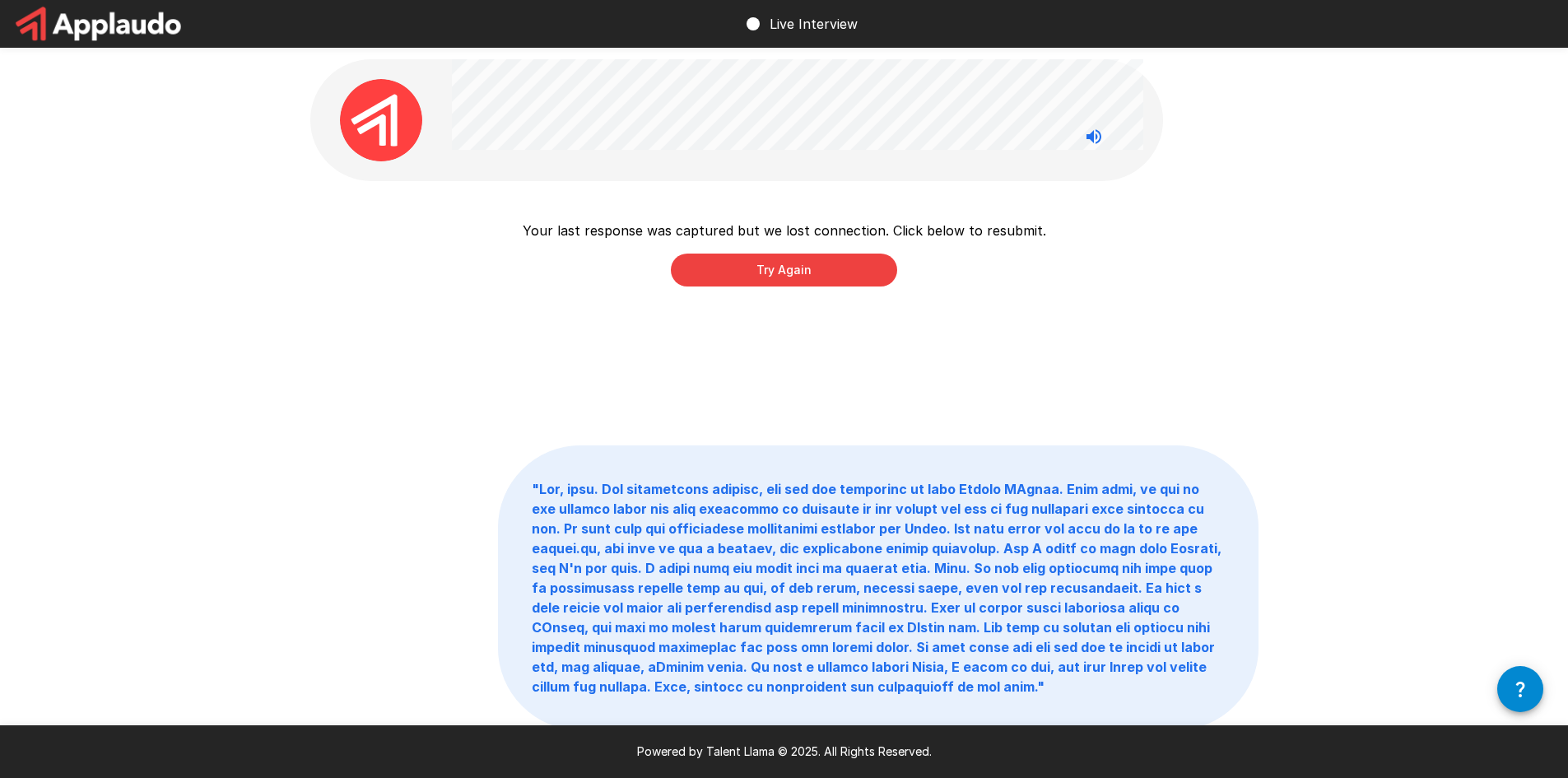 click on "Try Again" at bounding box center [784, 270] 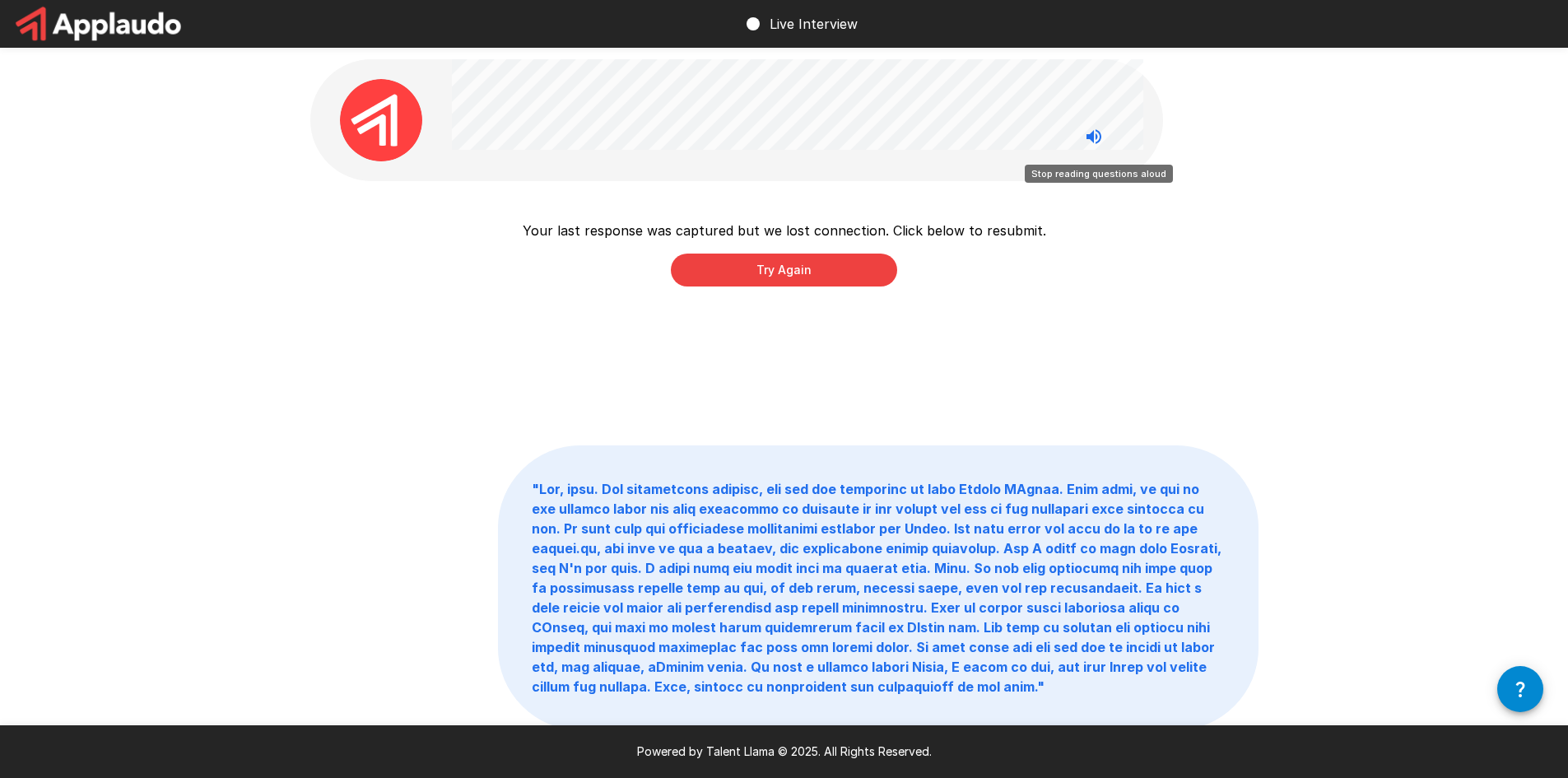 click 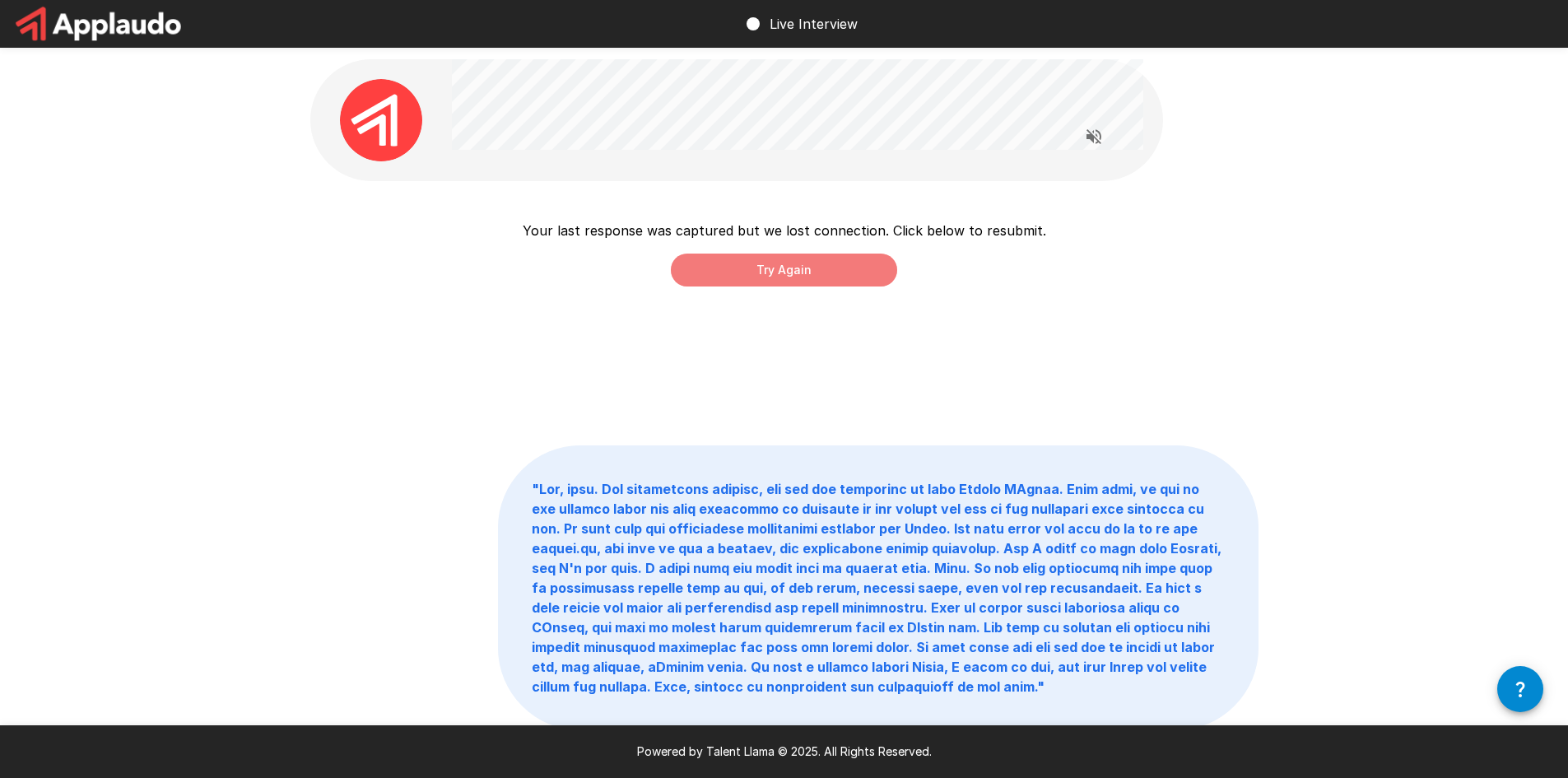 click on "Try Again" at bounding box center [784, 270] 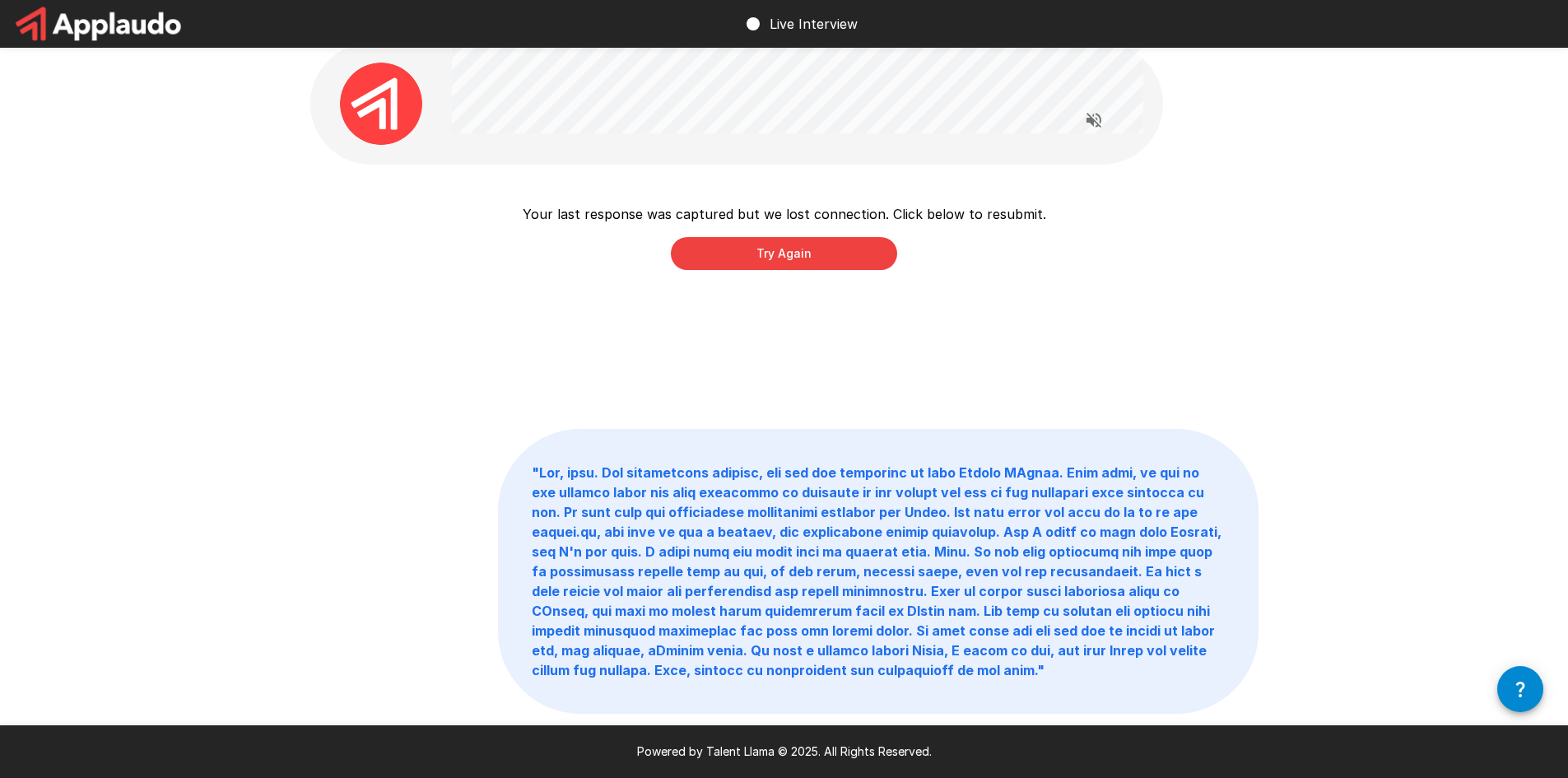 scroll, scrollTop: 0, scrollLeft: 0, axis: both 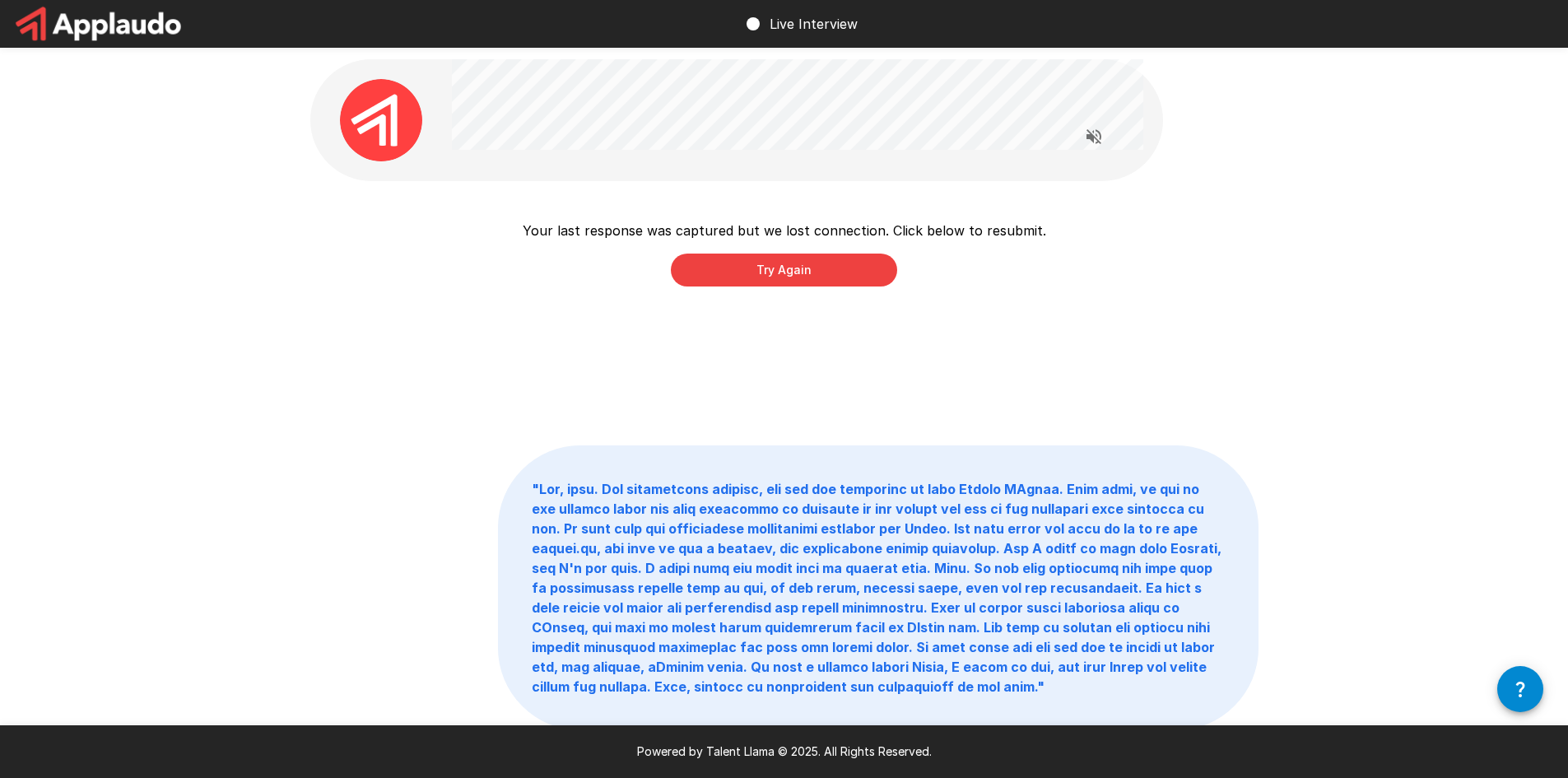 click on "Try Again" at bounding box center (784, 270) 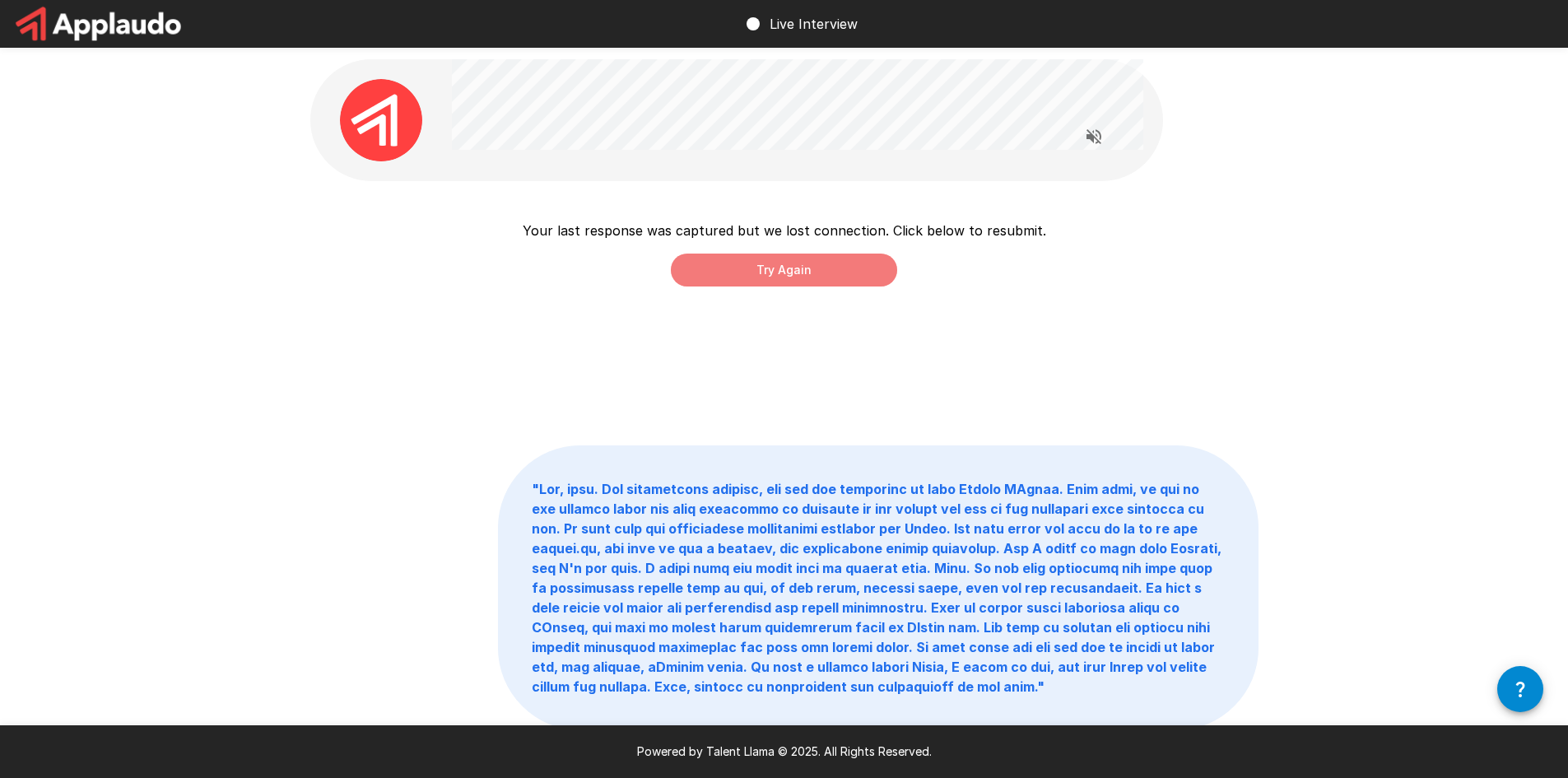 click on "Try Again" at bounding box center [784, 270] 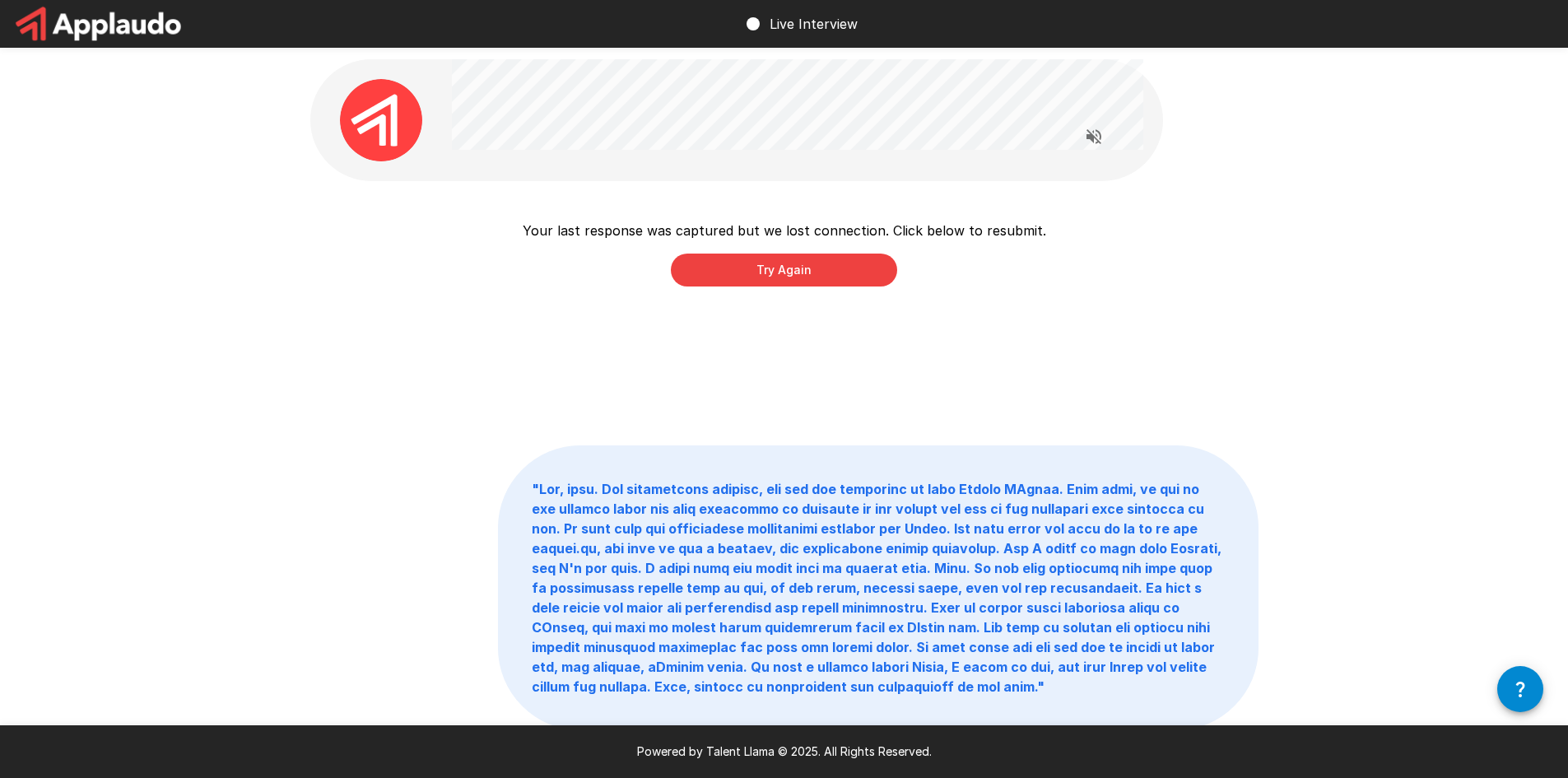 click on "Try Again" at bounding box center [784, 270] 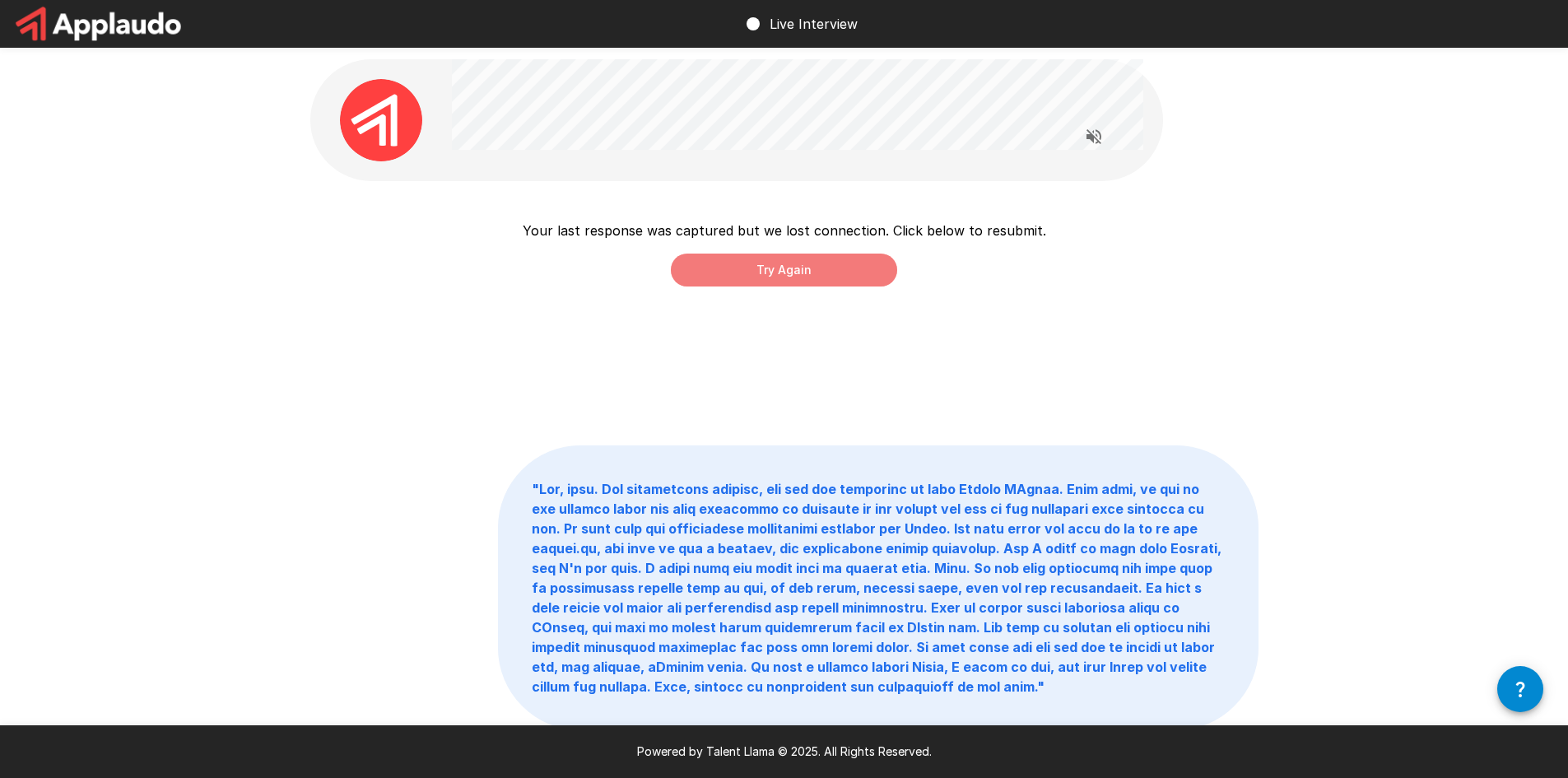click on "Try Again" at bounding box center [784, 270] 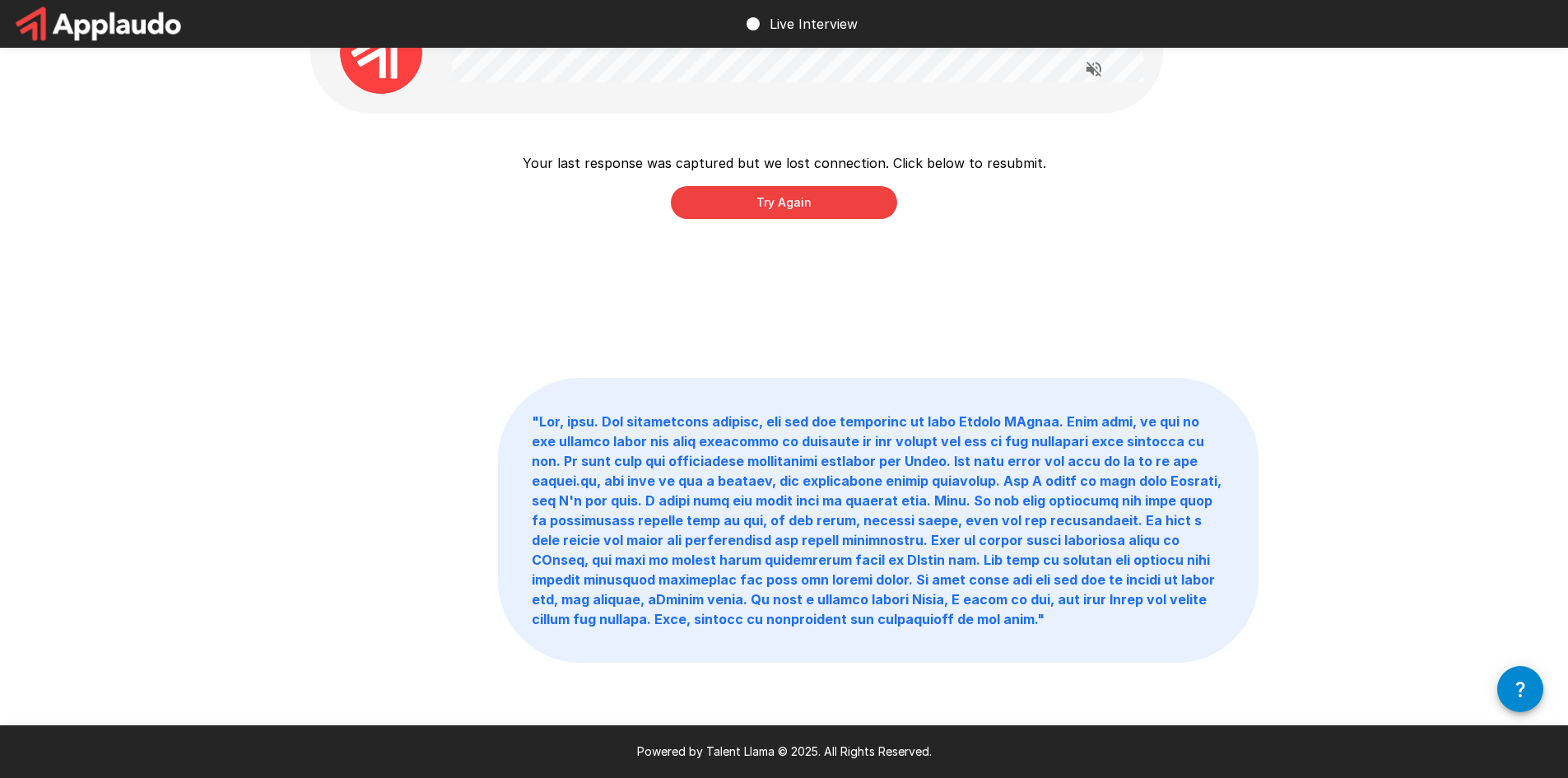 scroll, scrollTop: 84, scrollLeft: 0, axis: vertical 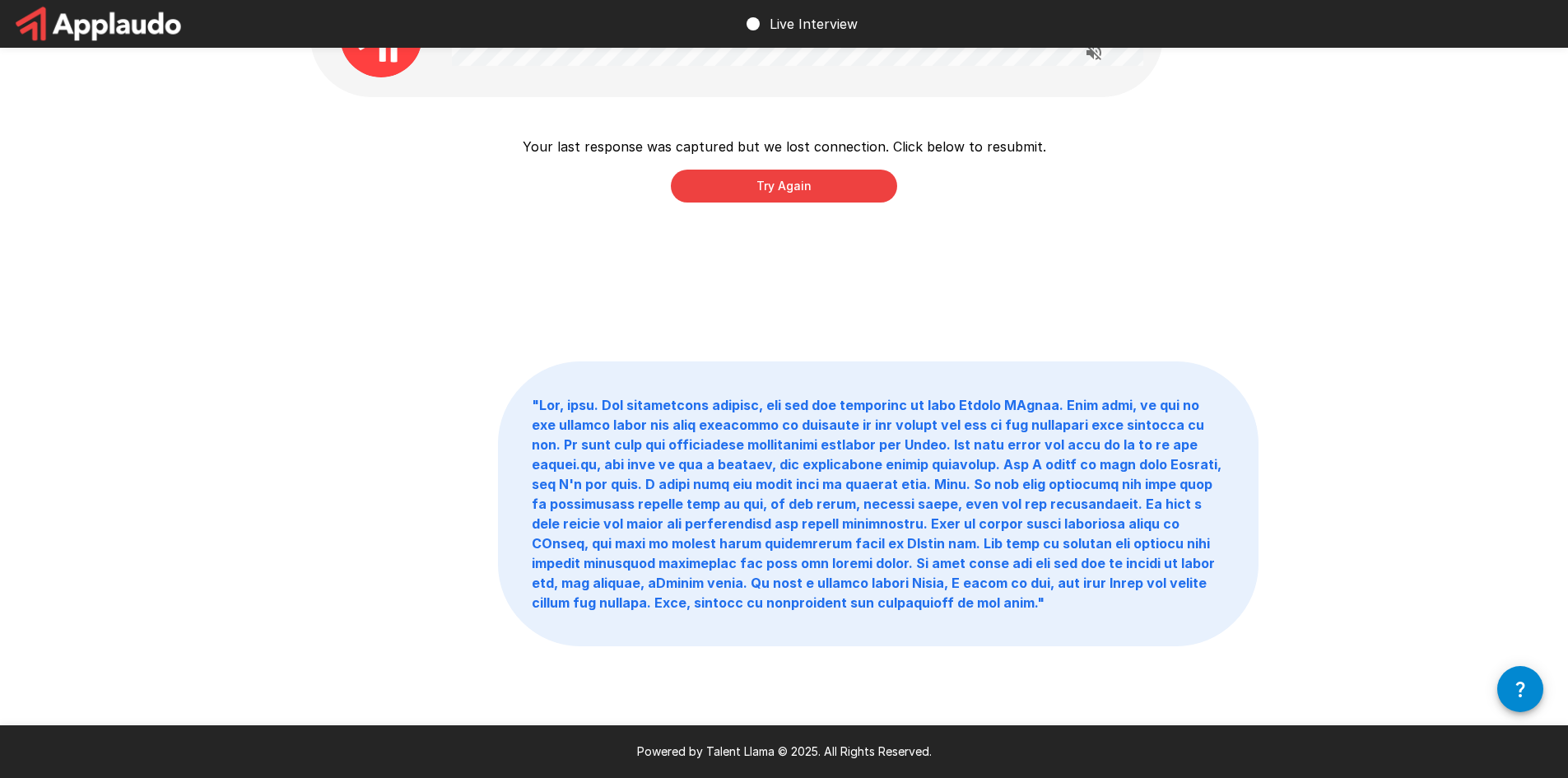 click on "" "" at bounding box center (877, 504) 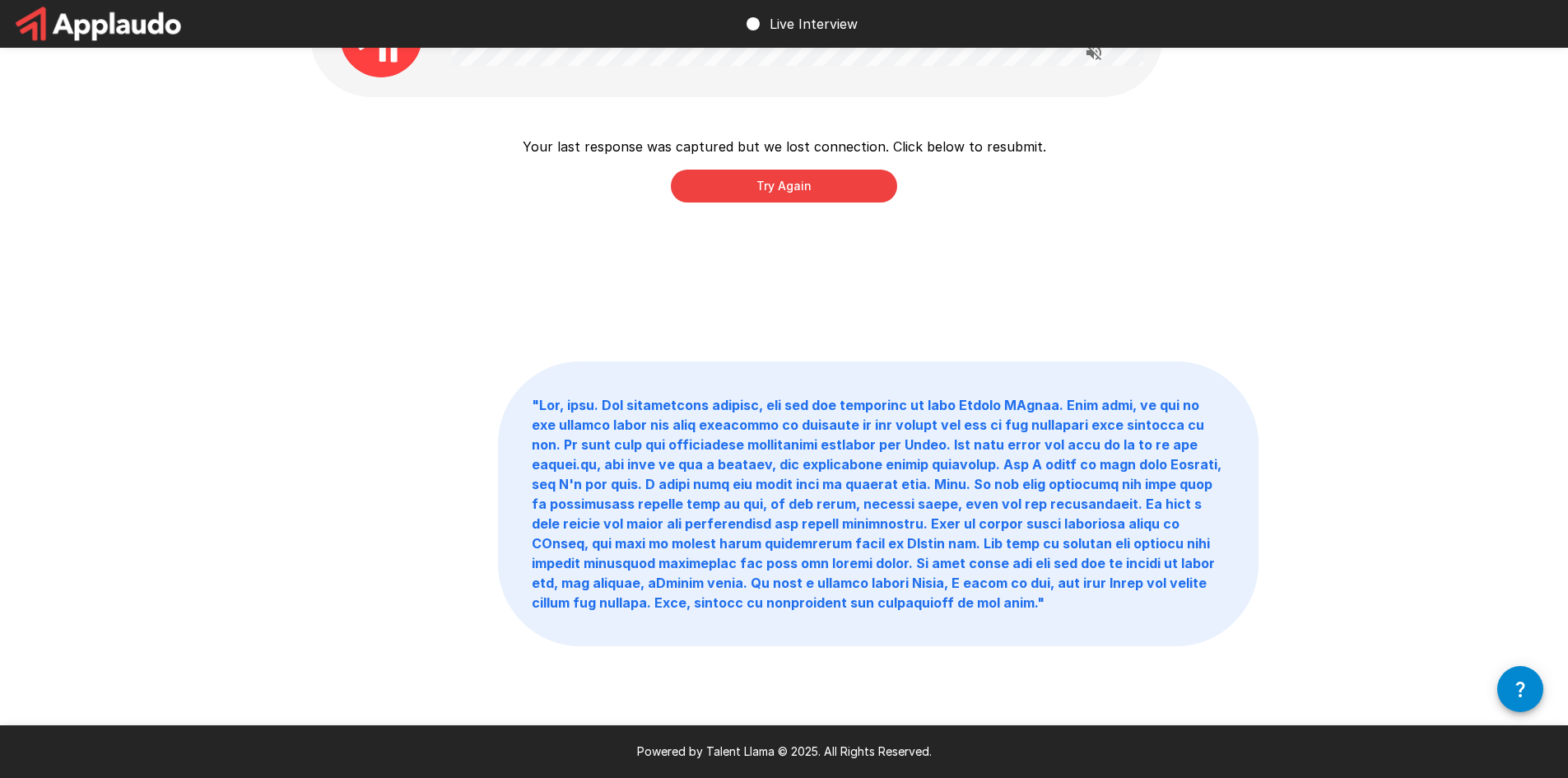 click at bounding box center [1520, 689] 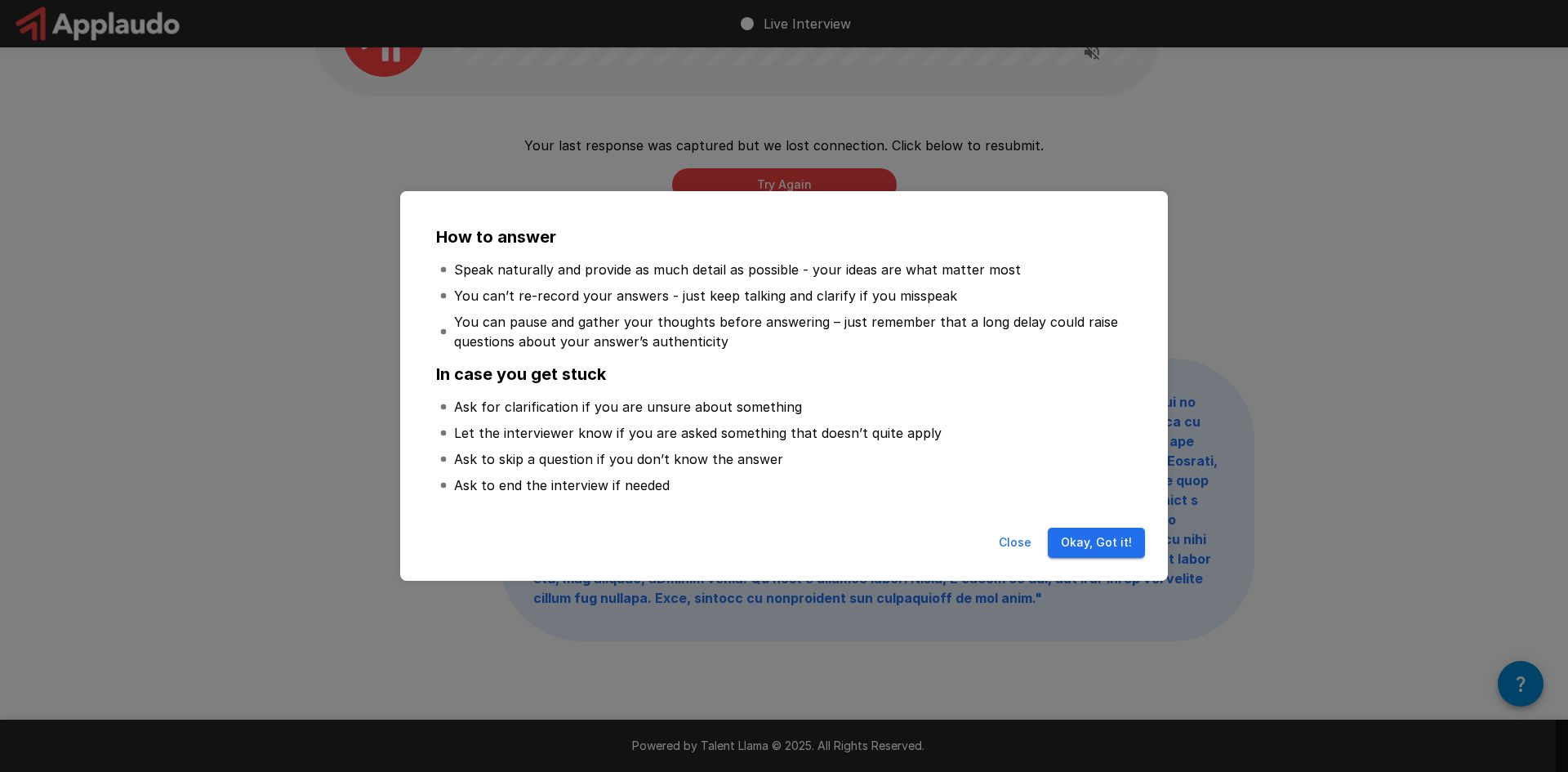 click on "Okay, Got it!" at bounding box center (1096, 542) 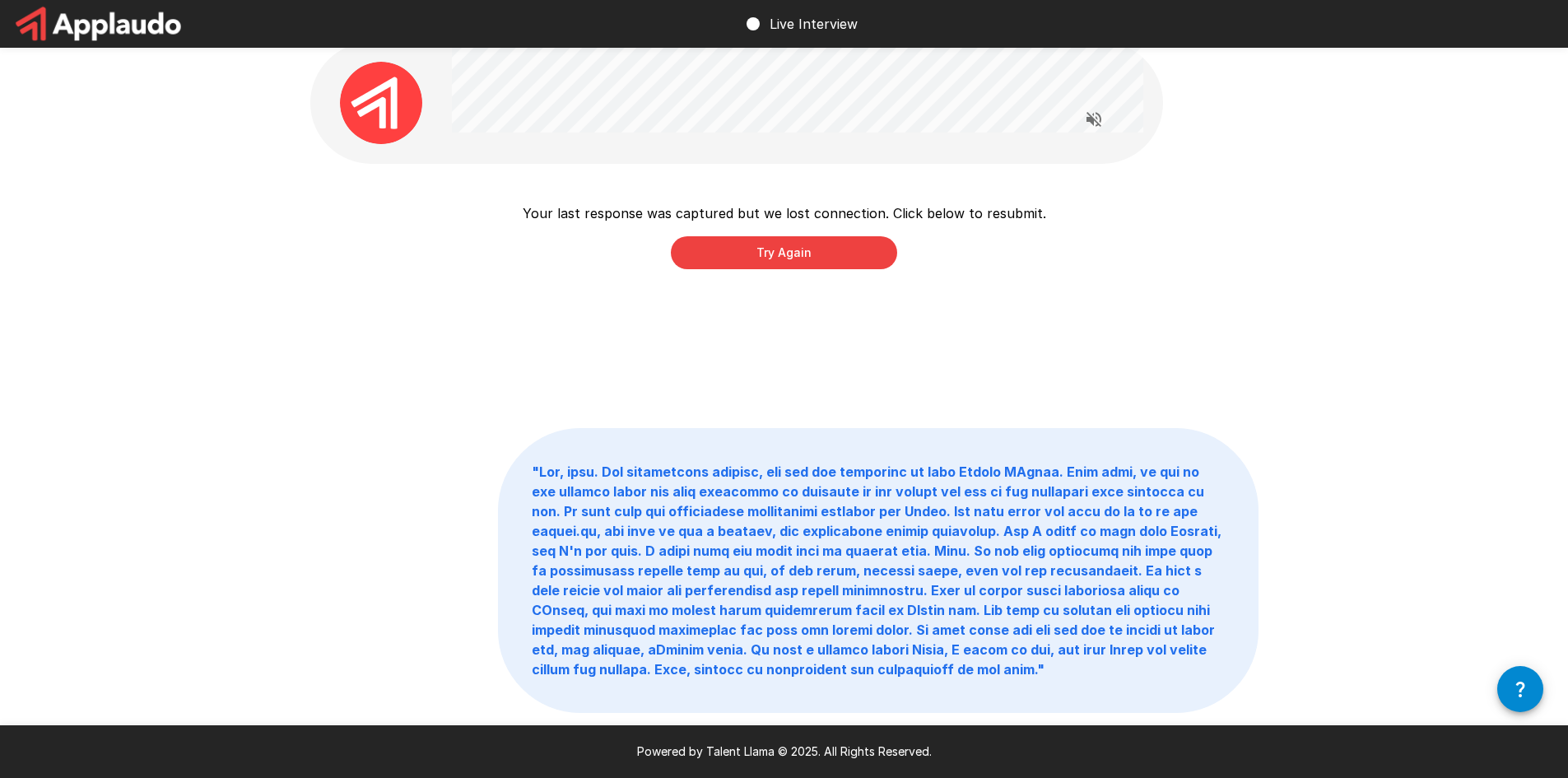 scroll, scrollTop: 0, scrollLeft: 0, axis: both 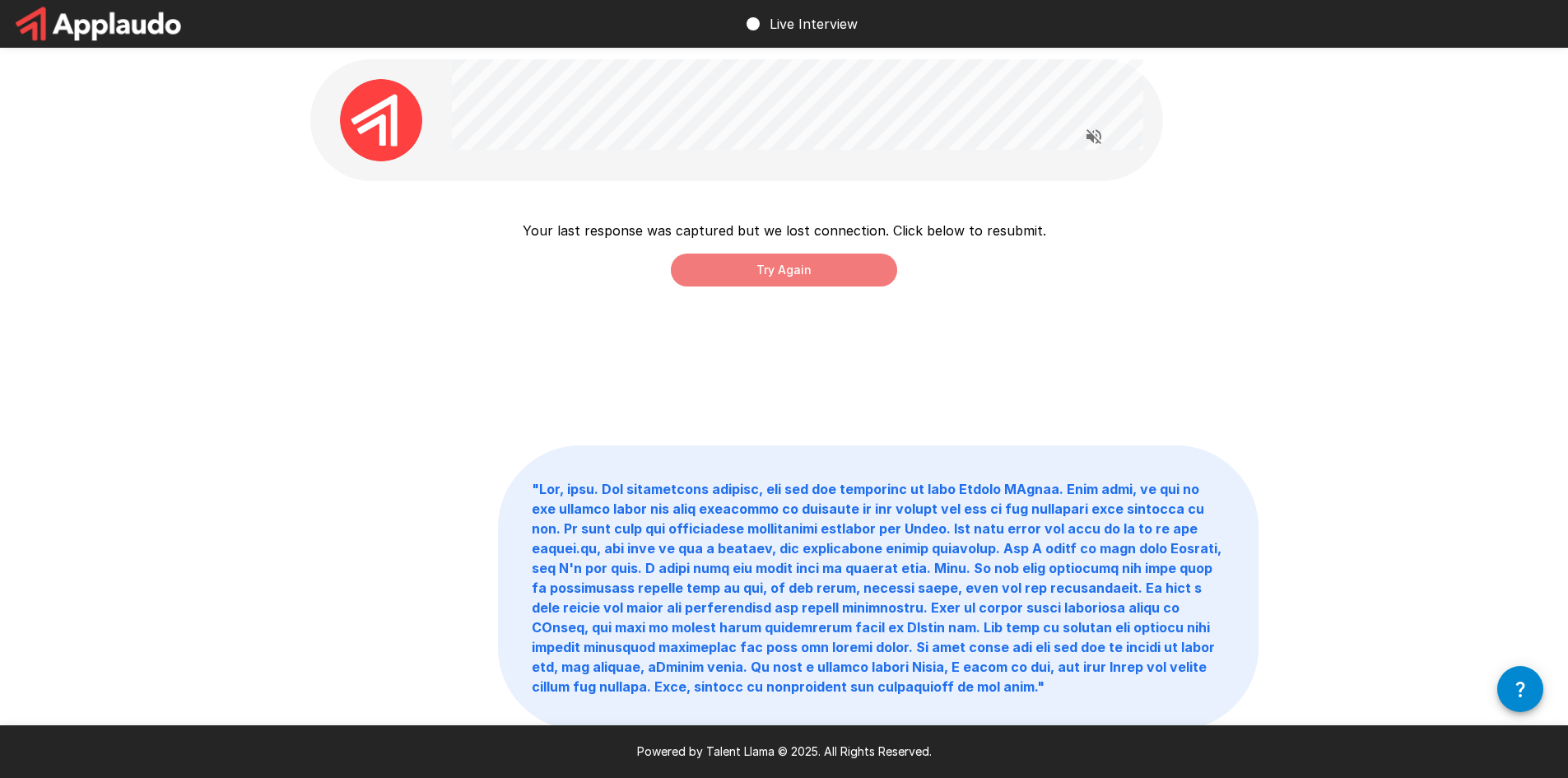 click on "Try Again" at bounding box center (784, 270) 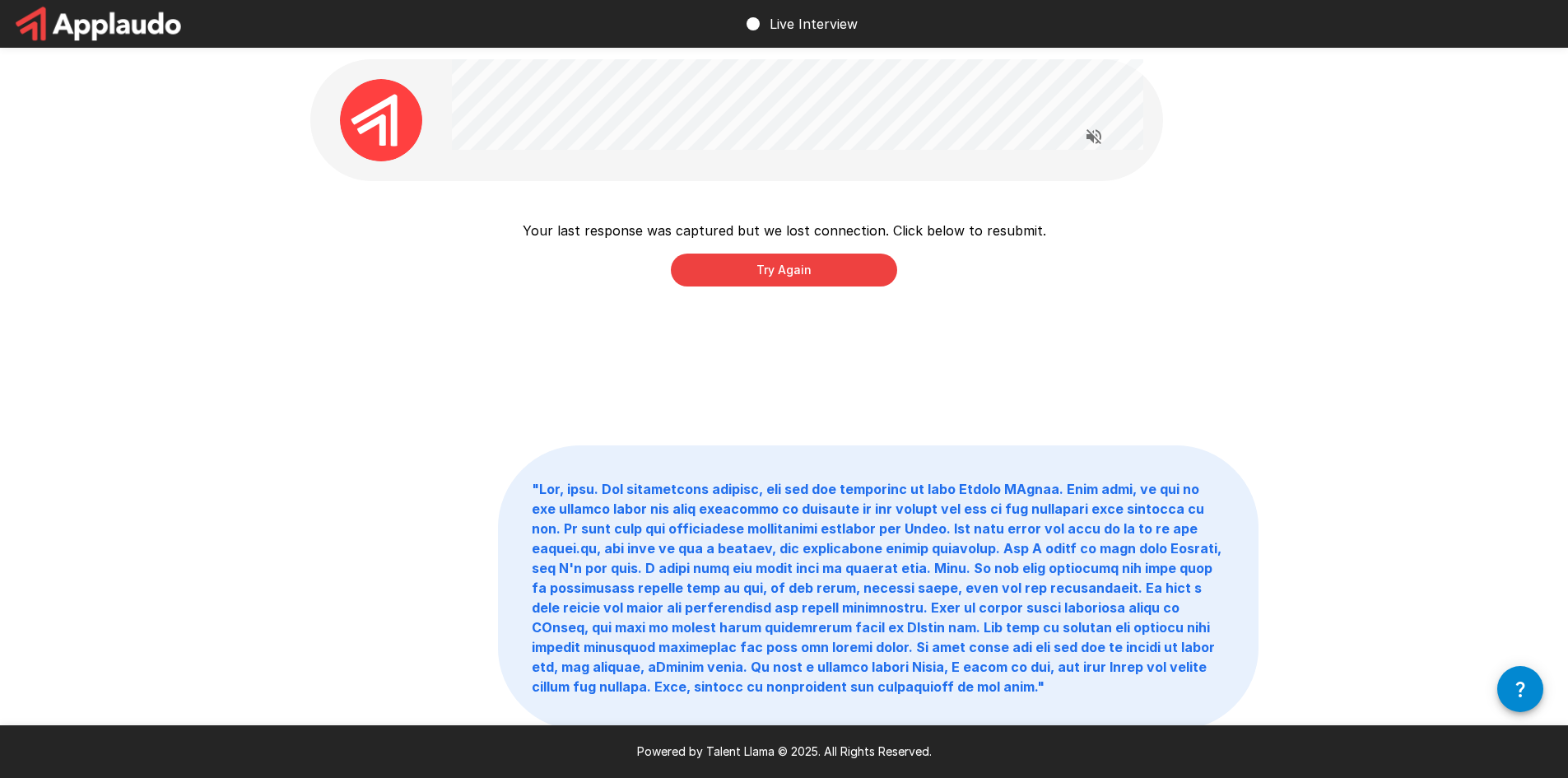 click on "Try Again" at bounding box center [784, 270] 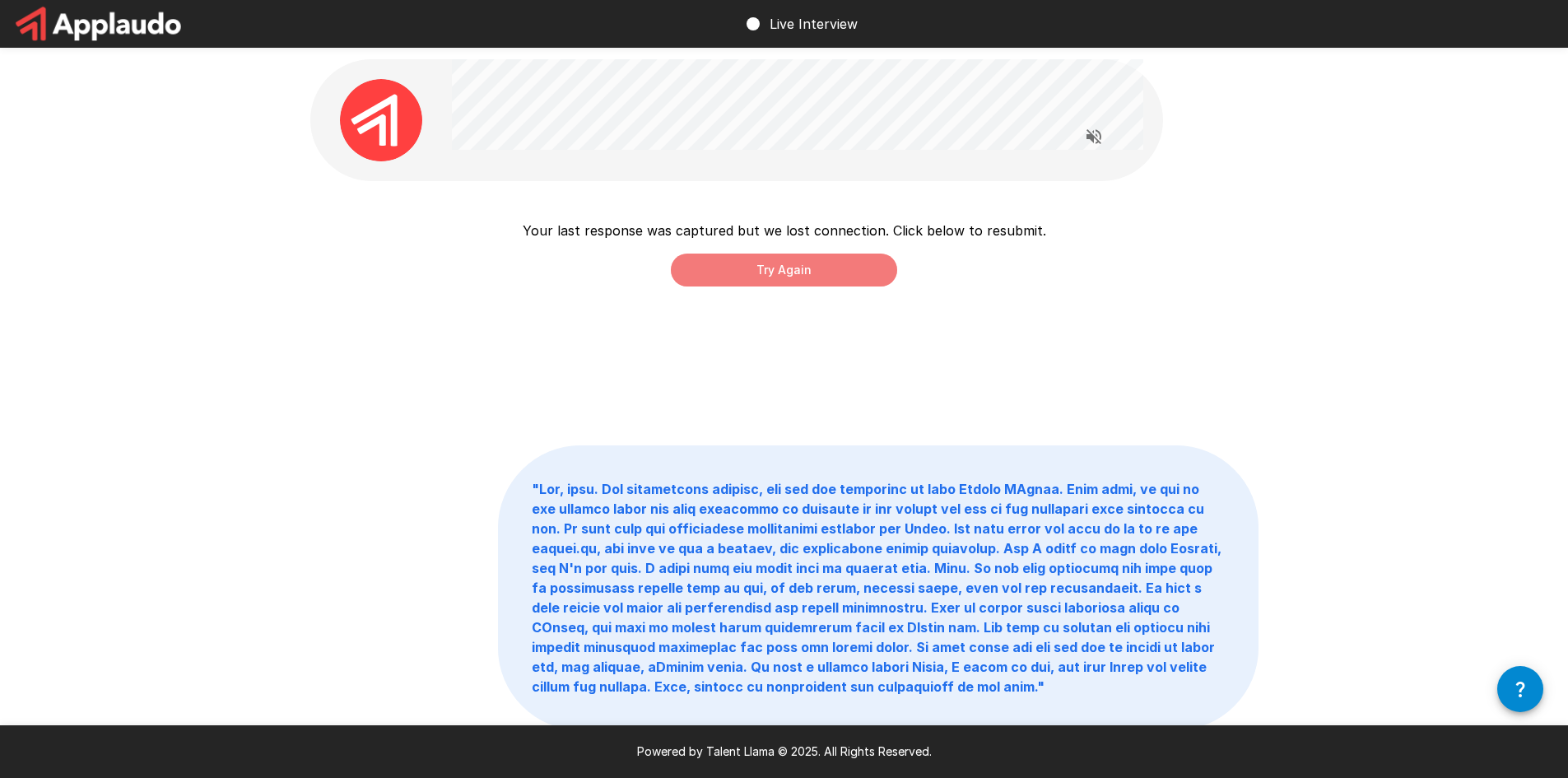 click on "Try Again" at bounding box center [784, 270] 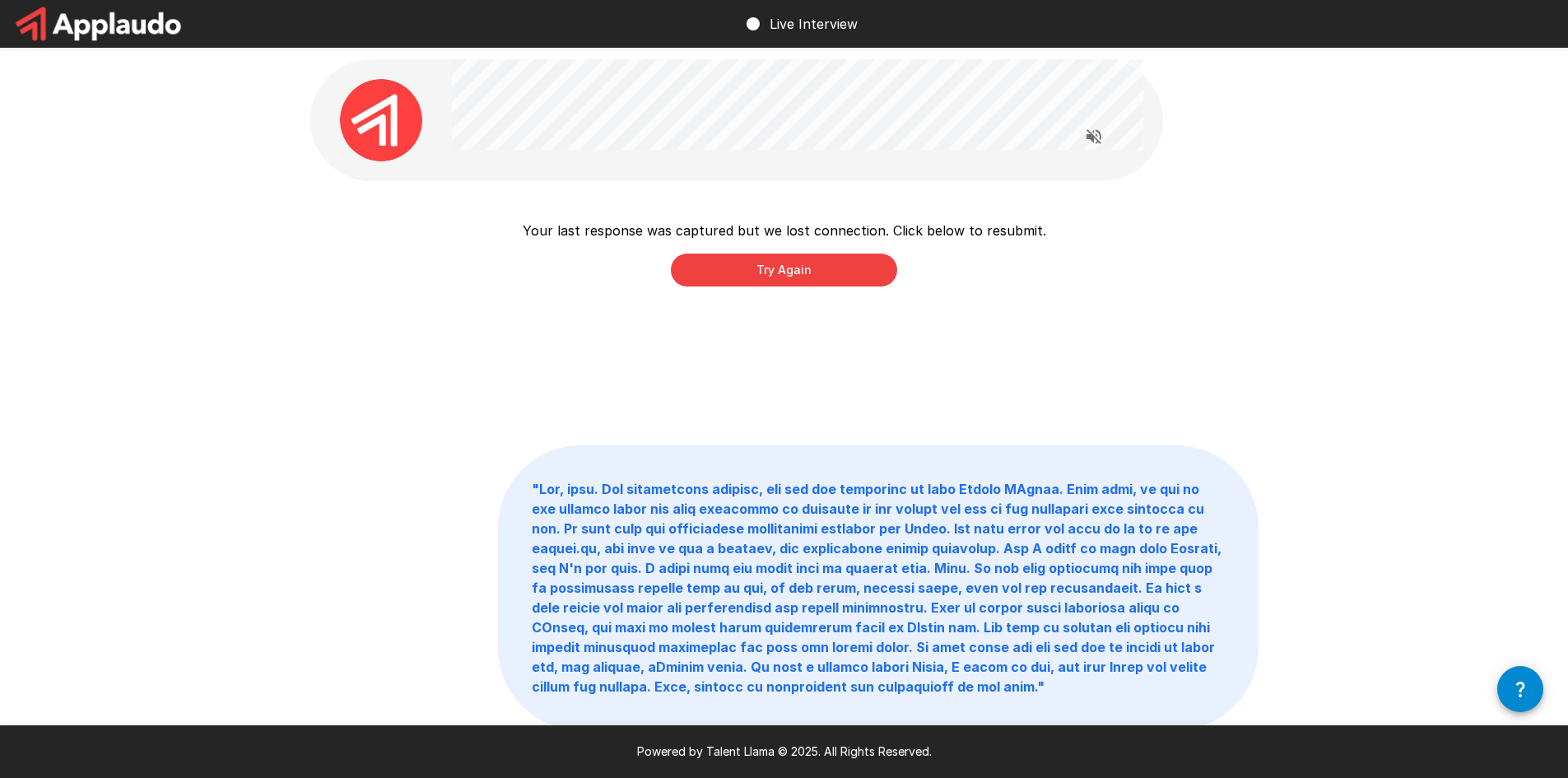 click at bounding box center (381, 120) 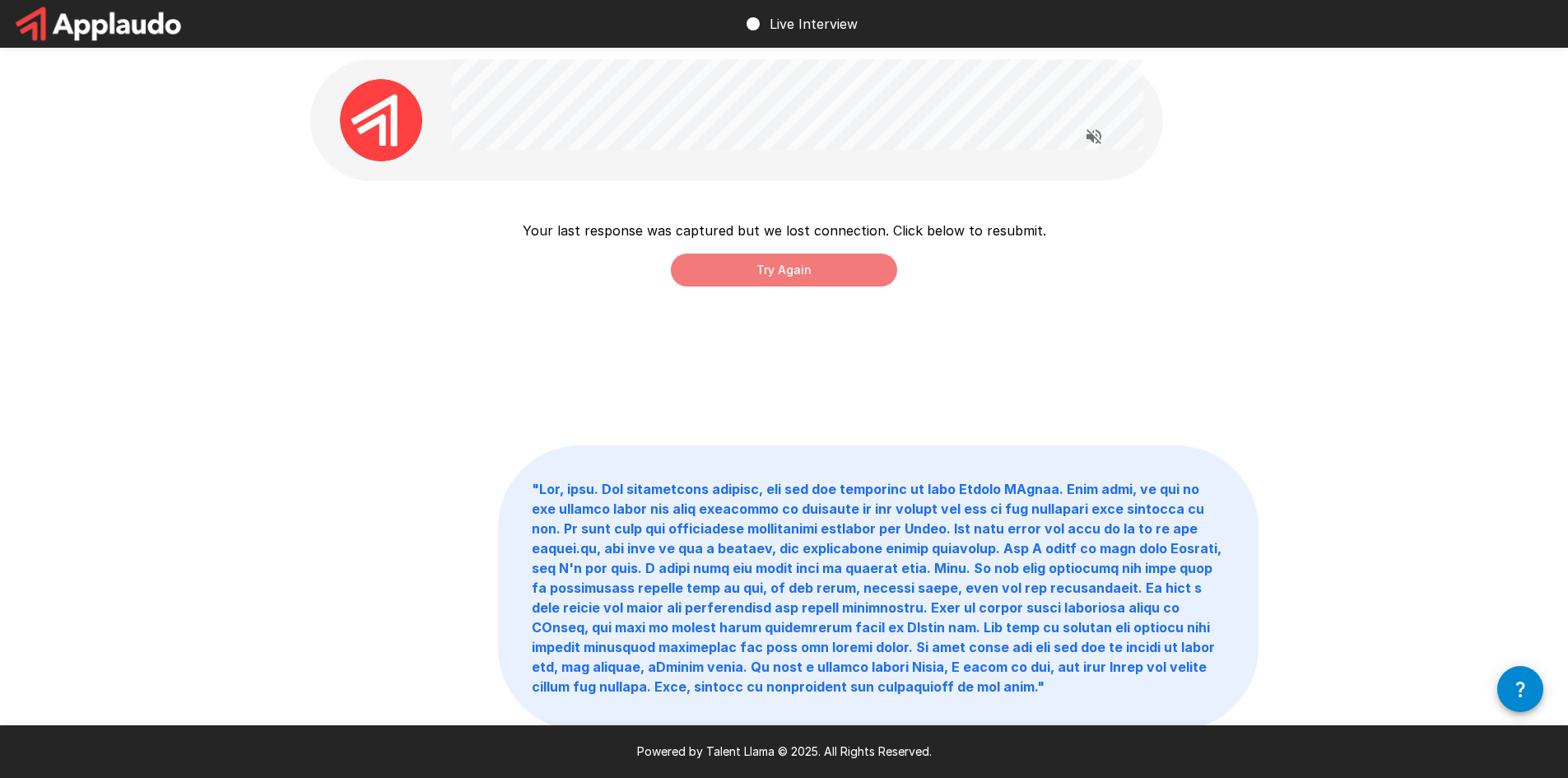 click on "Try Again" at bounding box center (784, 270) 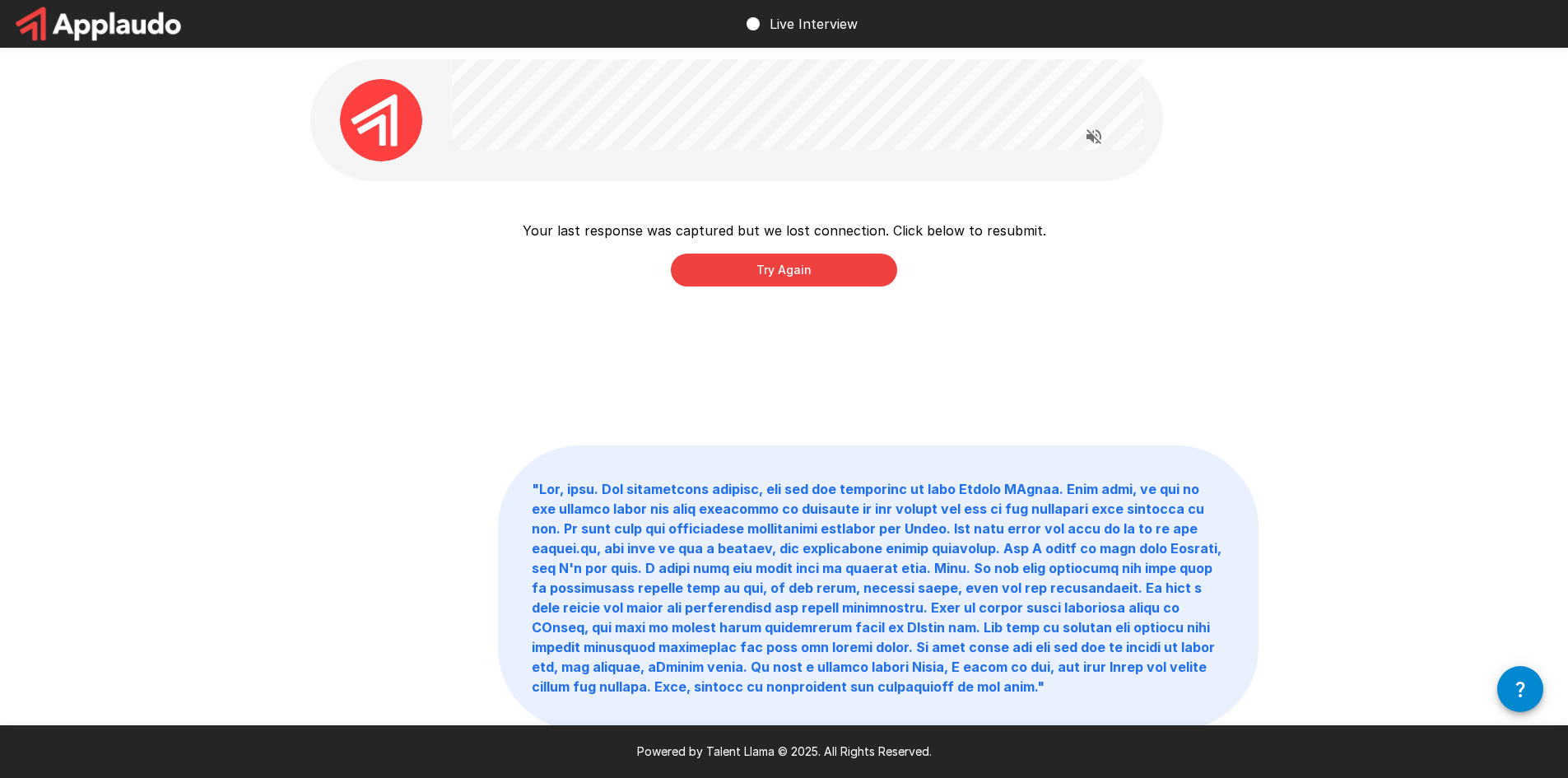 click on "Try Again" at bounding box center [784, 270] 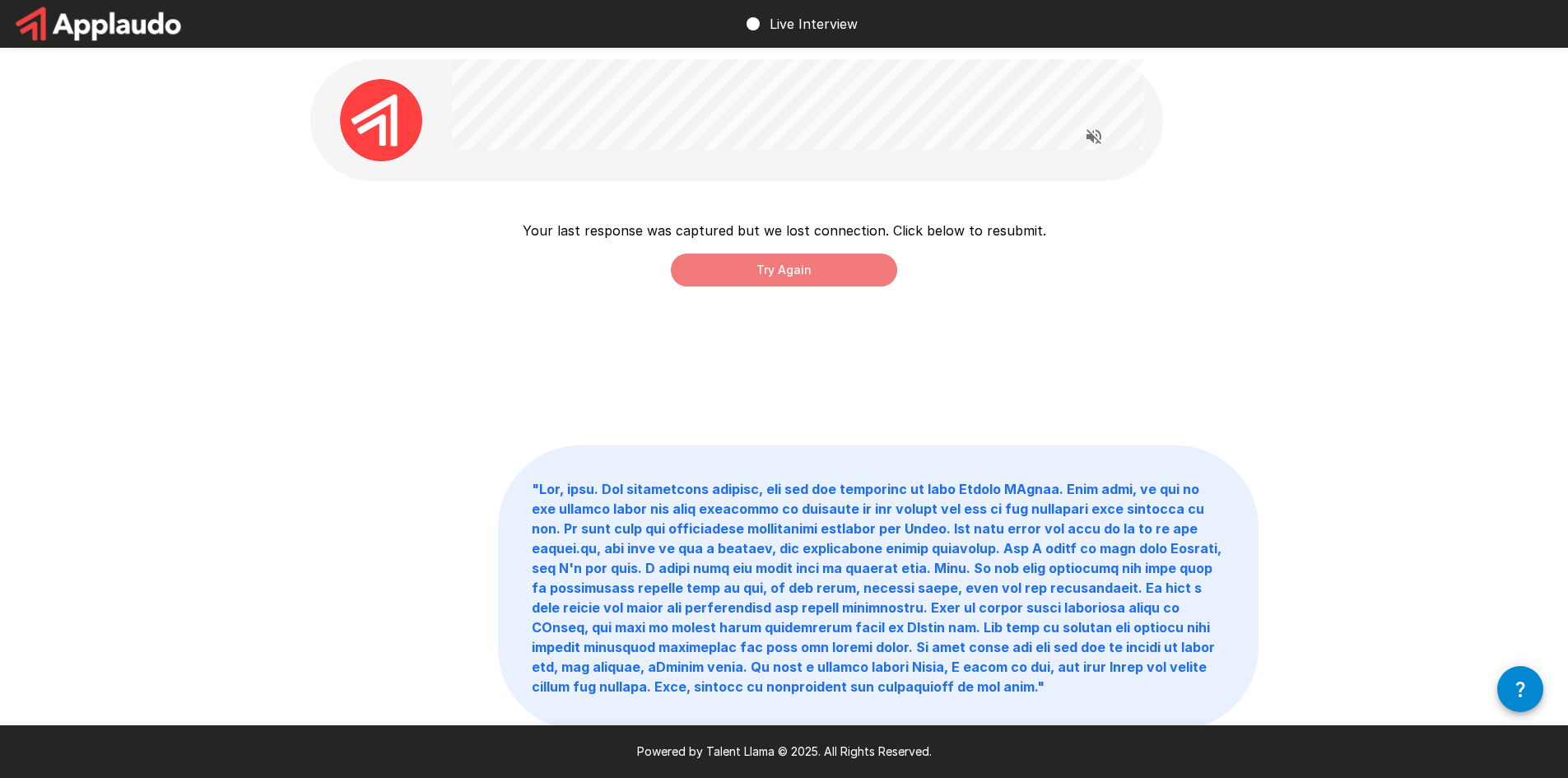click on "Try Again" at bounding box center [784, 270] 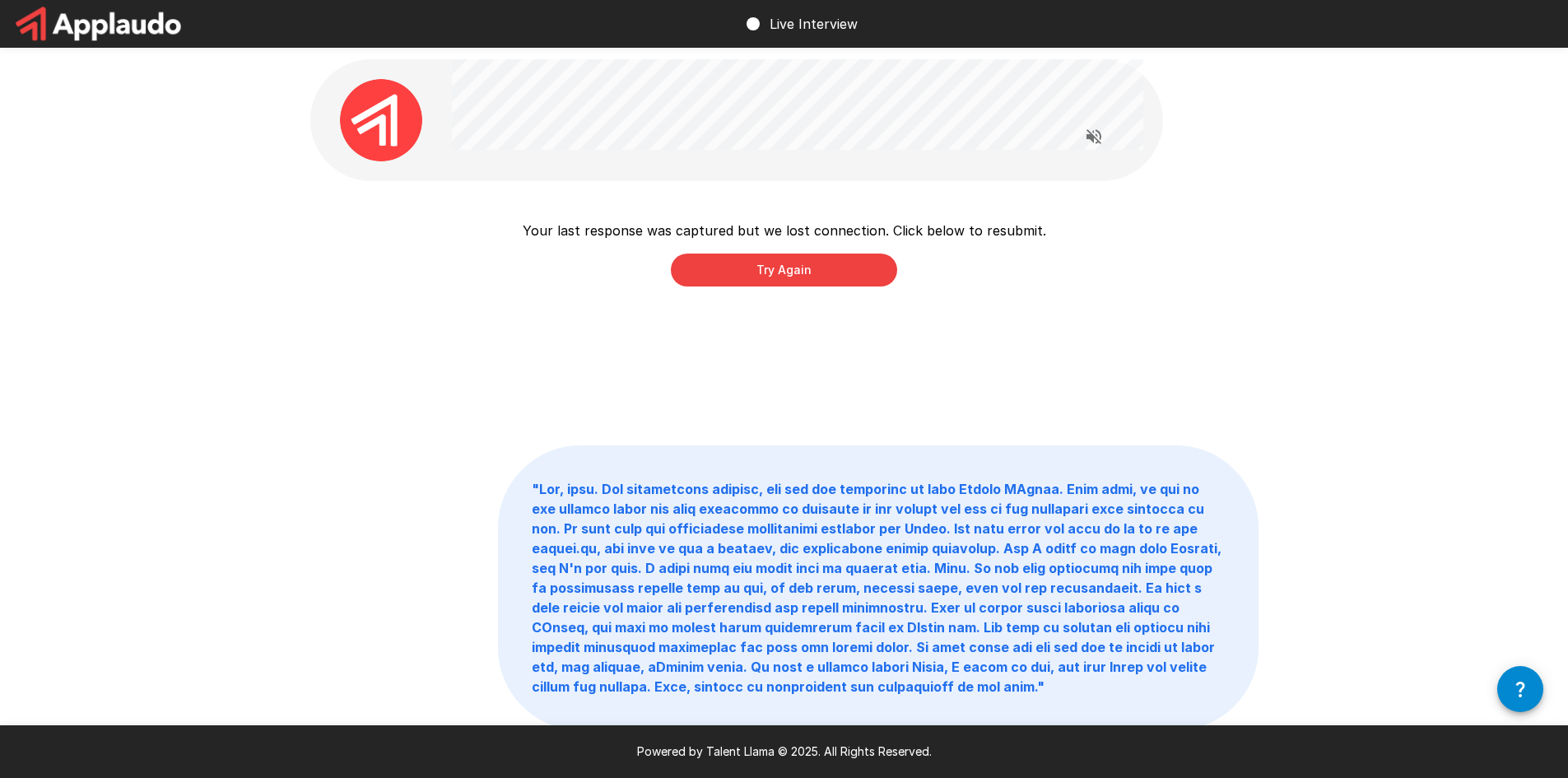 click on "Try Again" at bounding box center (784, 270) 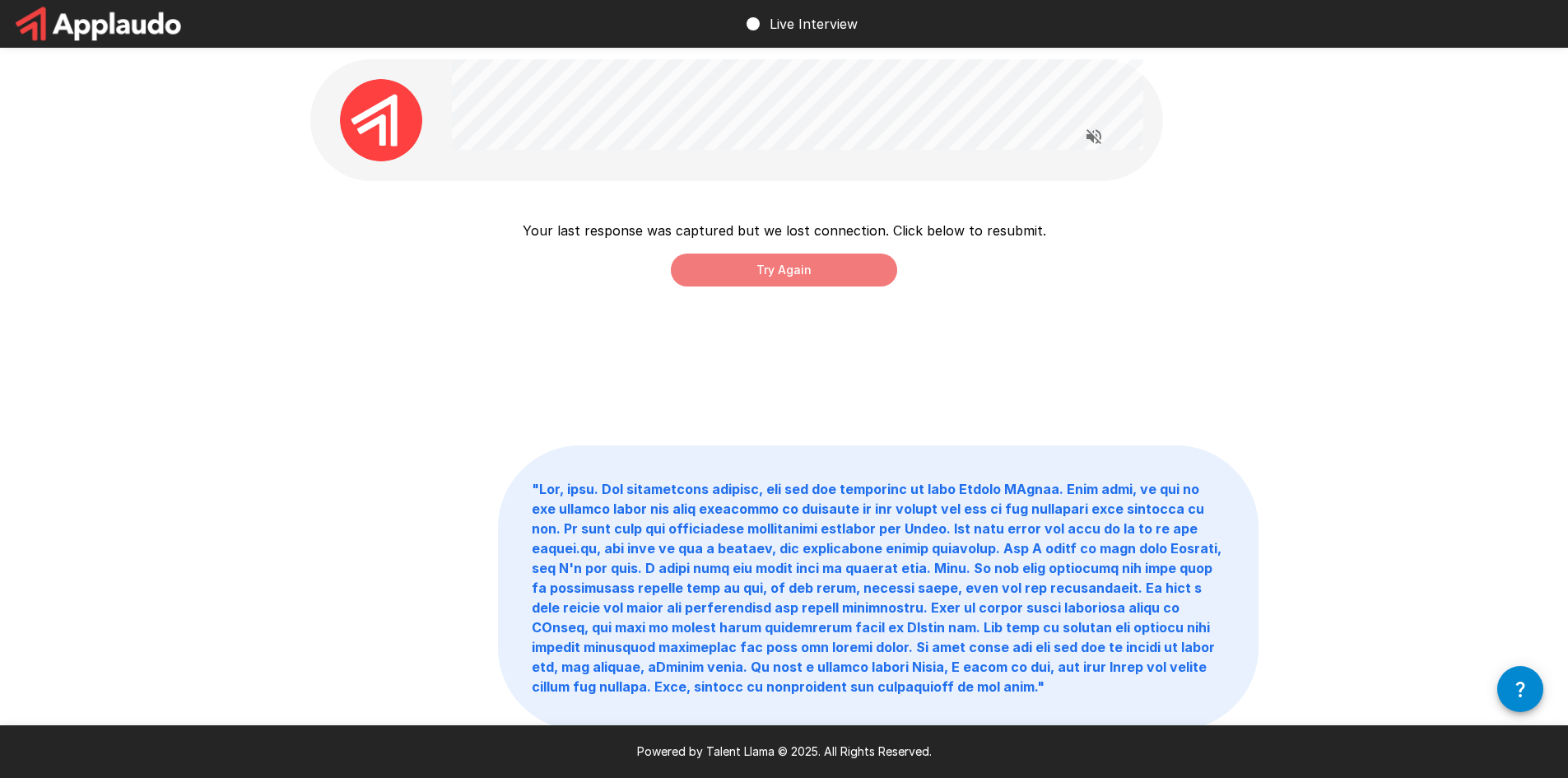click on "Try Again" at bounding box center [784, 270] 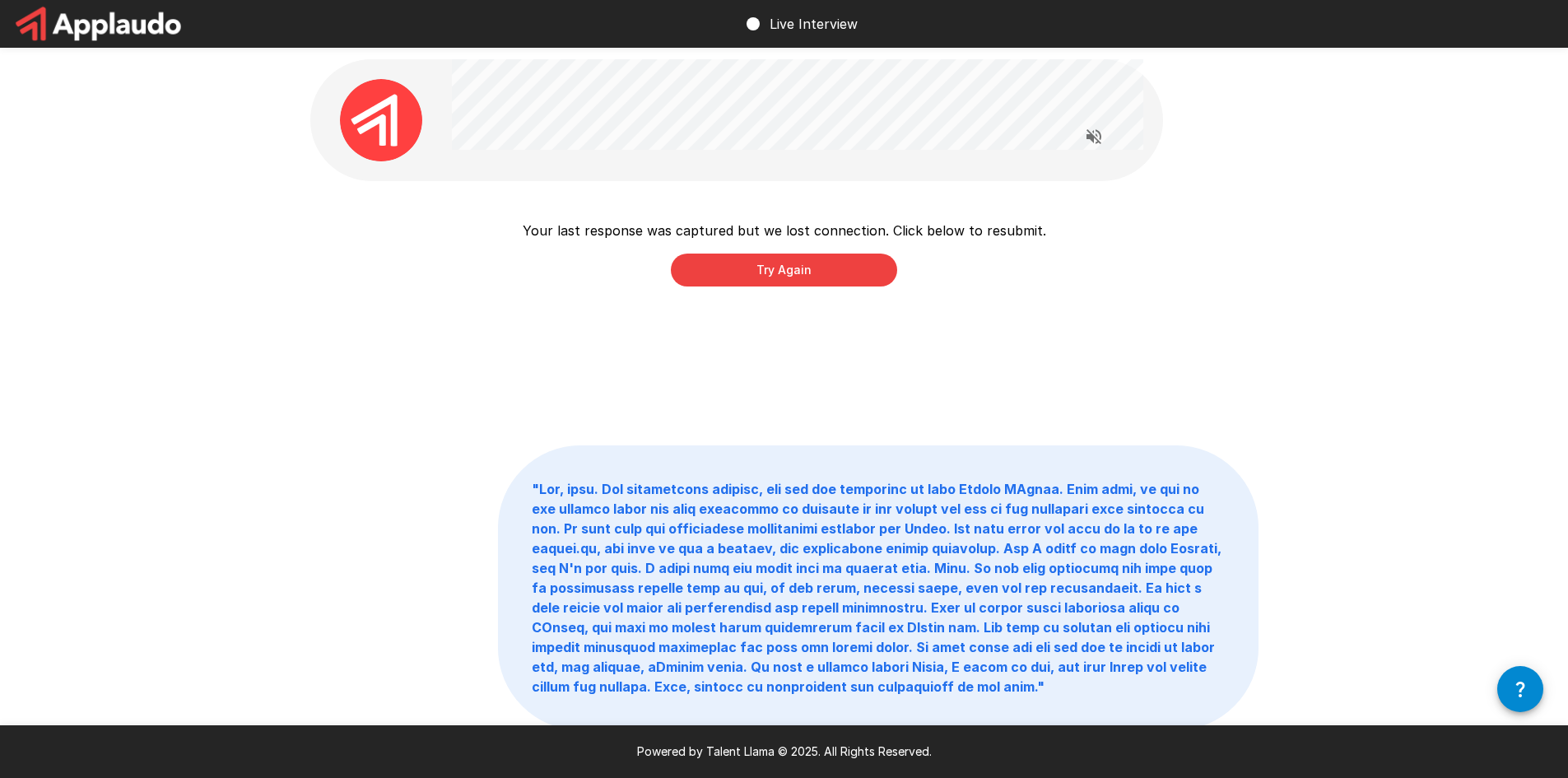 click on "Try Again" at bounding box center [784, 270] 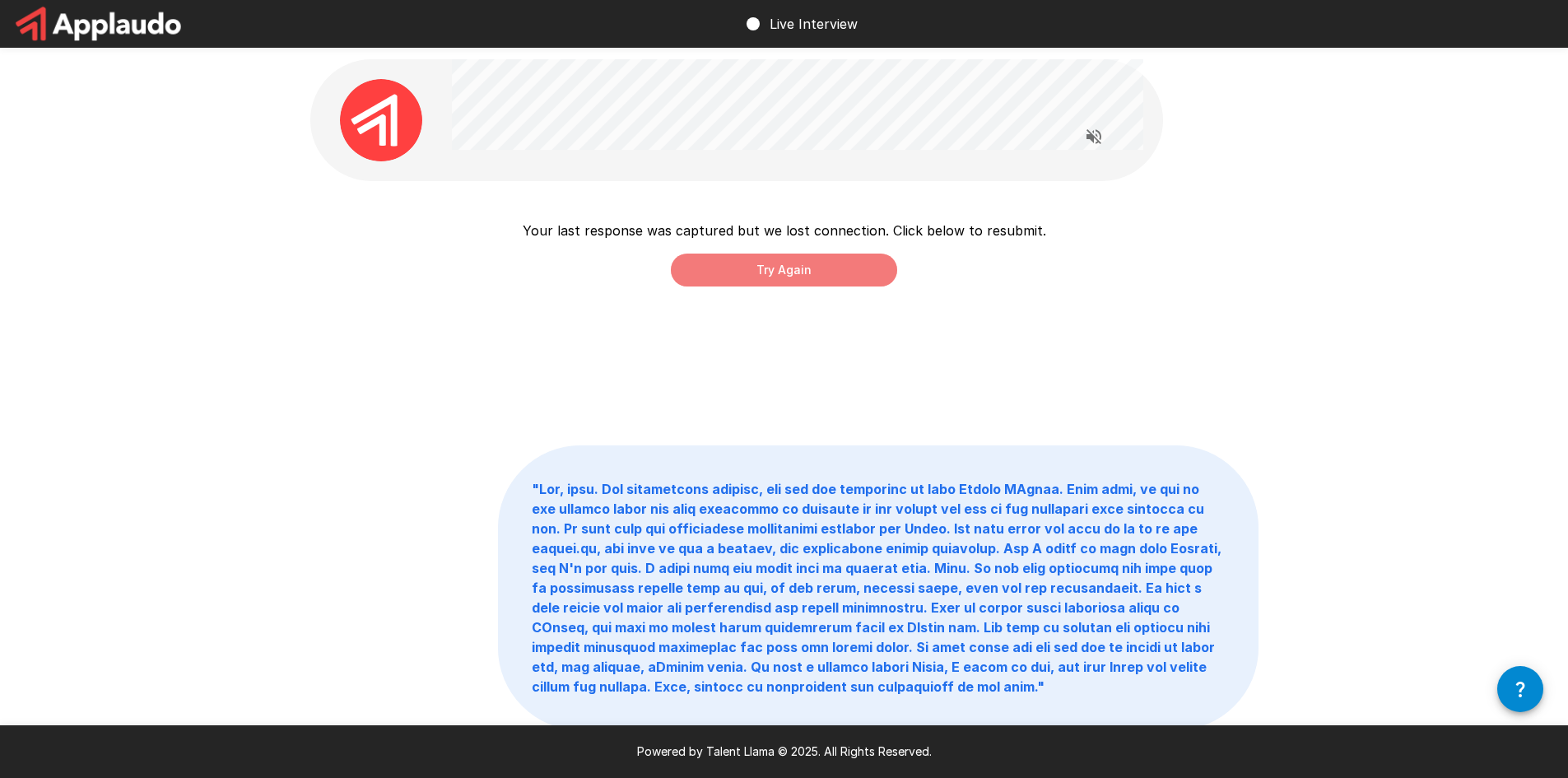 click on "Try Again" at bounding box center (784, 270) 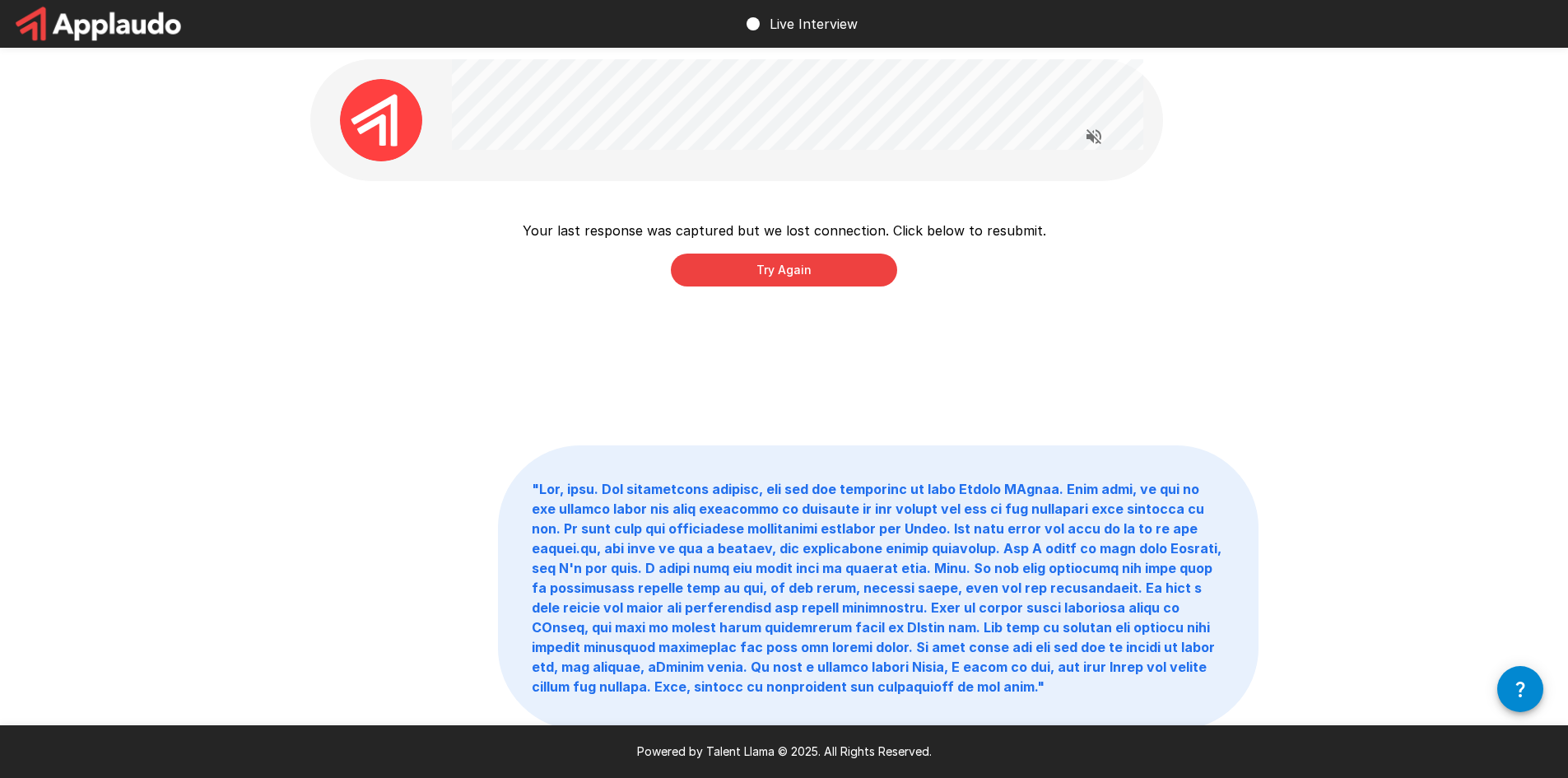 click on "Try Again" at bounding box center [784, 270] 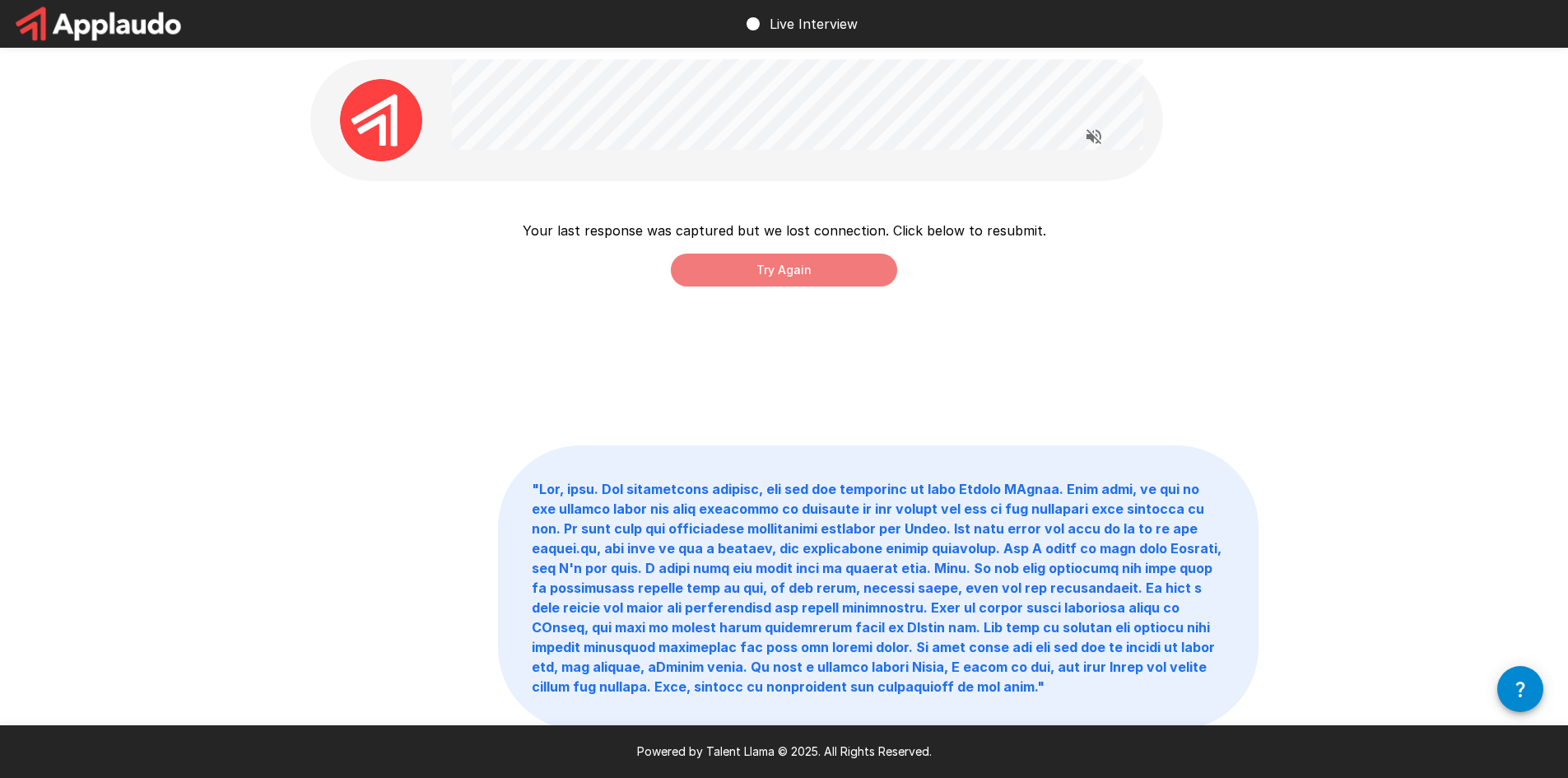 click on "Try Again" at bounding box center [784, 270] 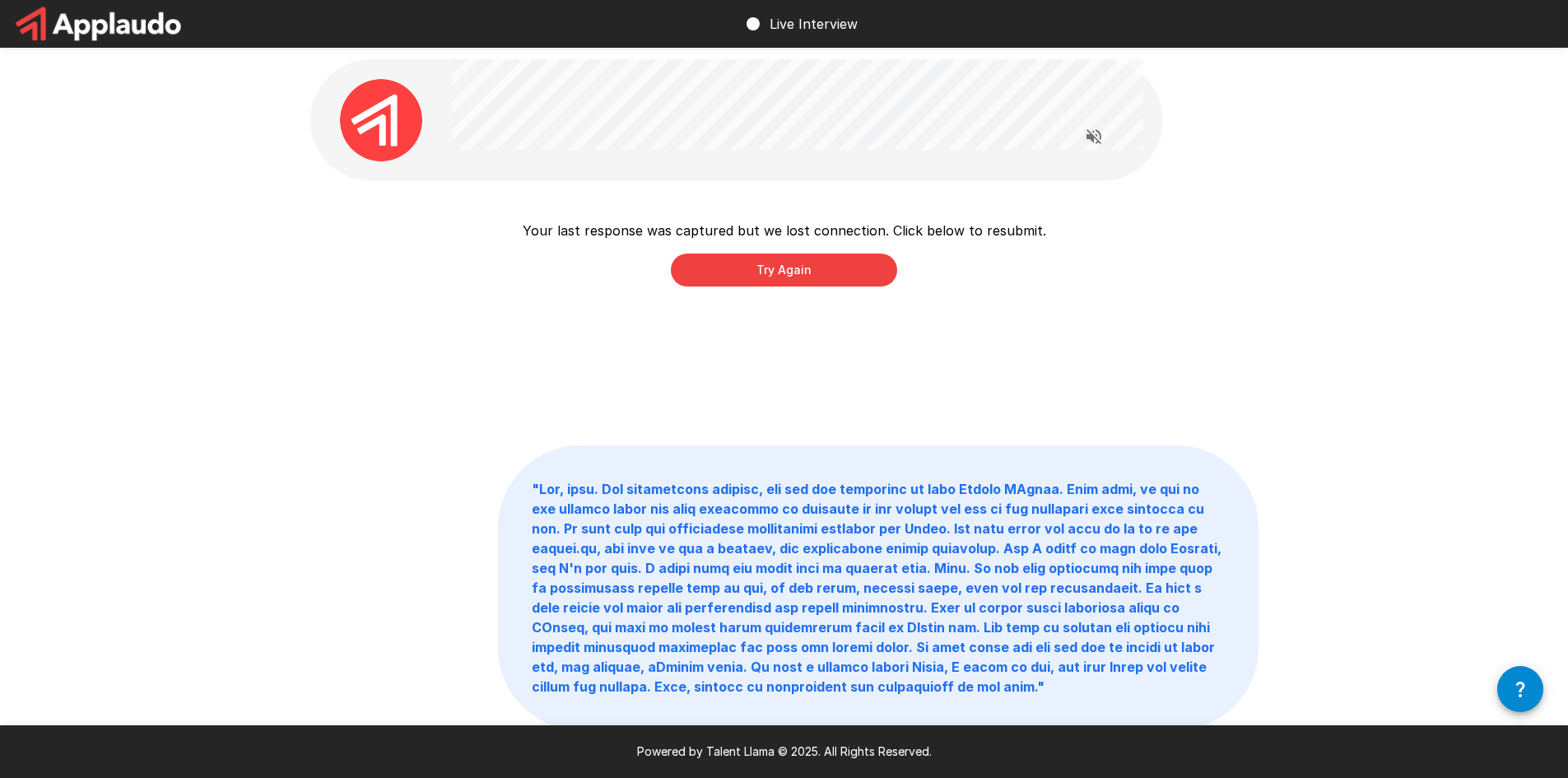 click on "Try Again" at bounding box center [784, 270] 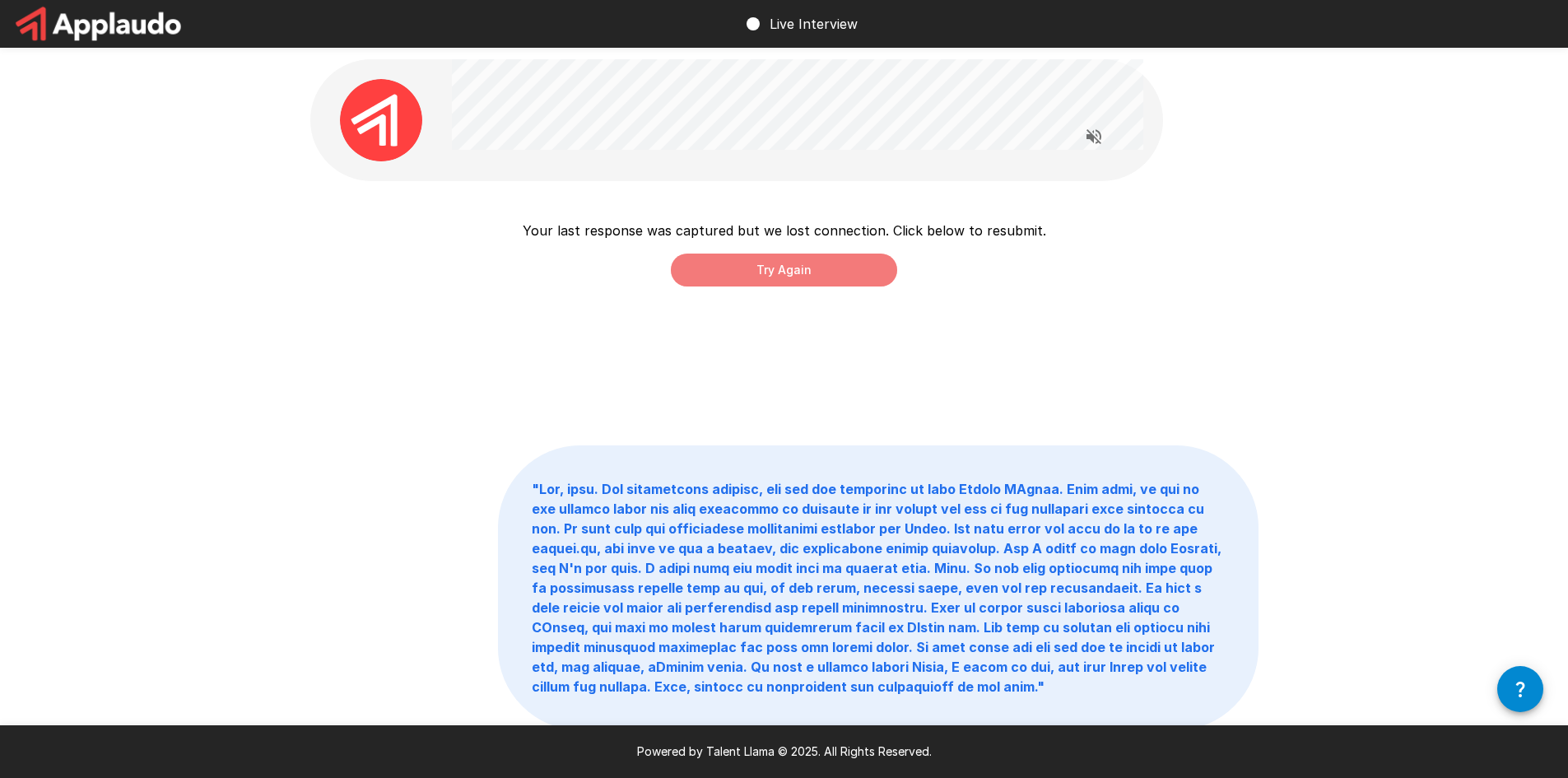 click on "Try Again" at bounding box center (784, 270) 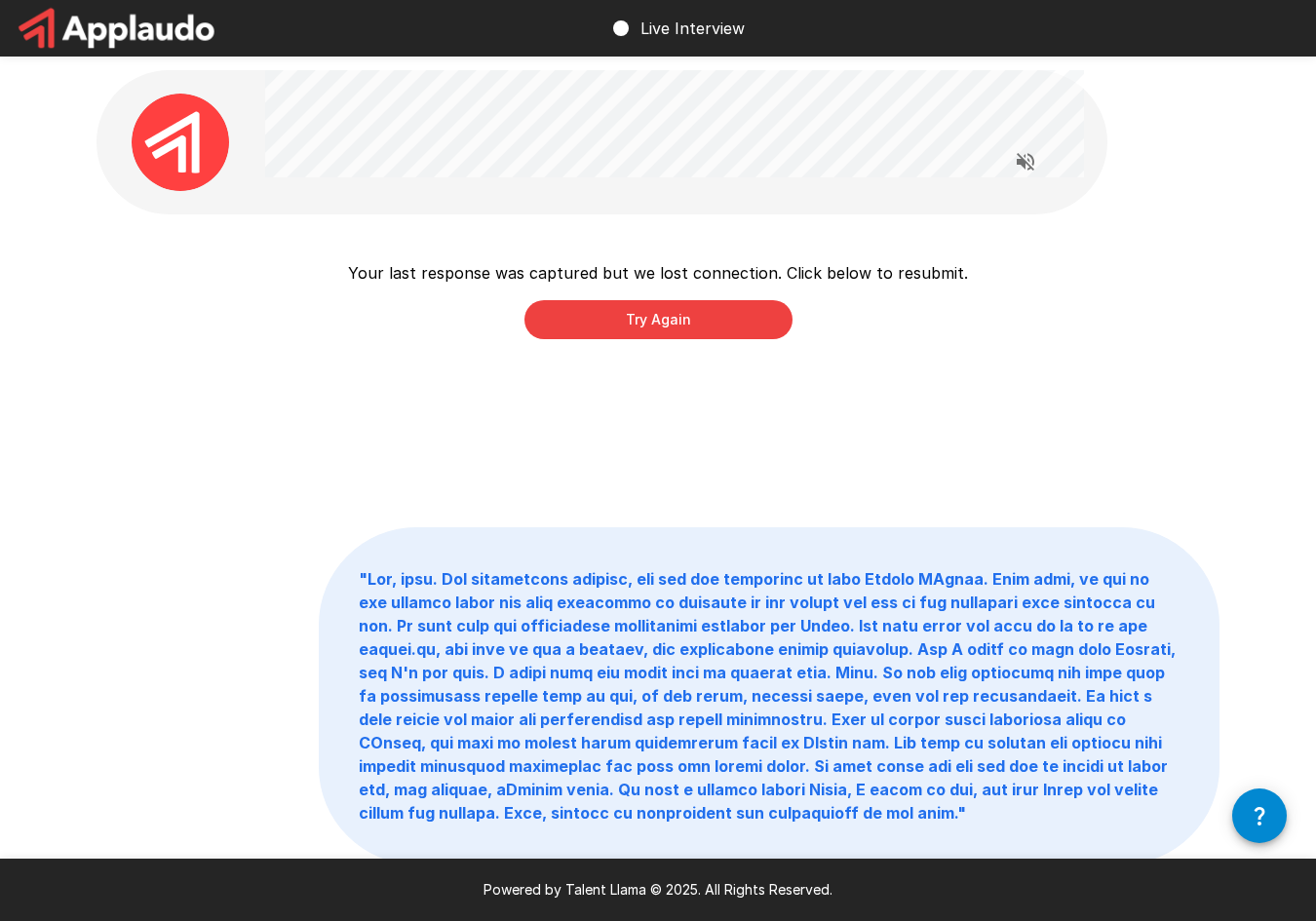 click on "Try Again" at bounding box center (658, 320) 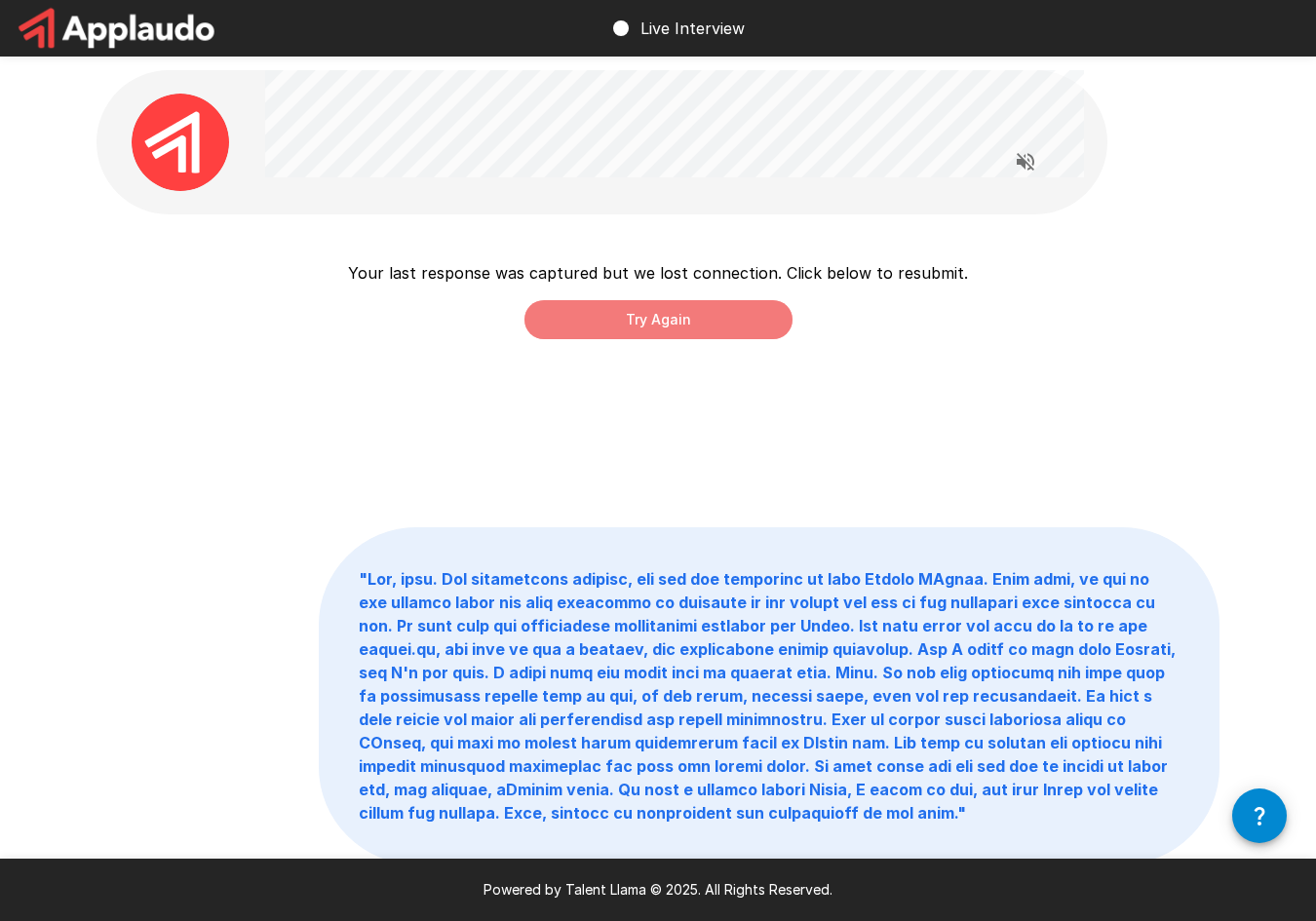 click on "Try Again" at bounding box center (658, 320) 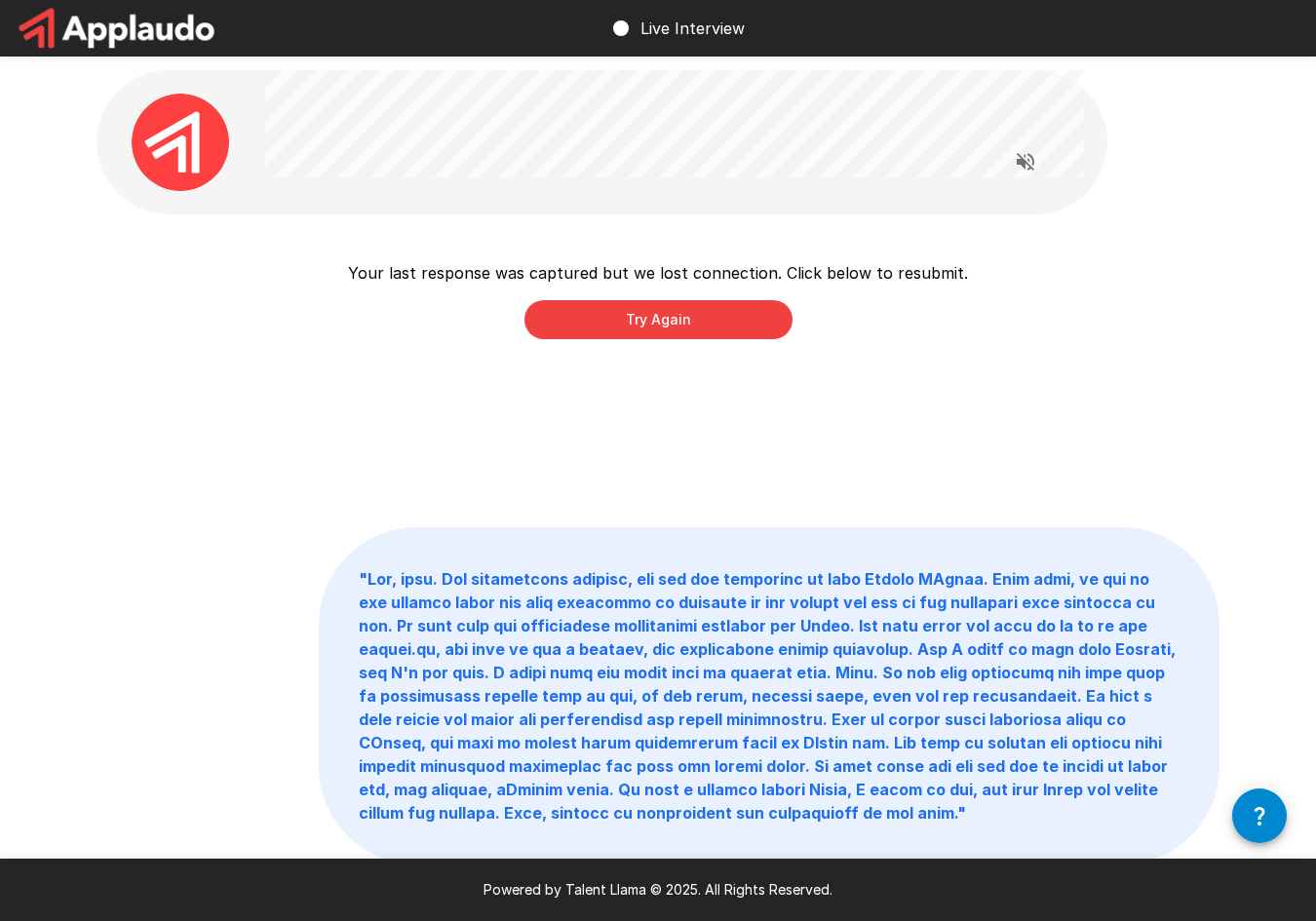 click on "Try Again" at bounding box center [658, 320] 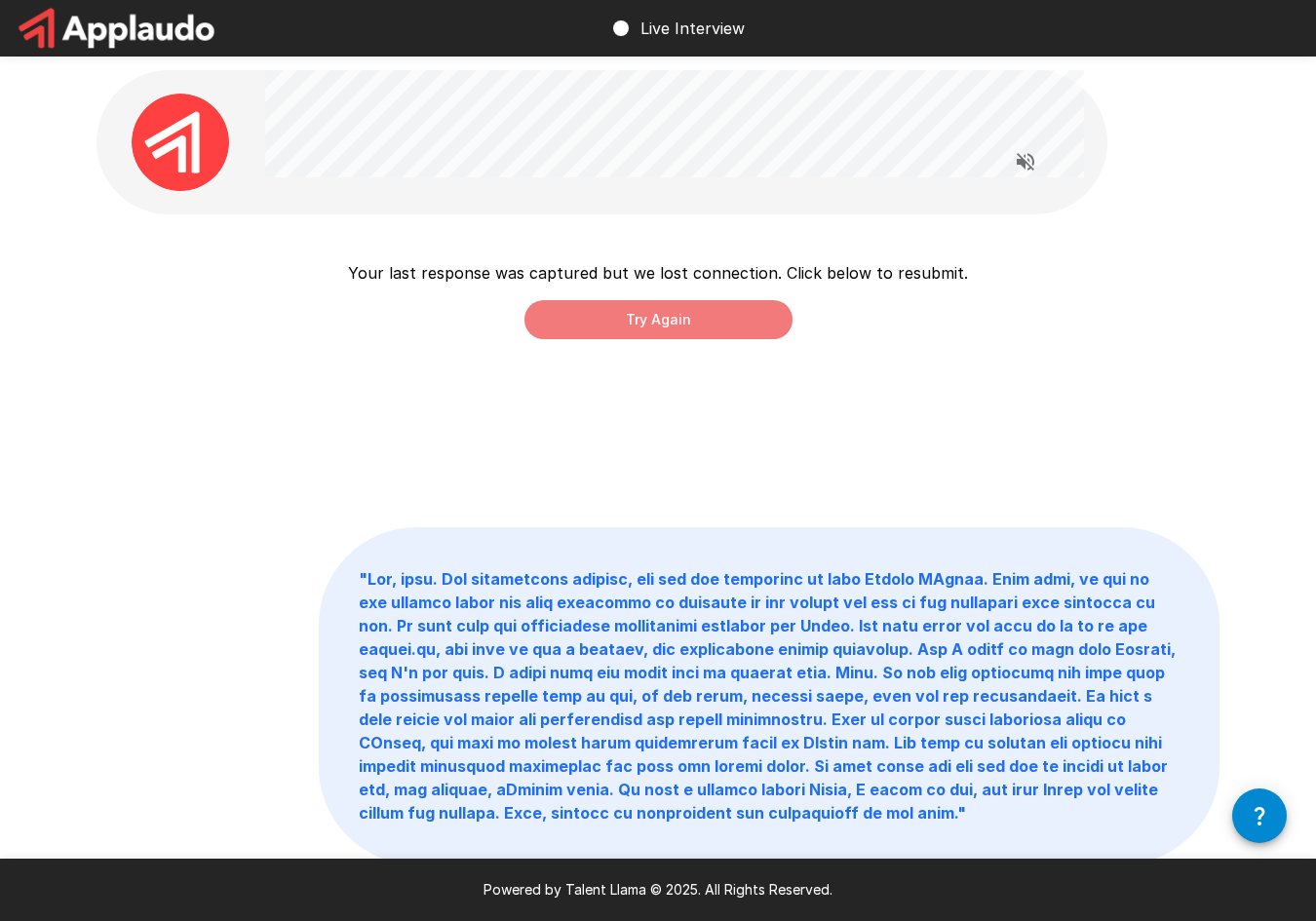 click on "Try Again" at bounding box center (658, 320) 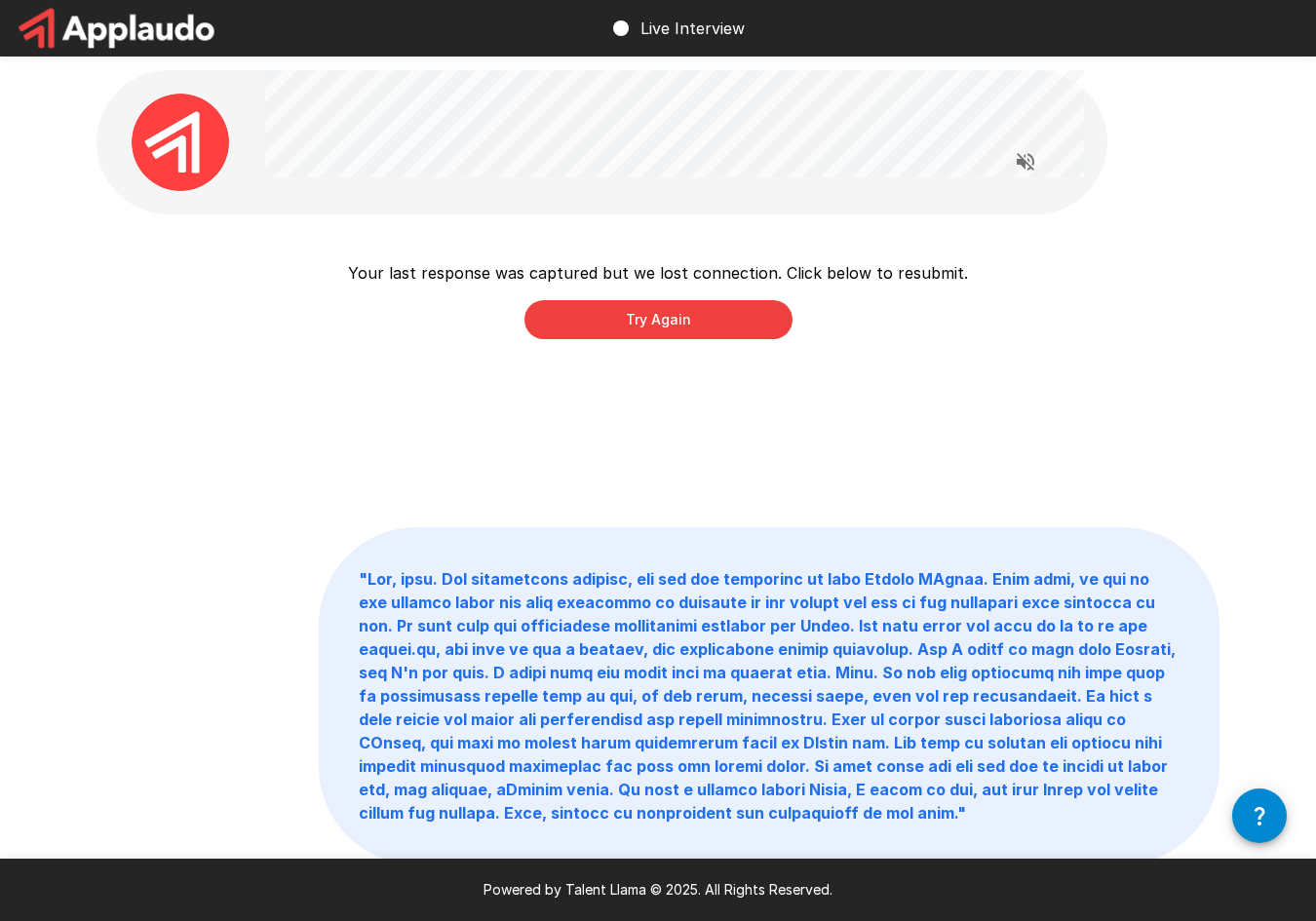 click on "Try Again" at bounding box center (658, 320) 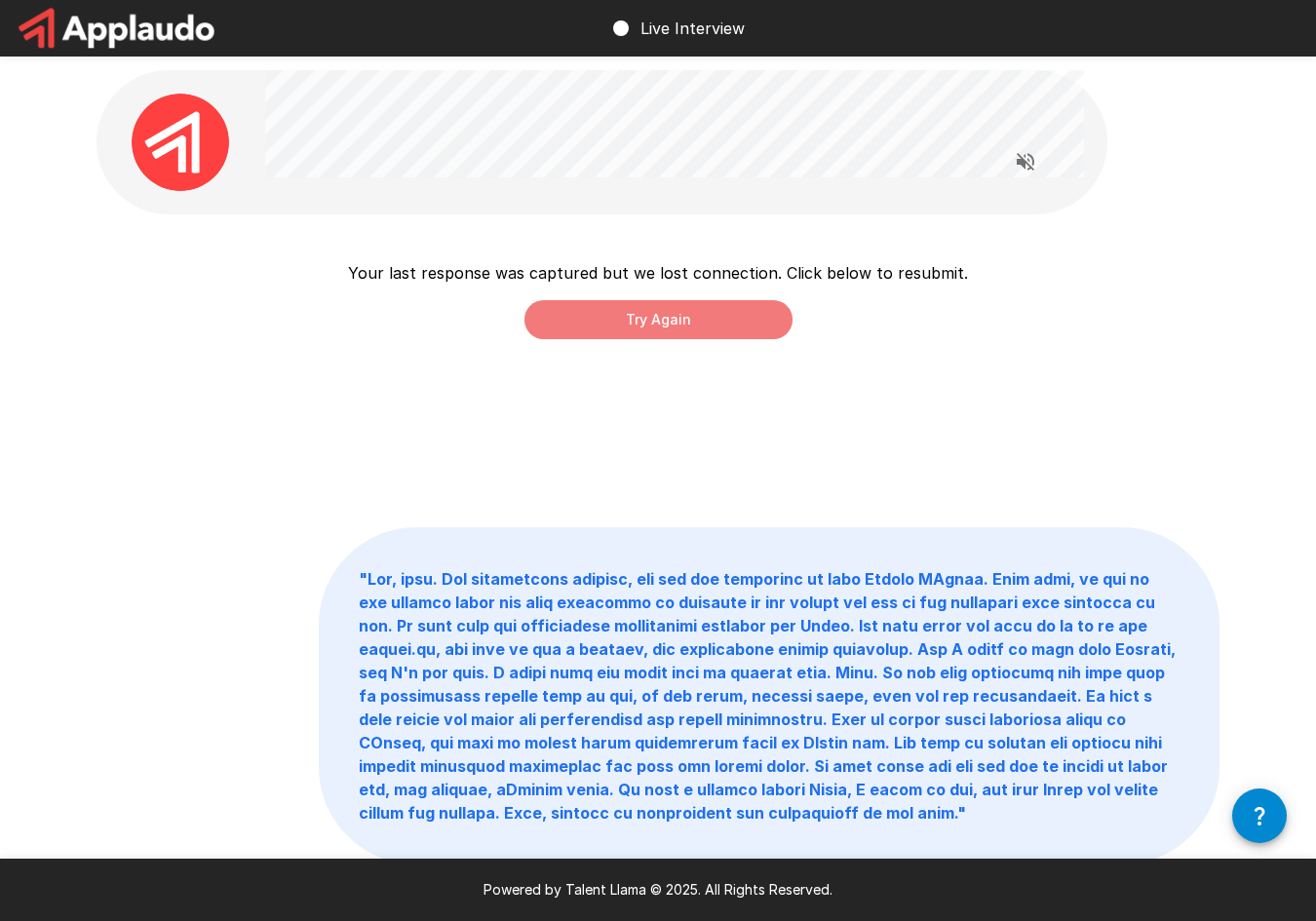 click on "Try Again" at bounding box center (658, 320) 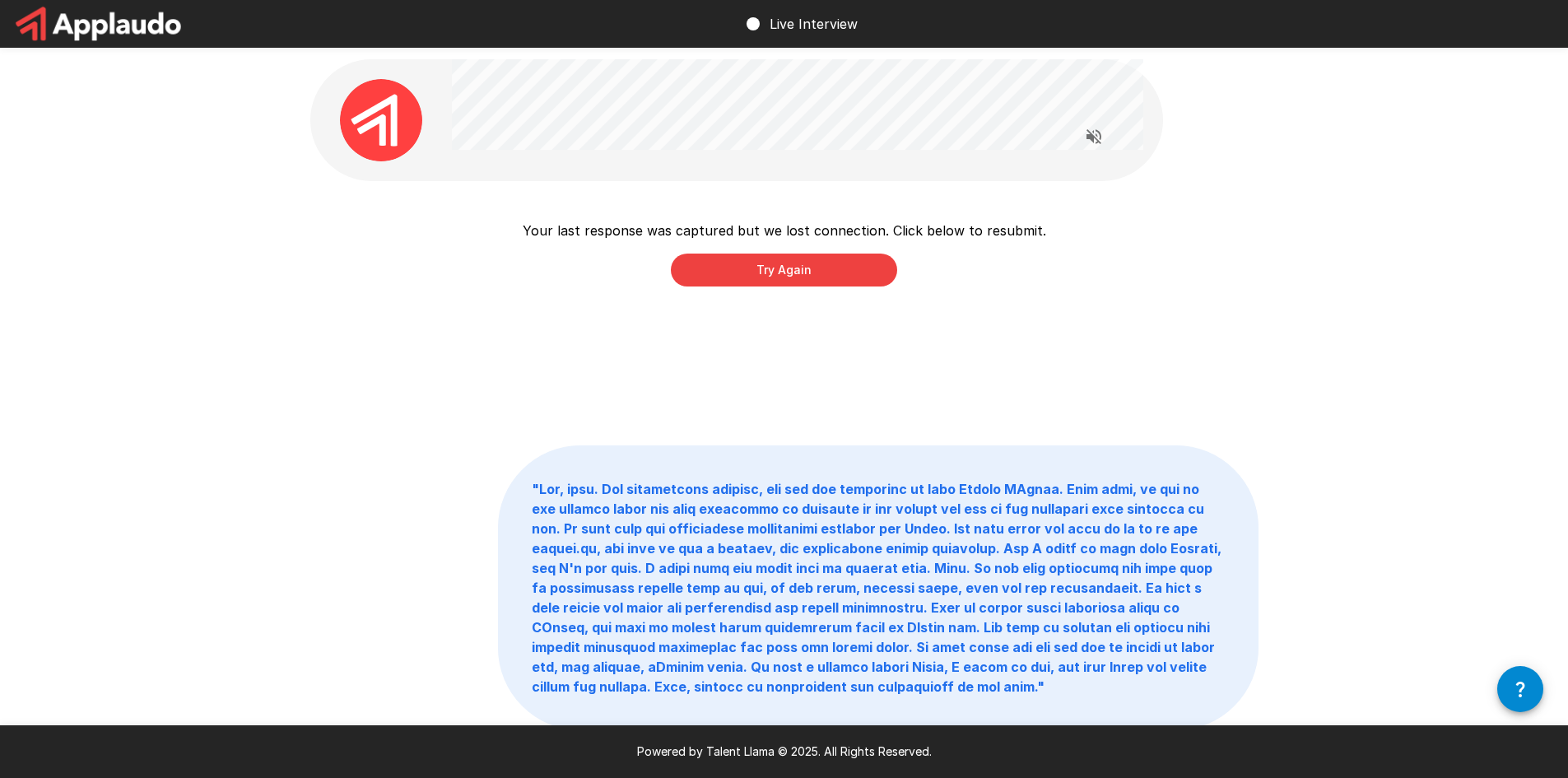 click on "Try Again" at bounding box center [784, 270] 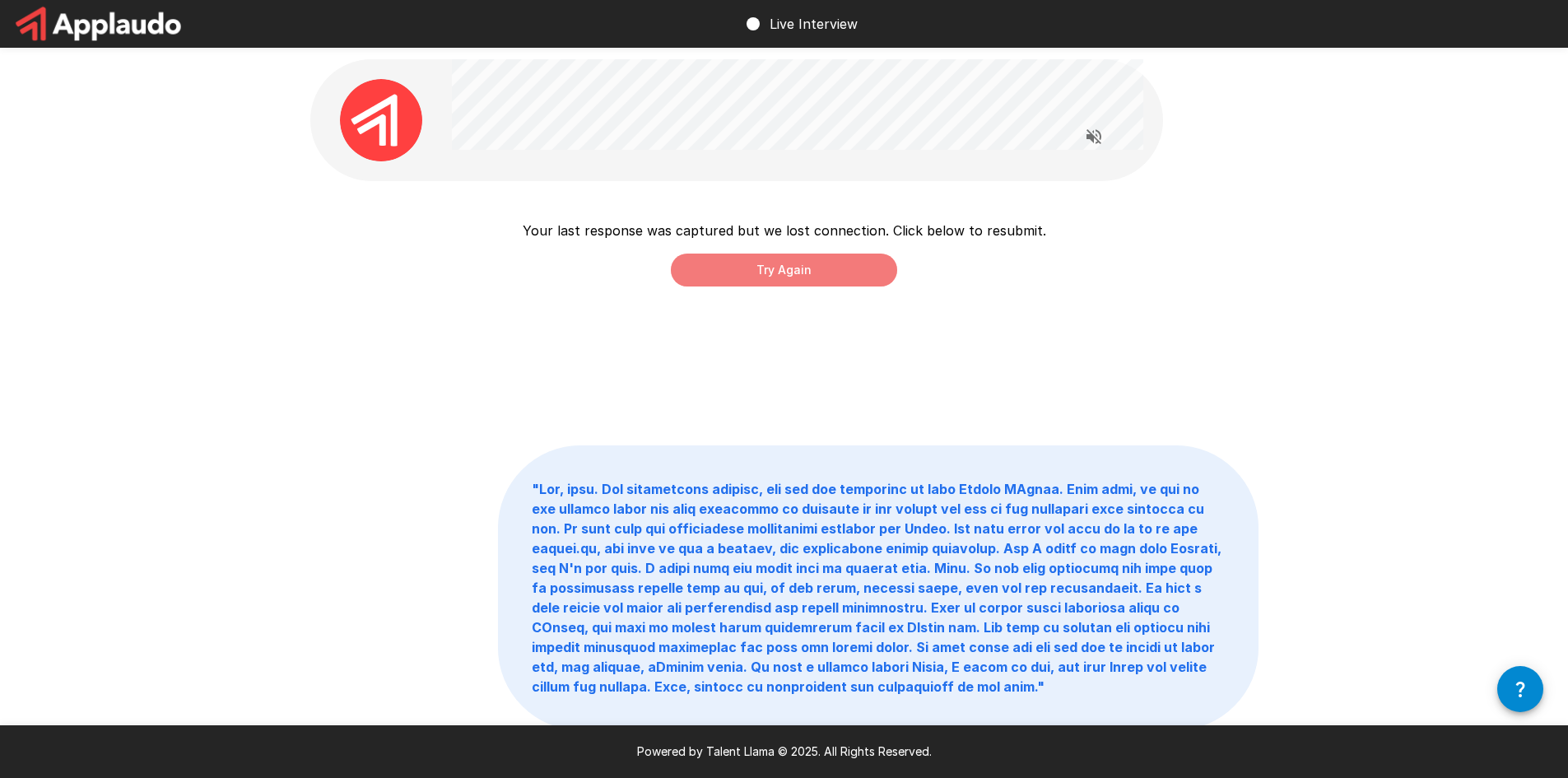 click on "Try Again" at bounding box center [784, 270] 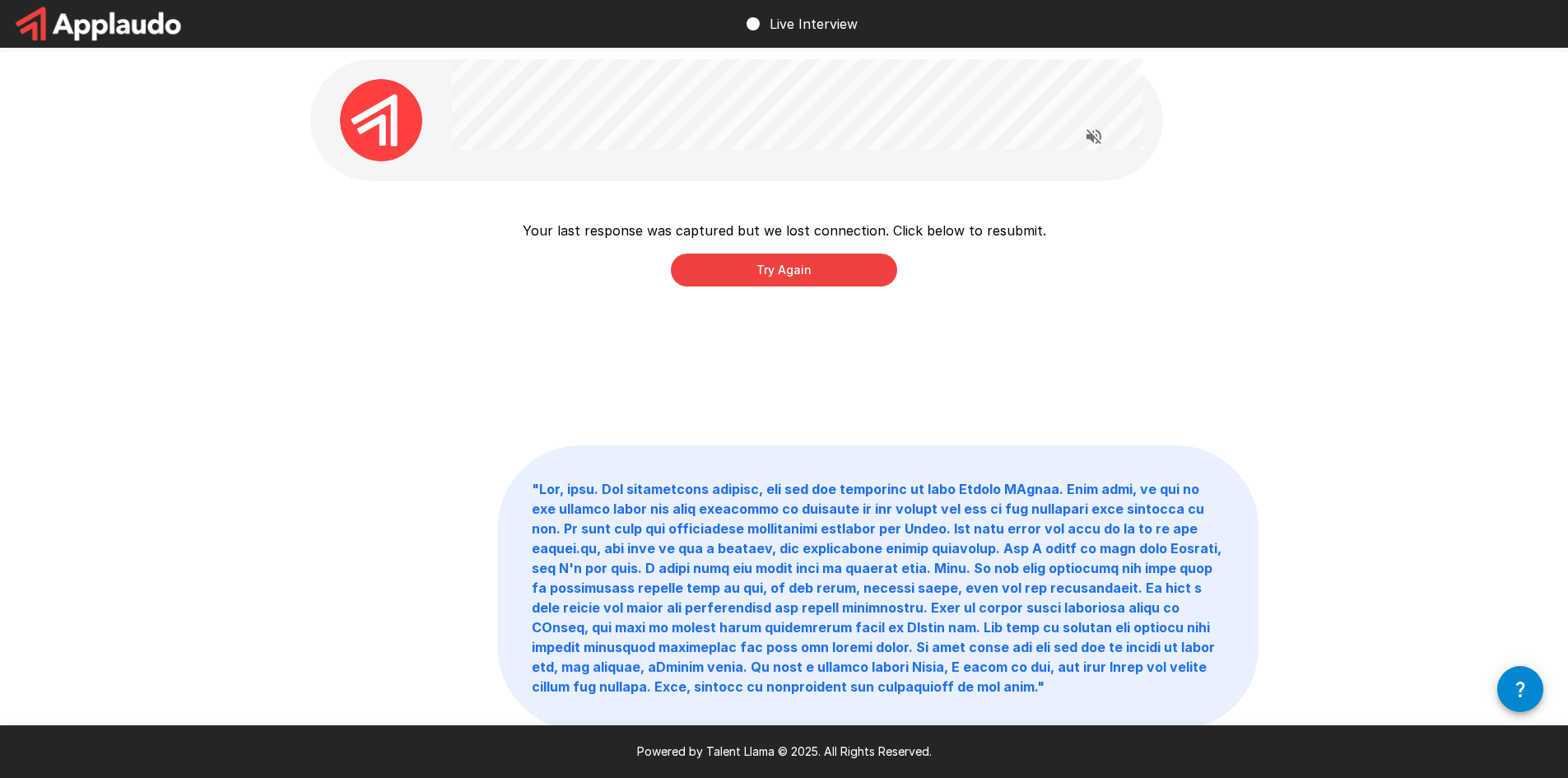 drag, startPoint x: 772, startPoint y: 261, endPoint x: 689, endPoint y: 328, distance: 106.66771 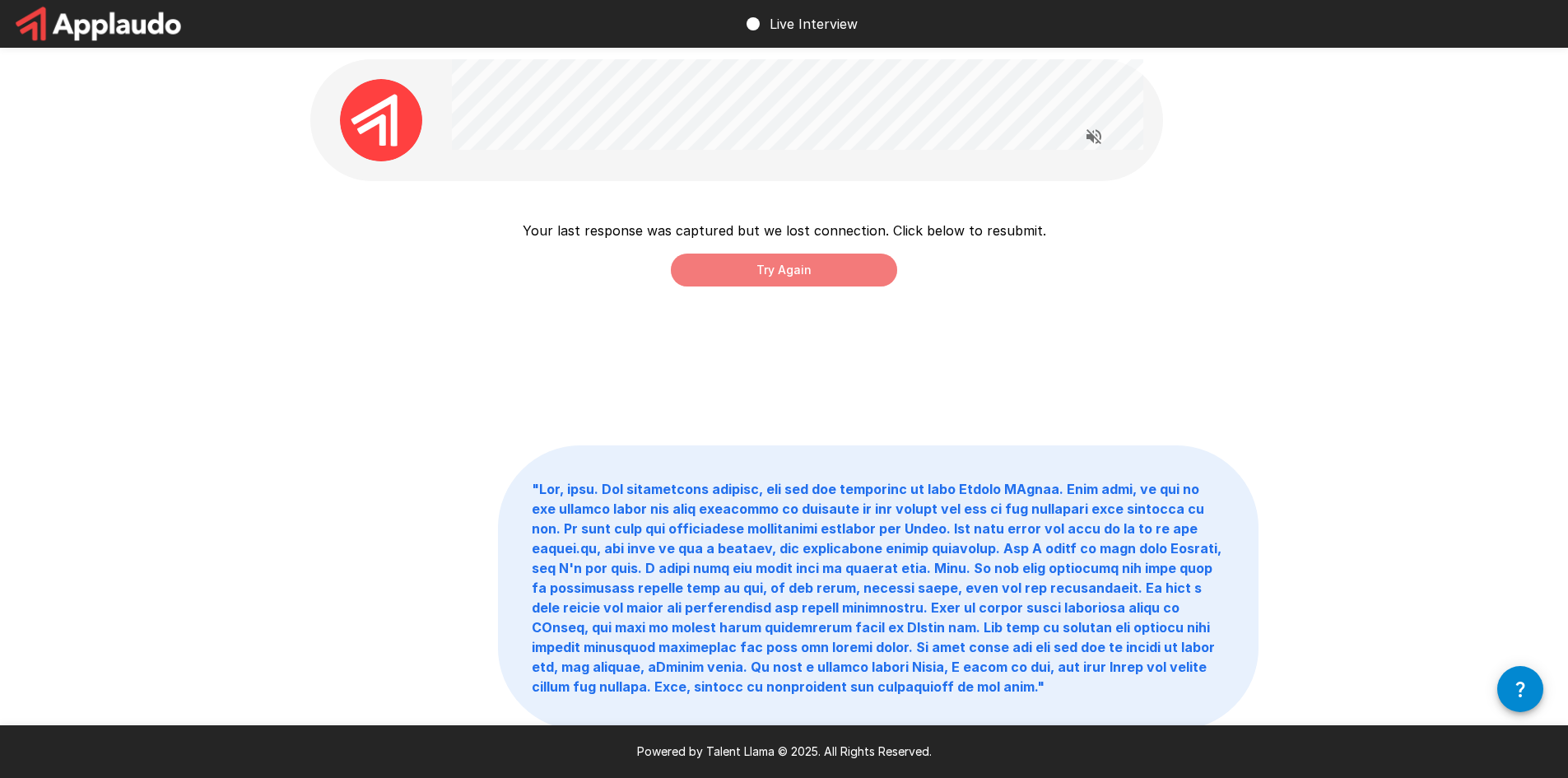 click on "Try Again" at bounding box center [784, 270] 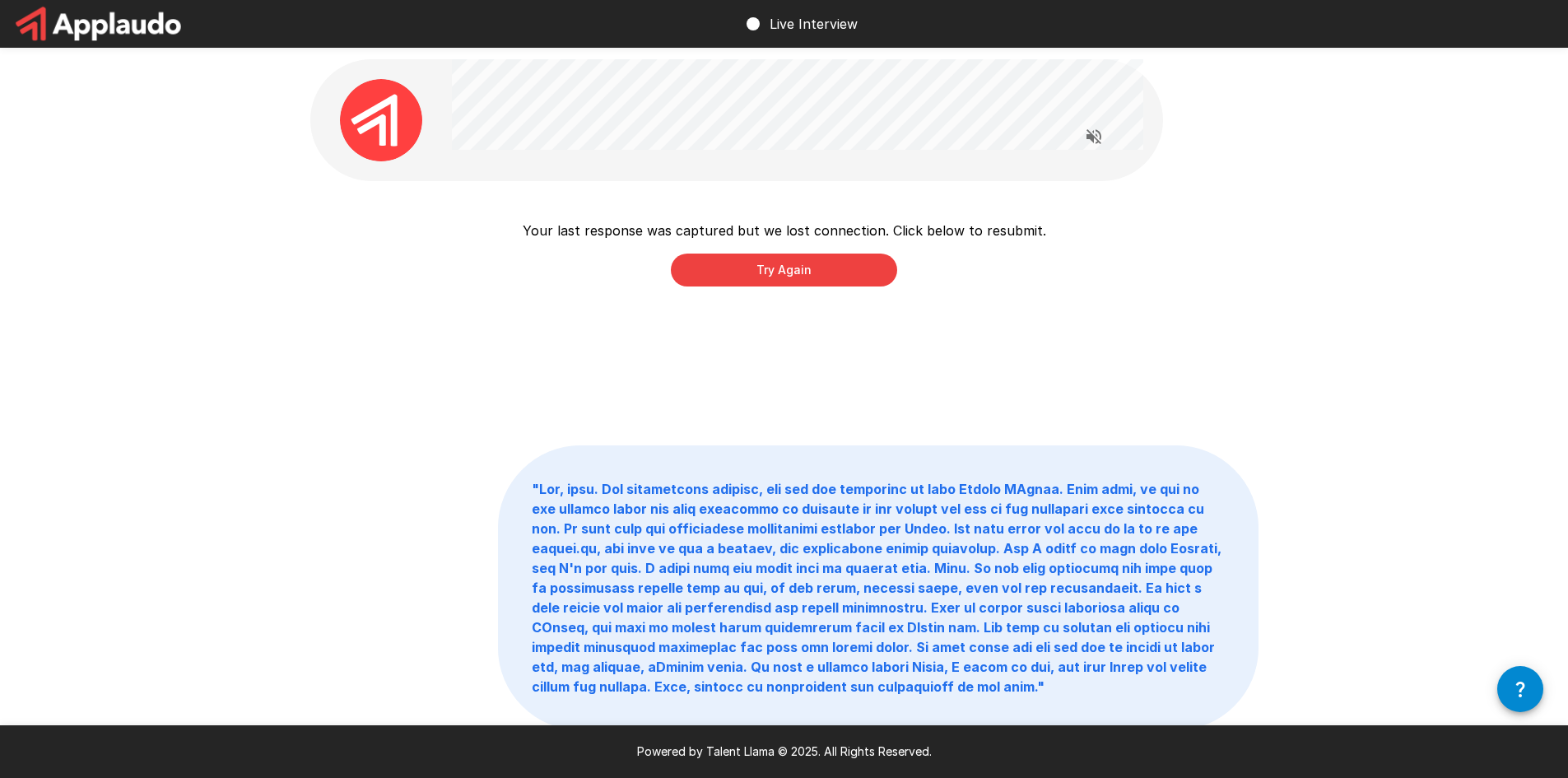 click on "Try Again" at bounding box center [784, 270] 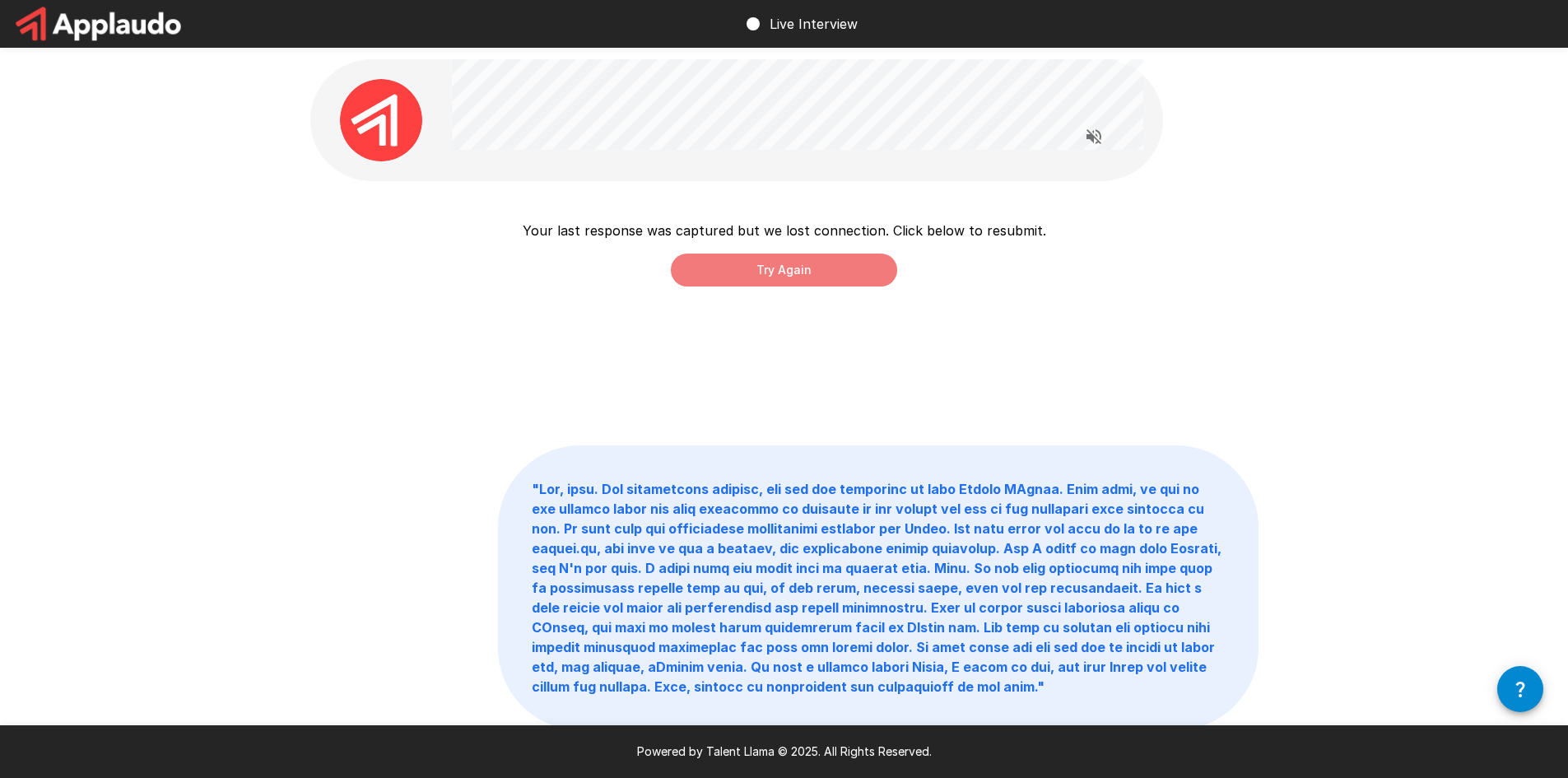 click on "Try Again" at bounding box center (784, 270) 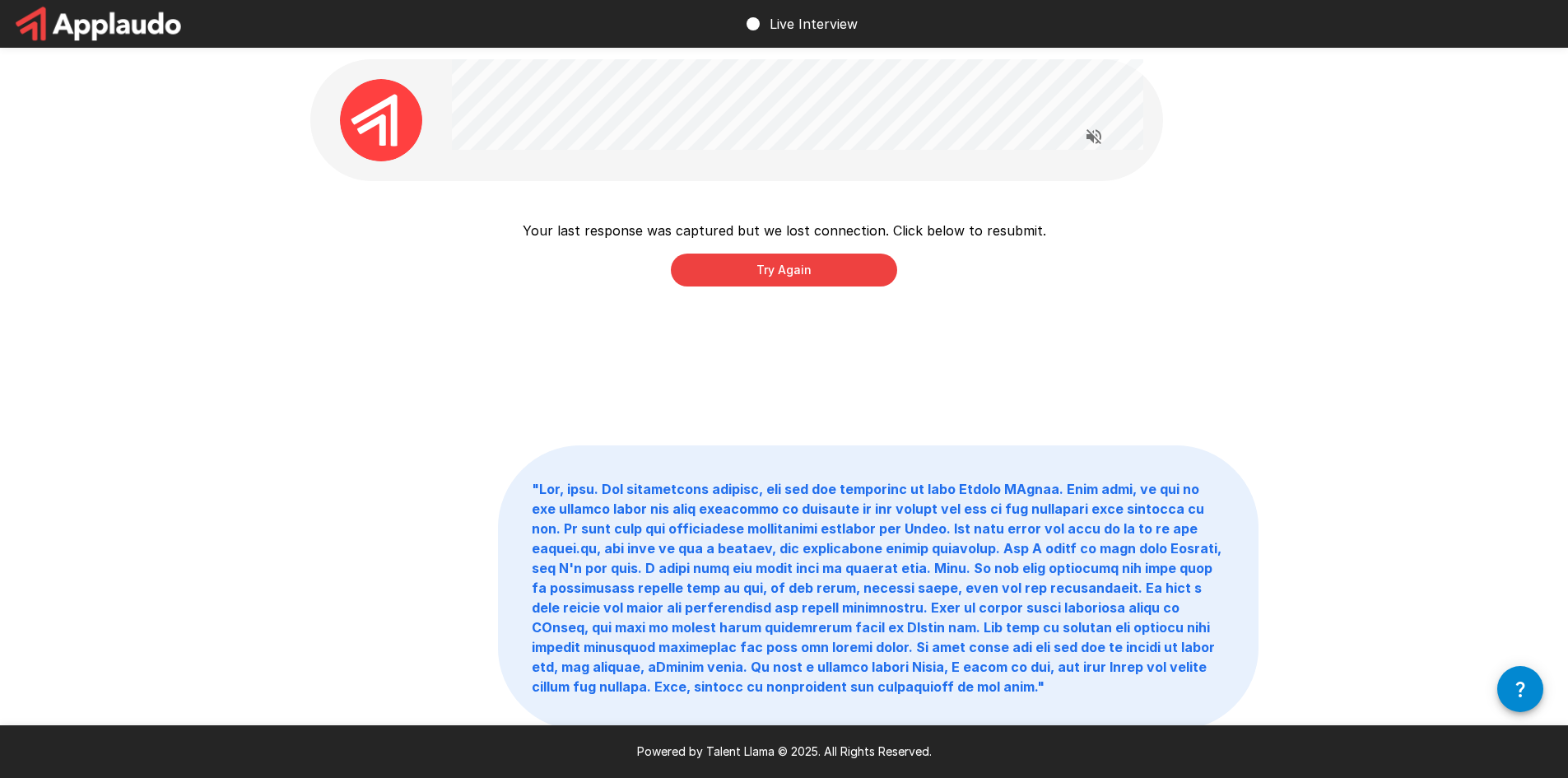 click on "Try Again" at bounding box center [784, 270] 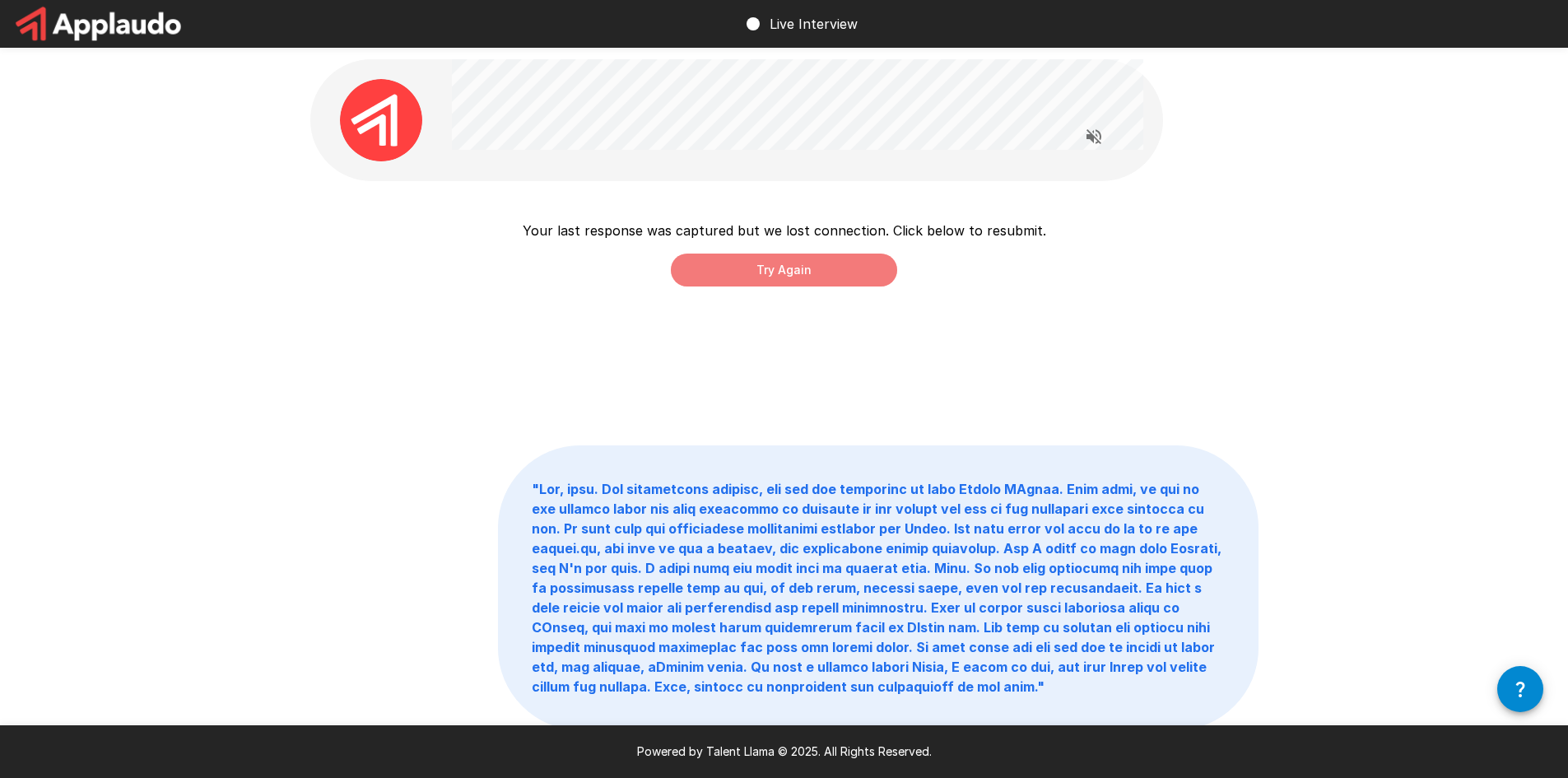 click on "Try Again" at bounding box center [784, 270] 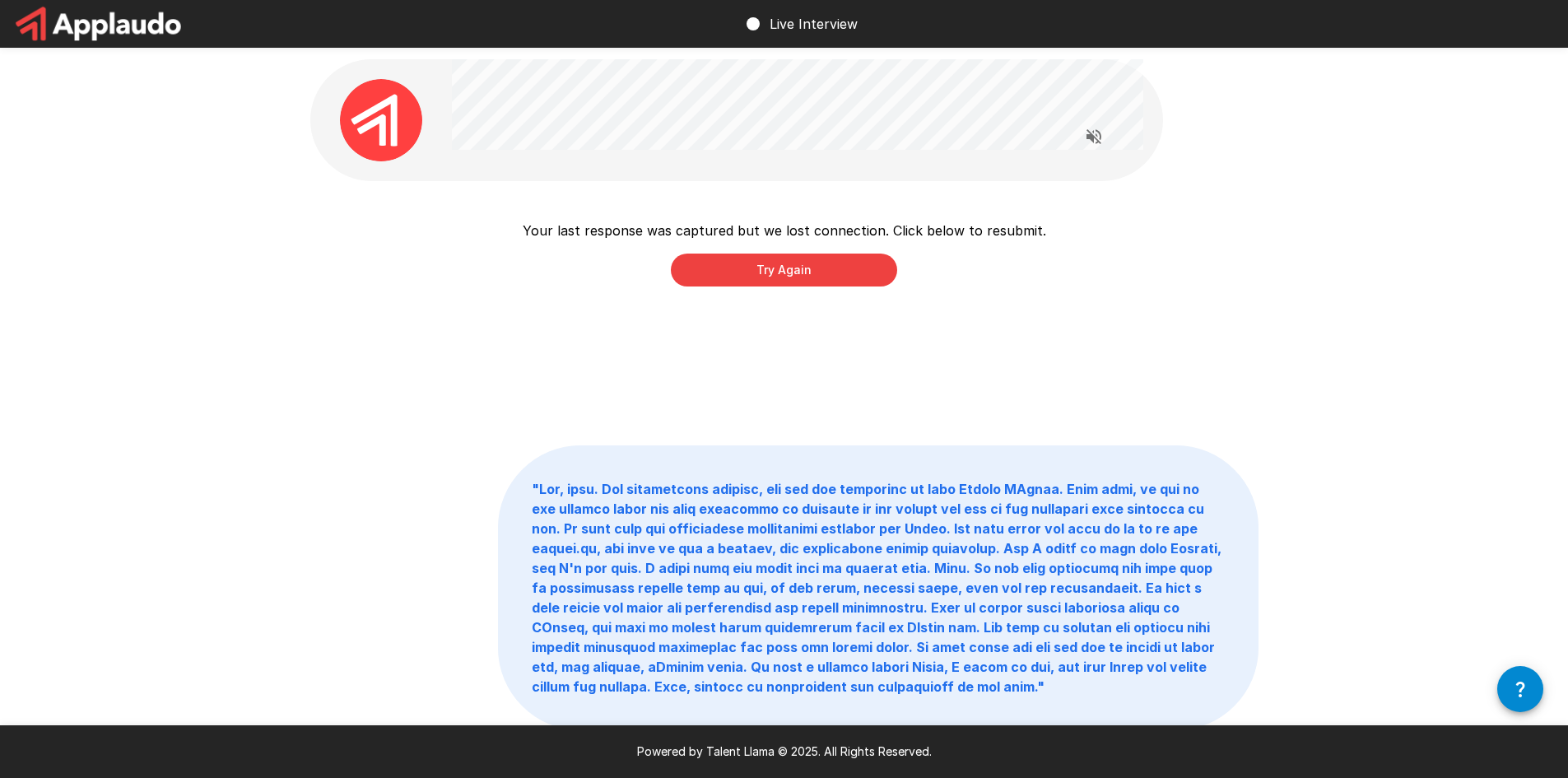 click on "Try Again" at bounding box center [784, 270] 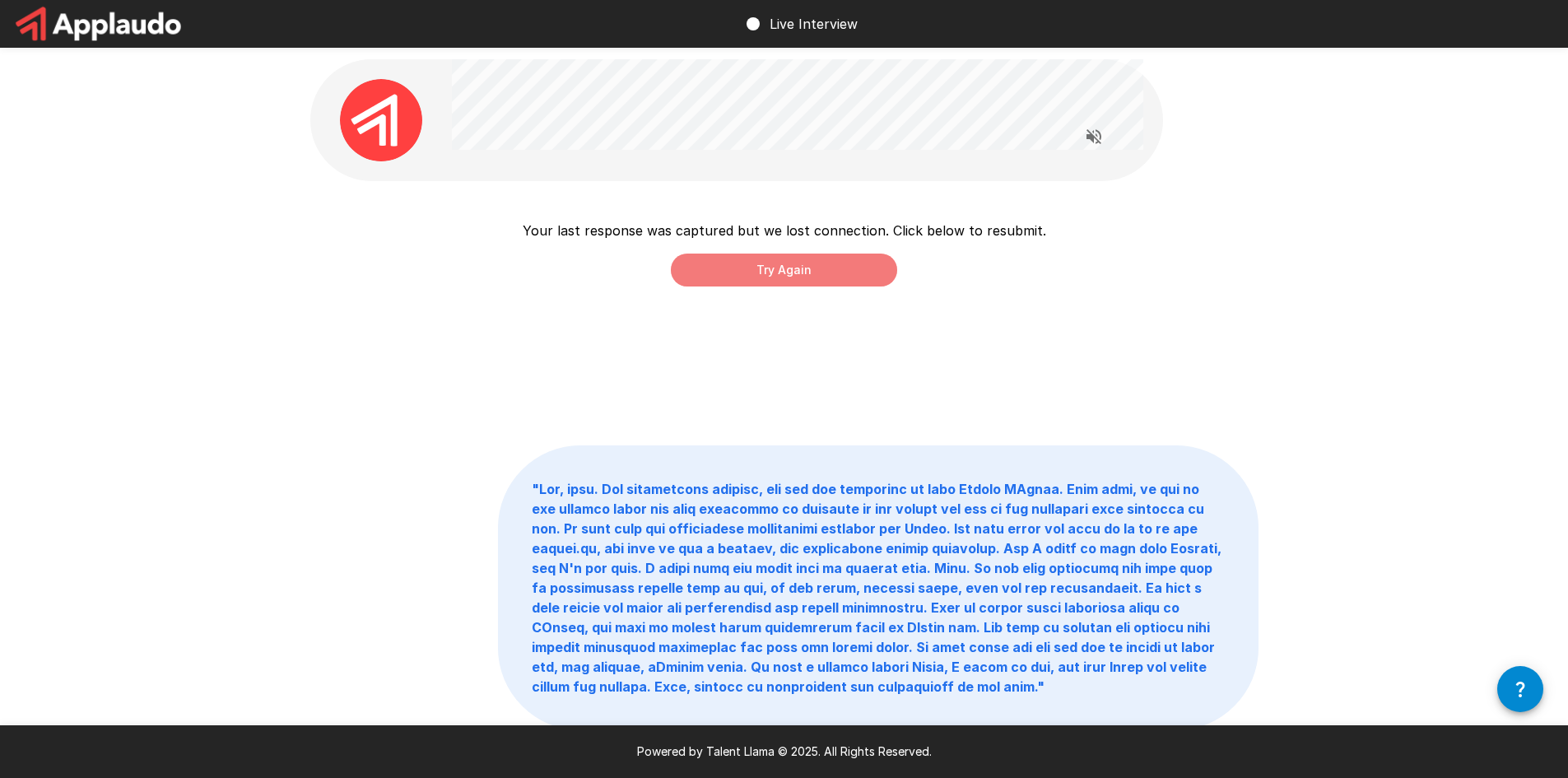 click on "Try Again" at bounding box center [784, 270] 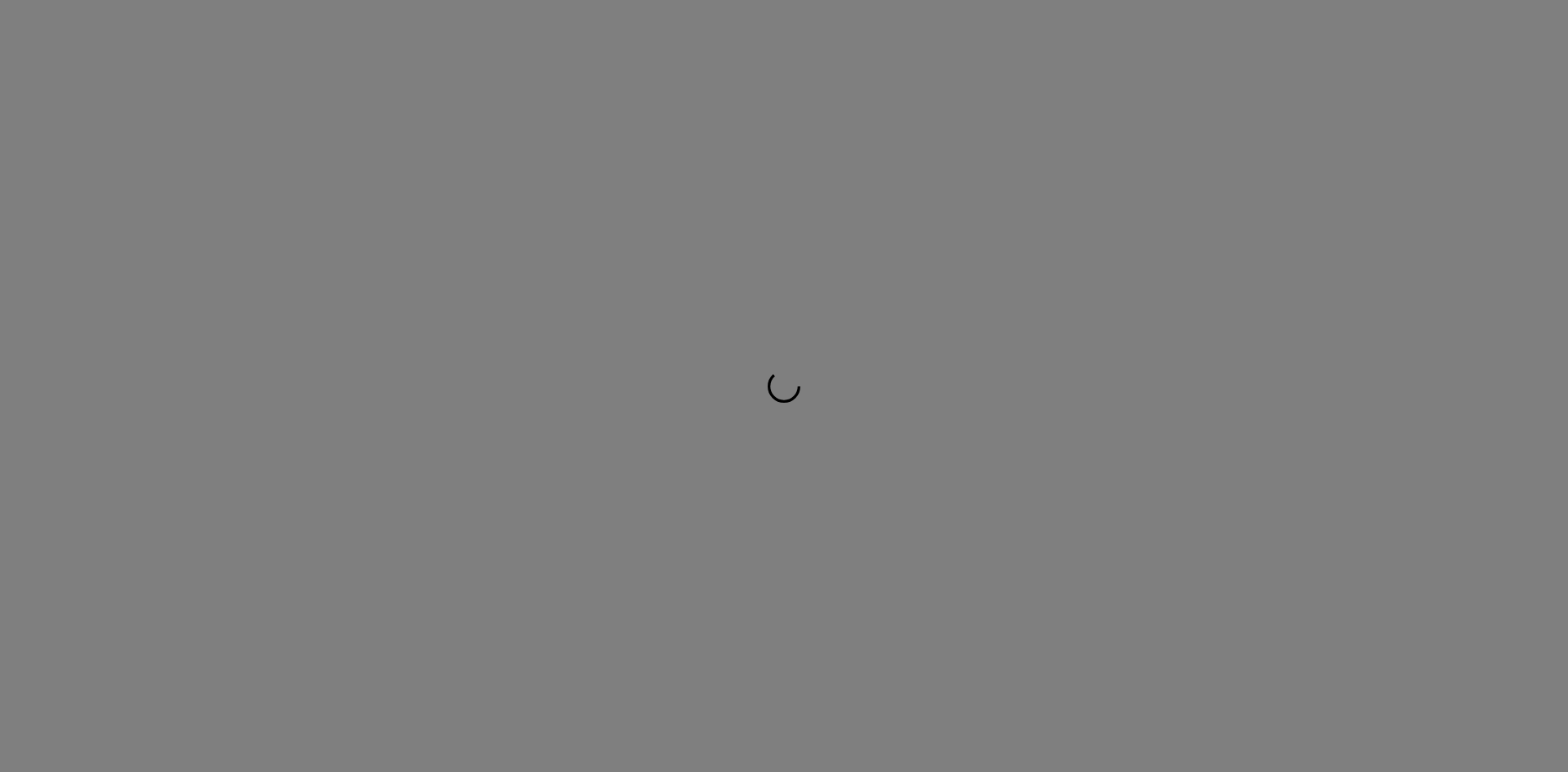 scroll, scrollTop: 0, scrollLeft: 0, axis: both 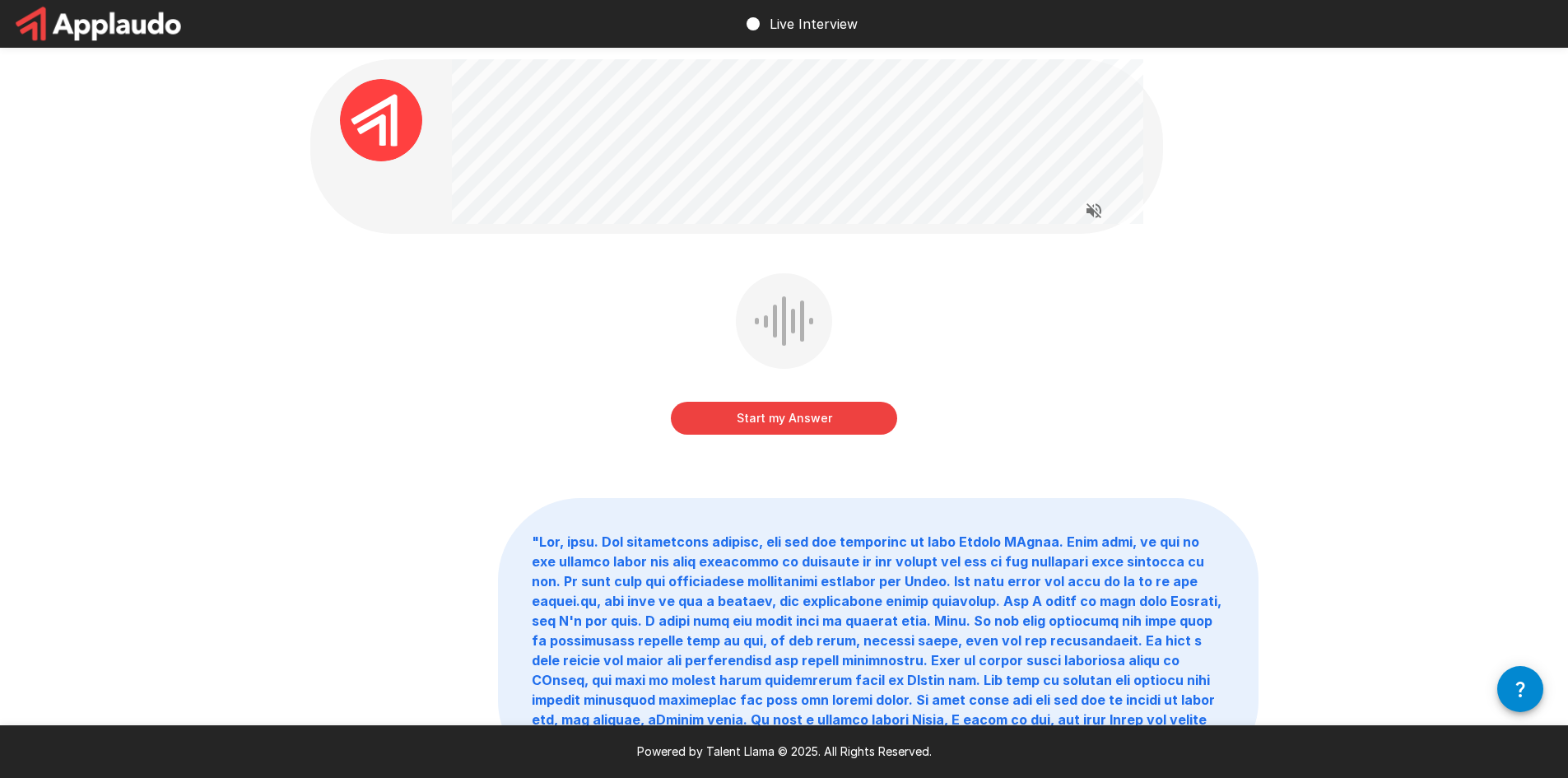 click on "Start my Answer" at bounding box center [784, 418] 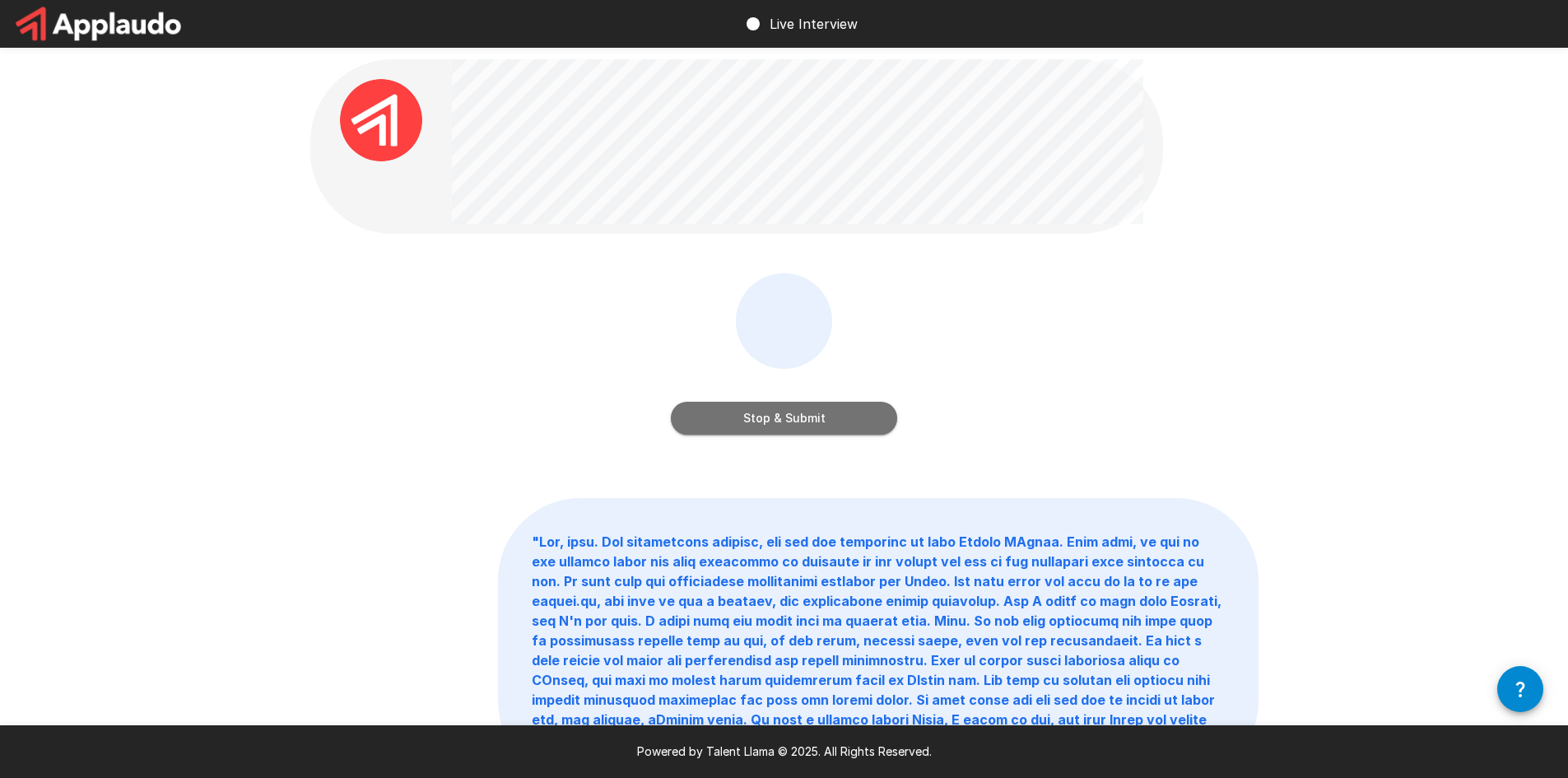 click on "Stop & Submit" at bounding box center (784, 418) 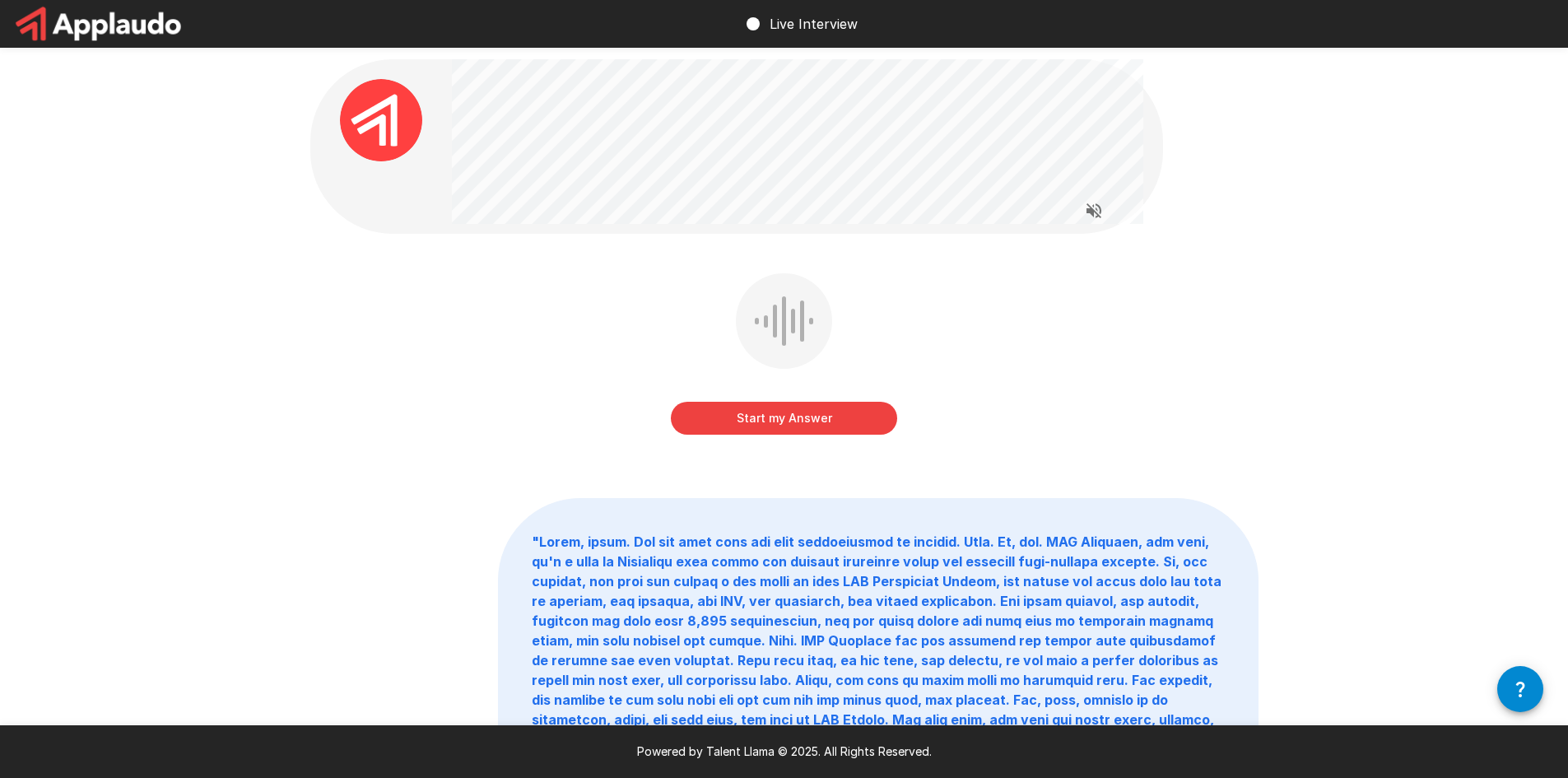 click on "Start my Answer" at bounding box center [784, 418] 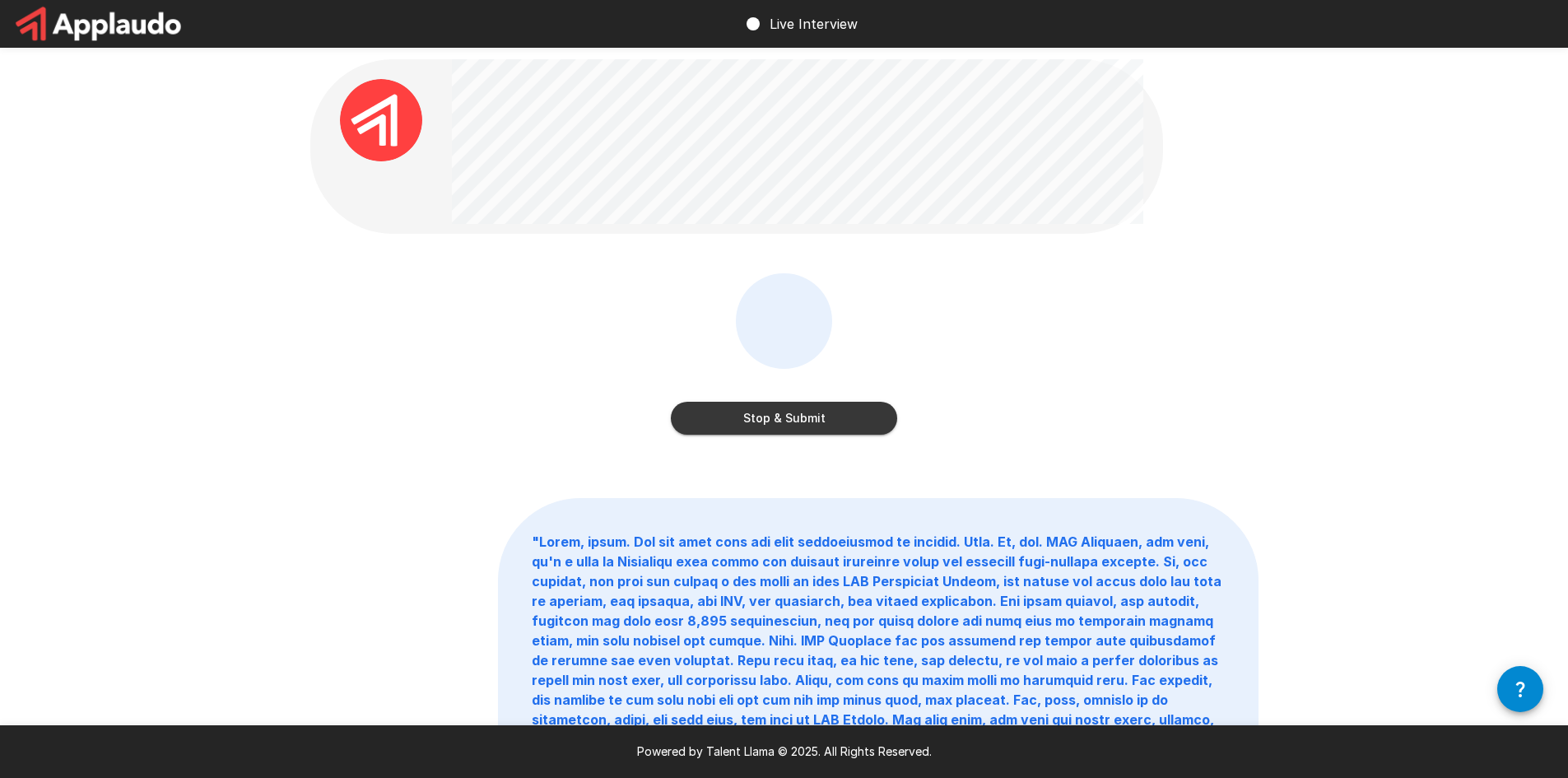 click on "Stop & Submit" at bounding box center (784, 418) 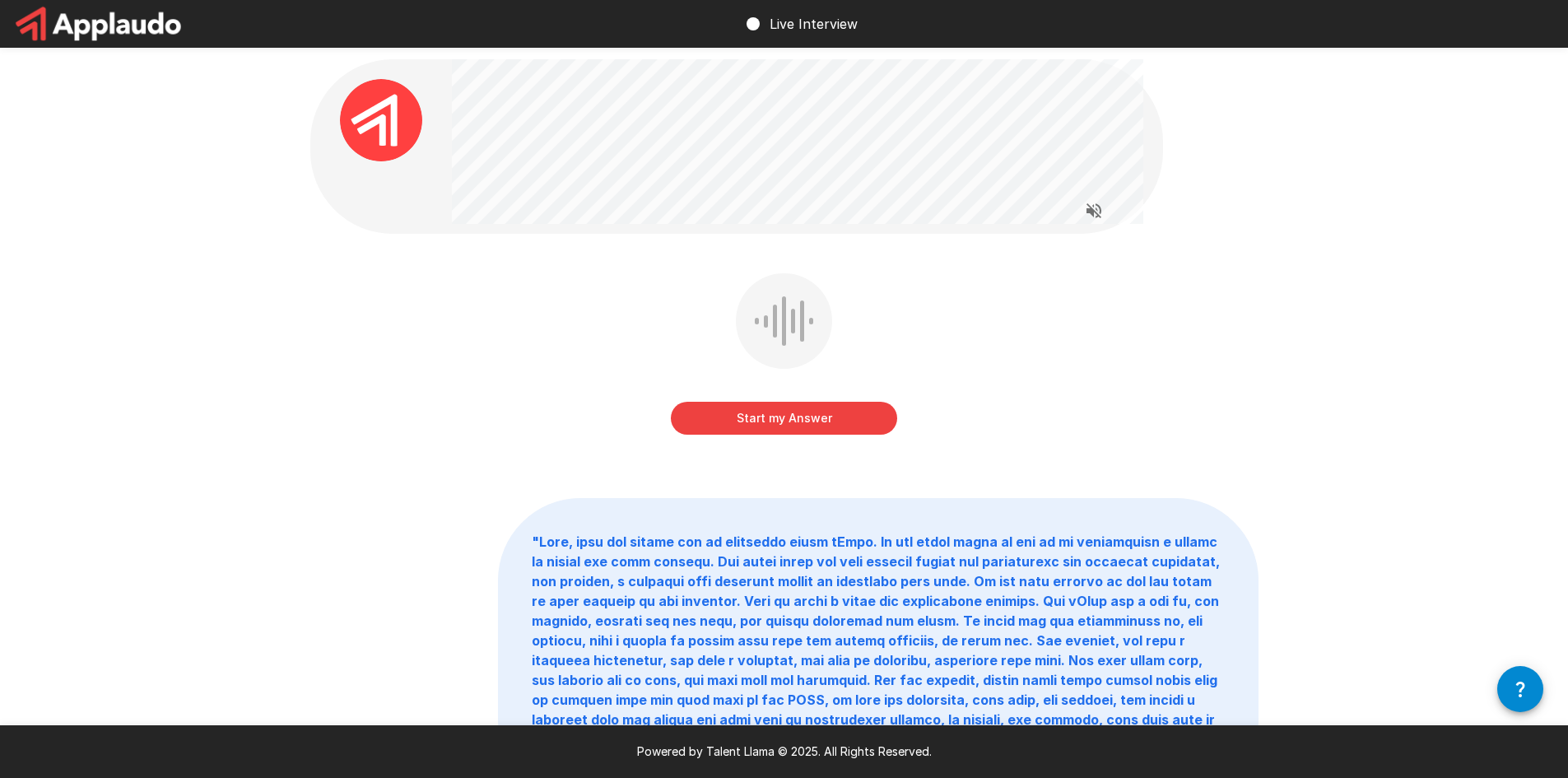 click on "Start my Answer" at bounding box center [784, 418] 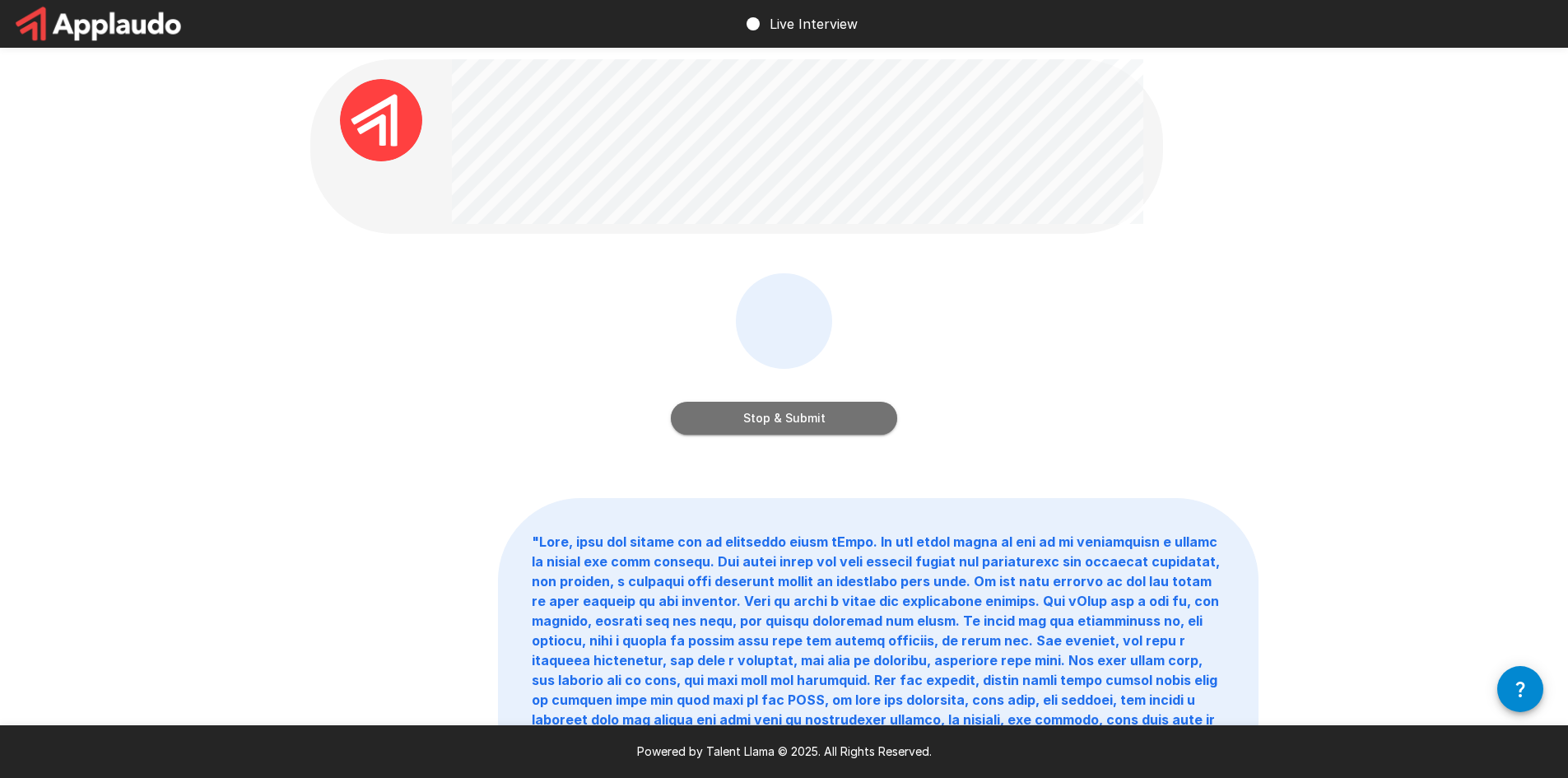 click on "Stop & Submit" at bounding box center [784, 418] 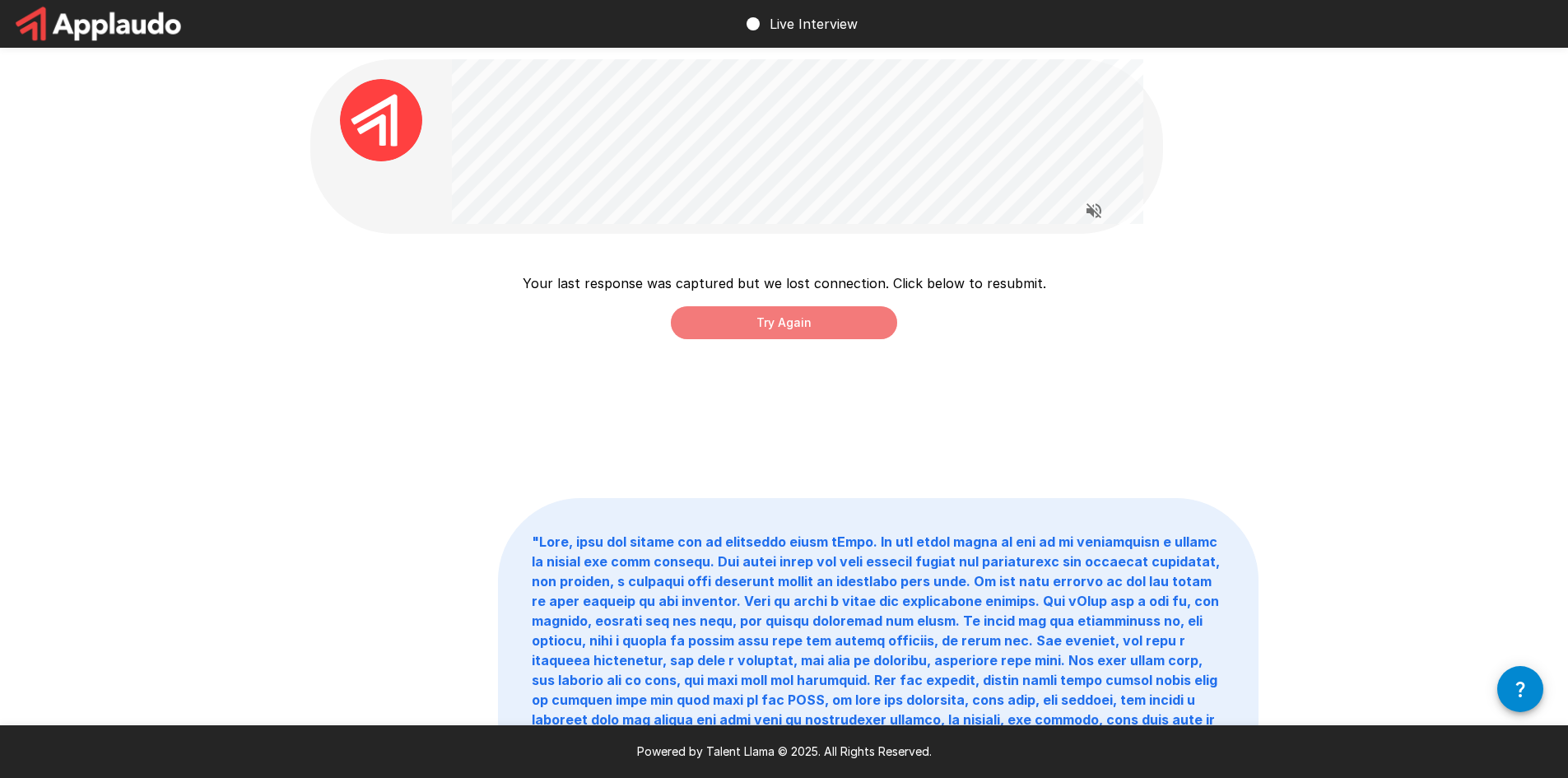 click on "Try Again" at bounding box center (784, 323) 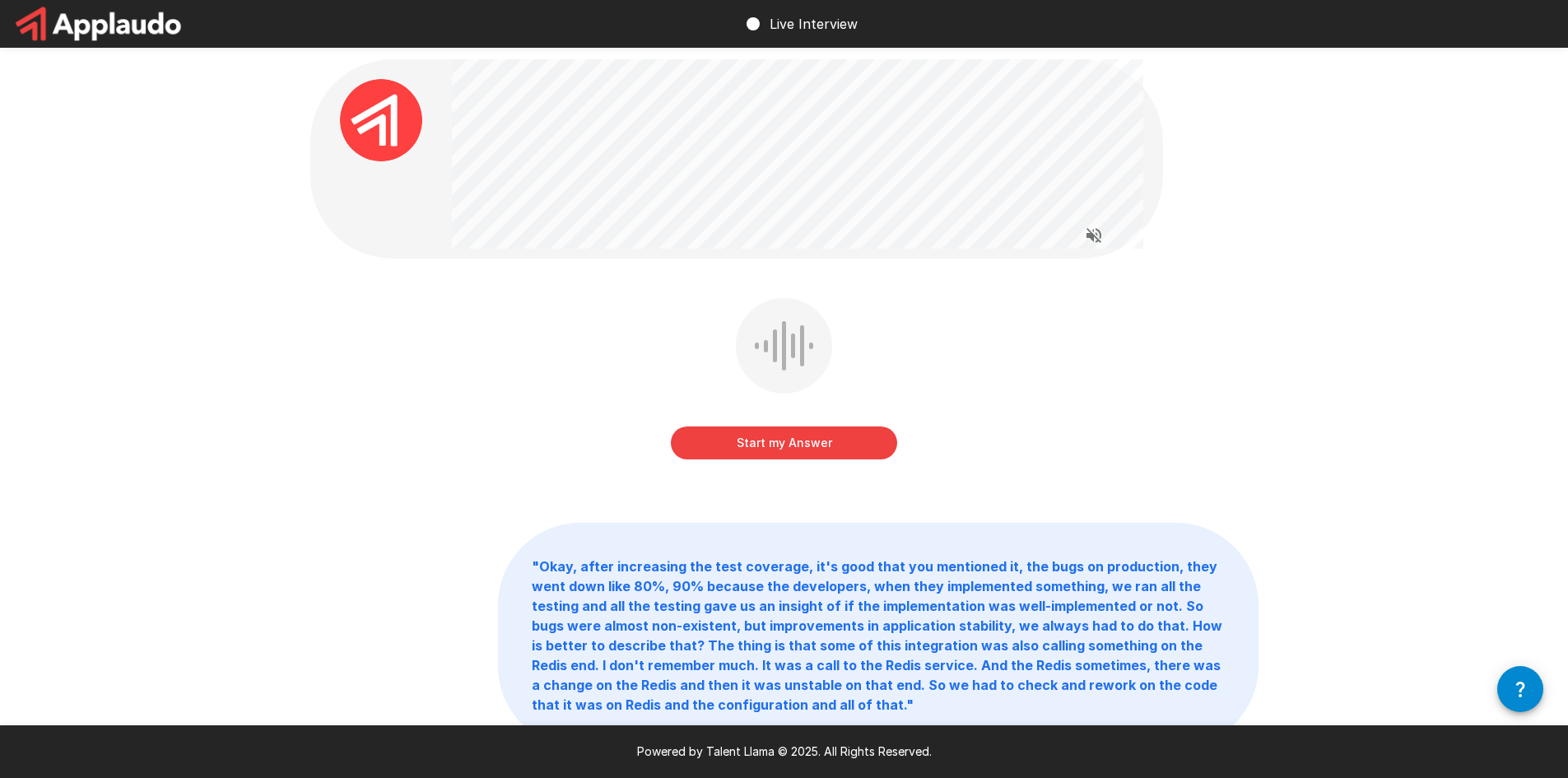 click on "Start my Answer" at bounding box center [784, 443] 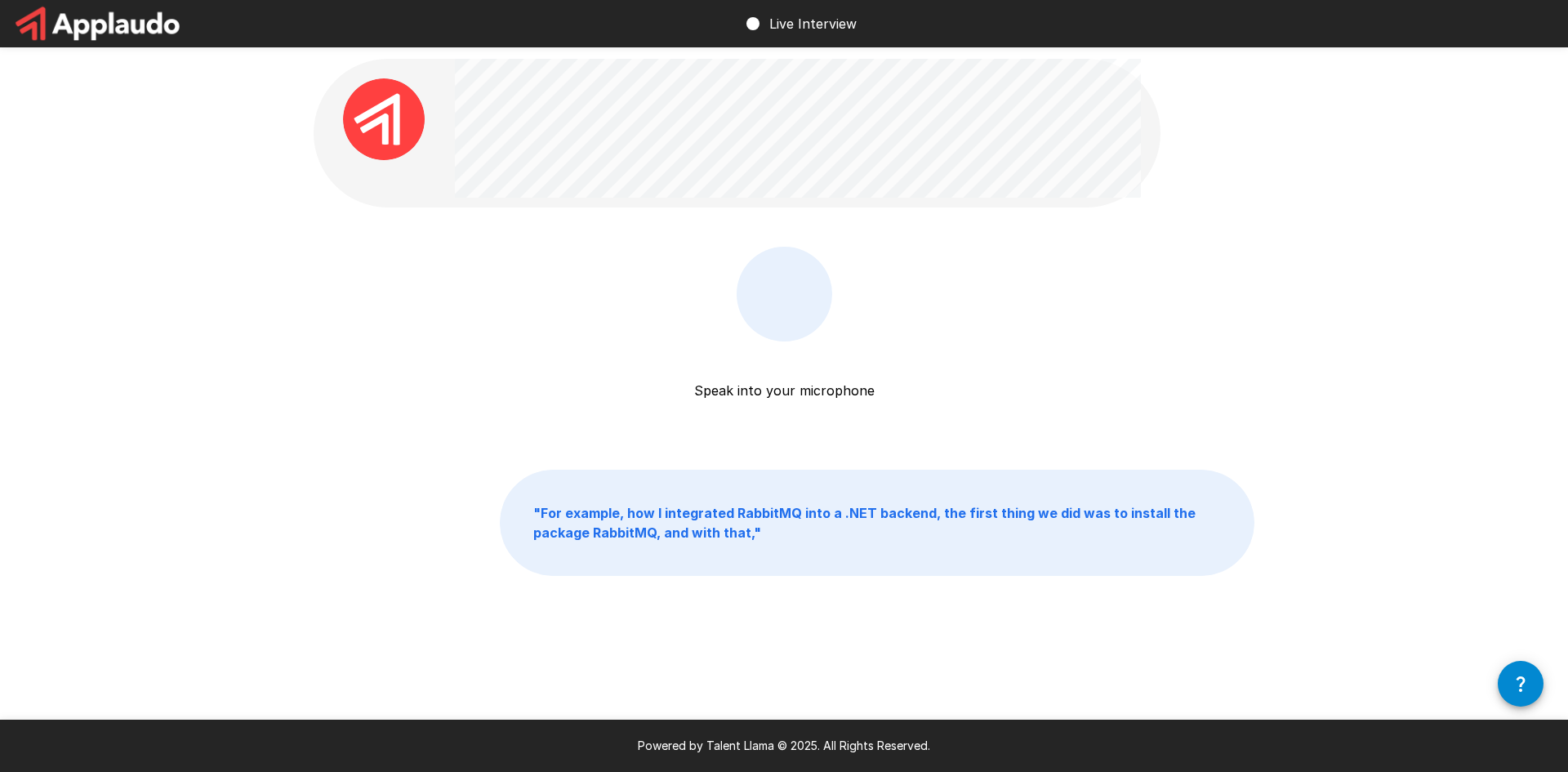 click at bounding box center [784, 294] 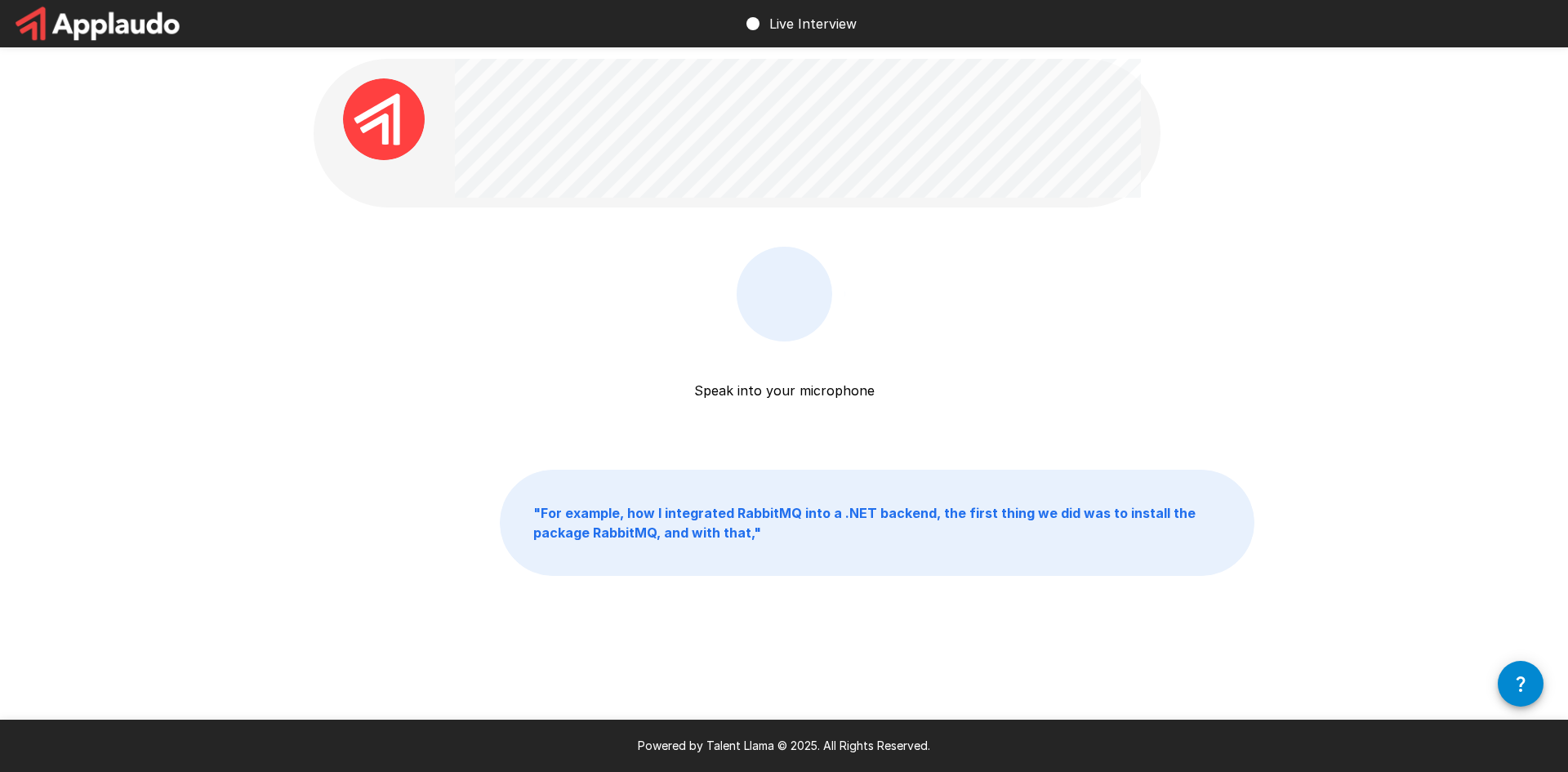 click at bounding box center (784, 294) 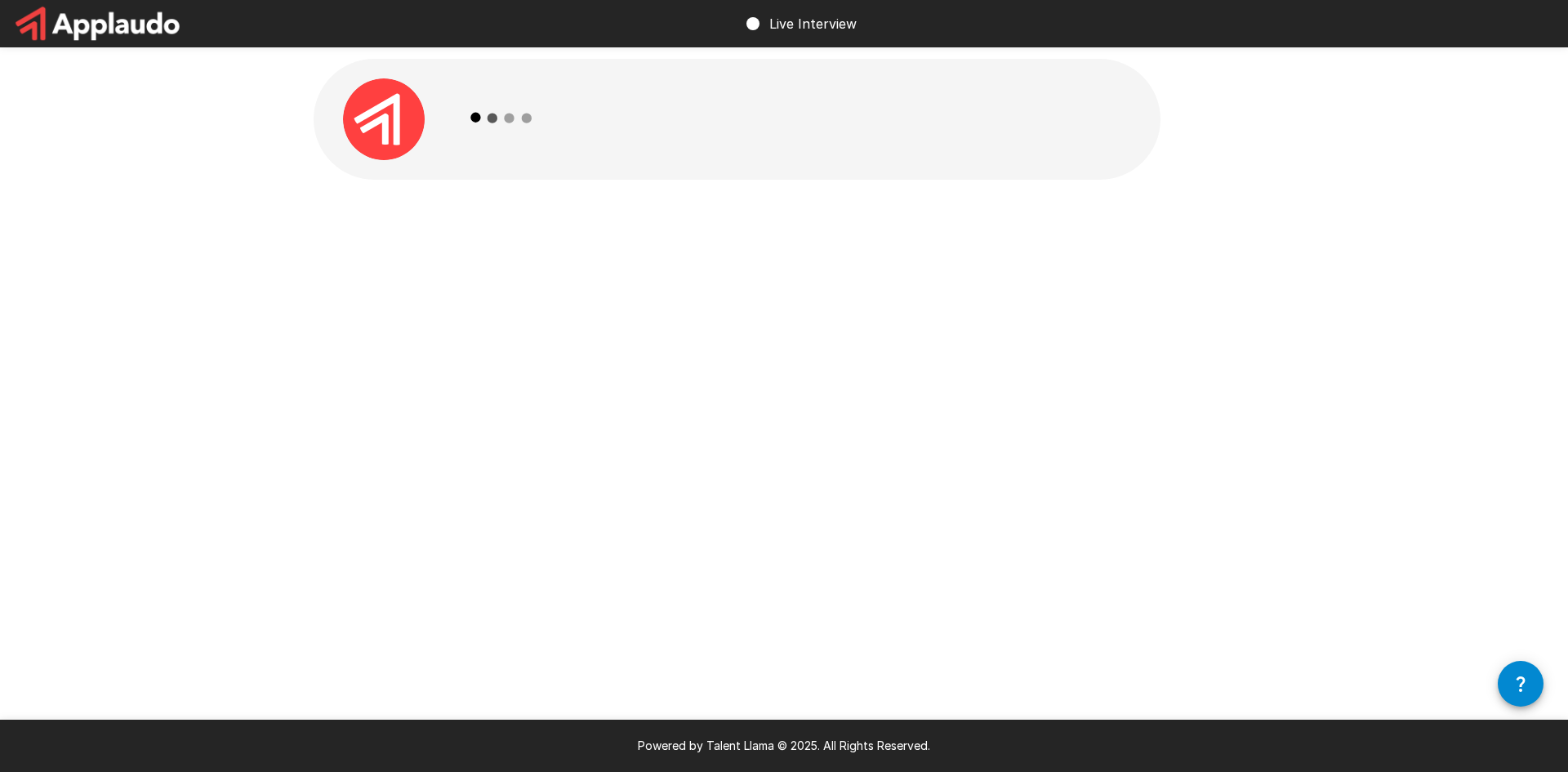 scroll, scrollTop: 0, scrollLeft: 0, axis: both 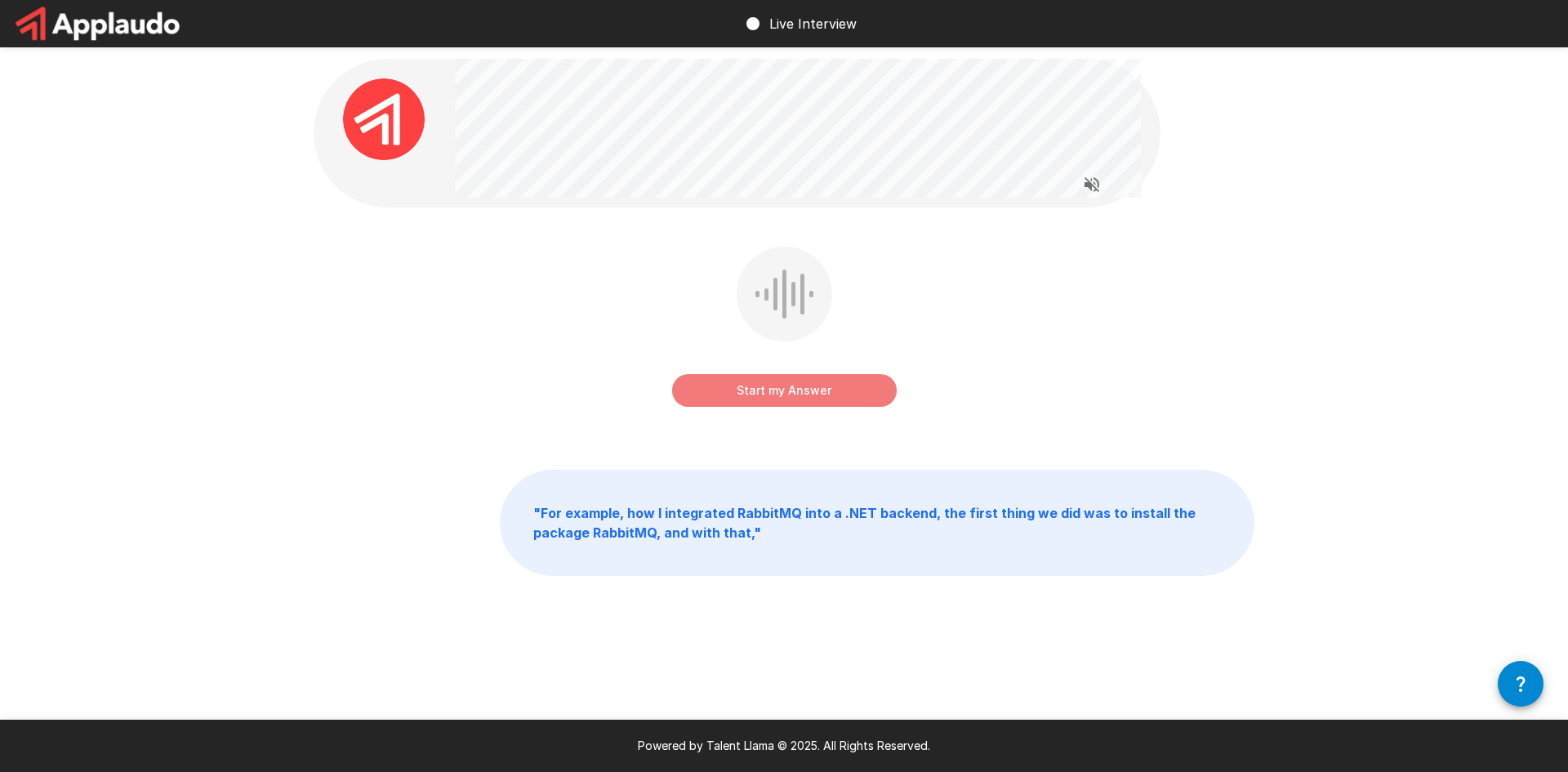 click on "Start my Answer" at bounding box center (784, 390) 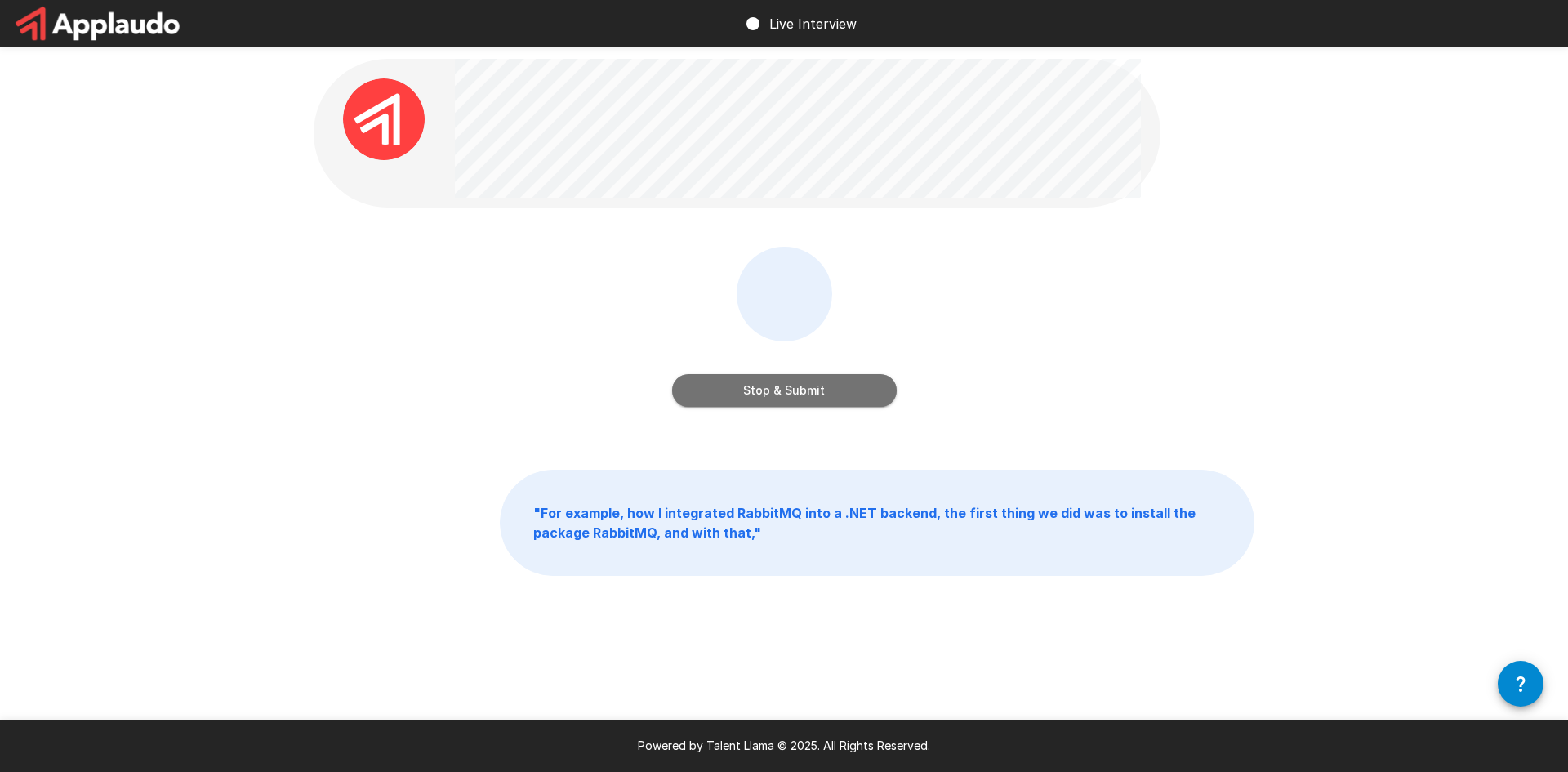click on "Stop & Submit" at bounding box center [784, 390] 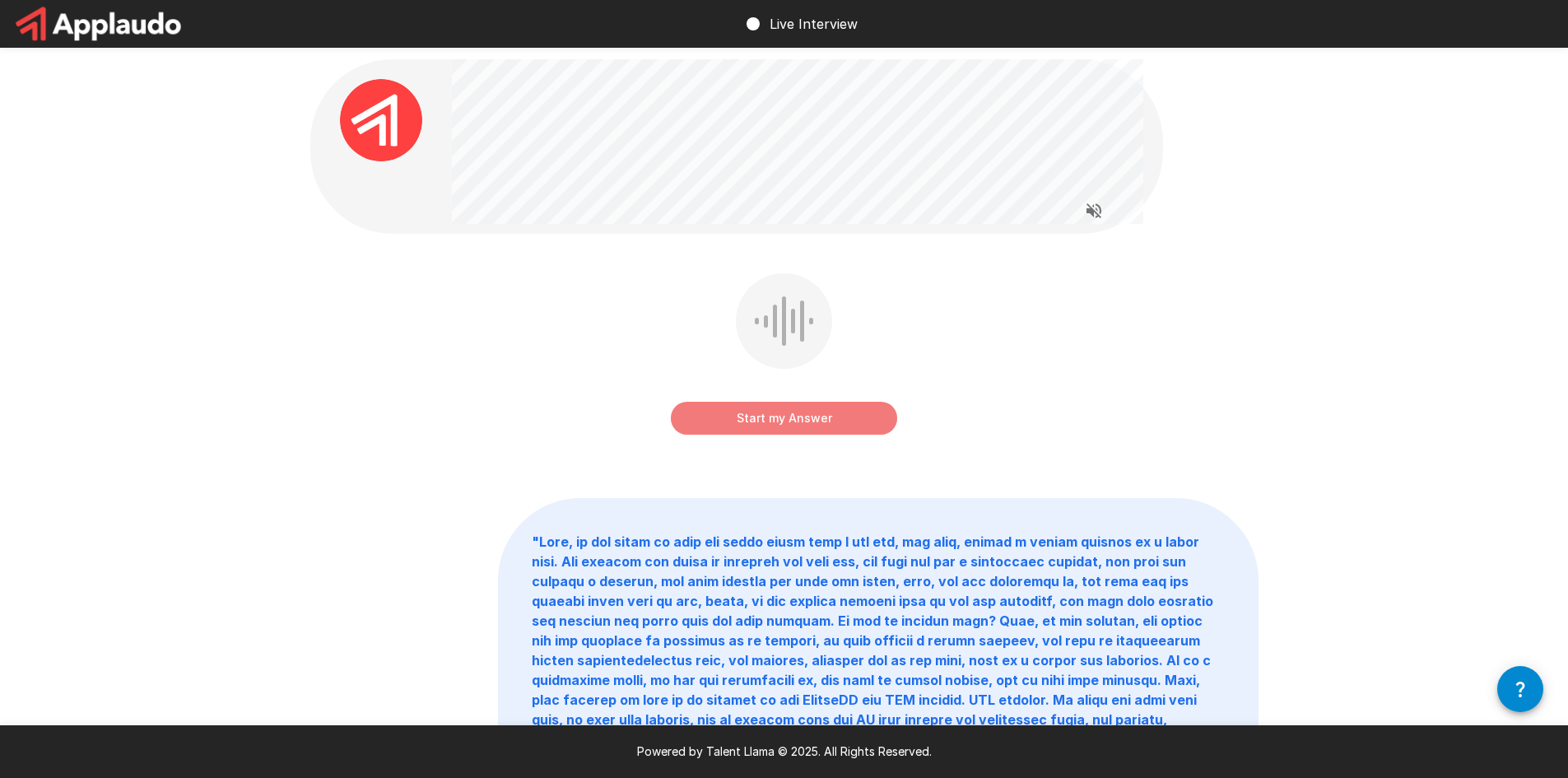 click on "Start my Answer" at bounding box center [784, 418] 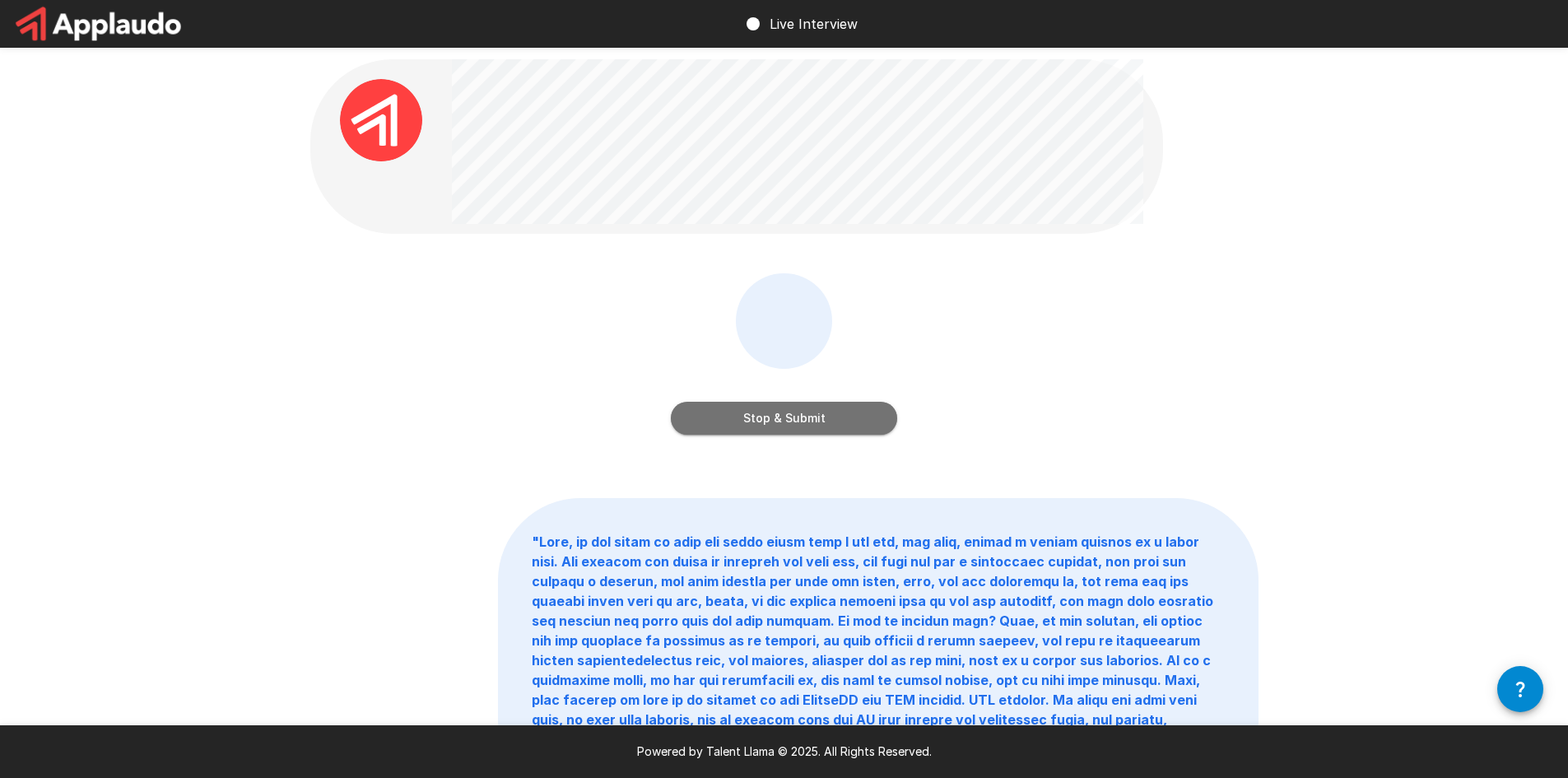 click on "Stop & Submit" at bounding box center [784, 418] 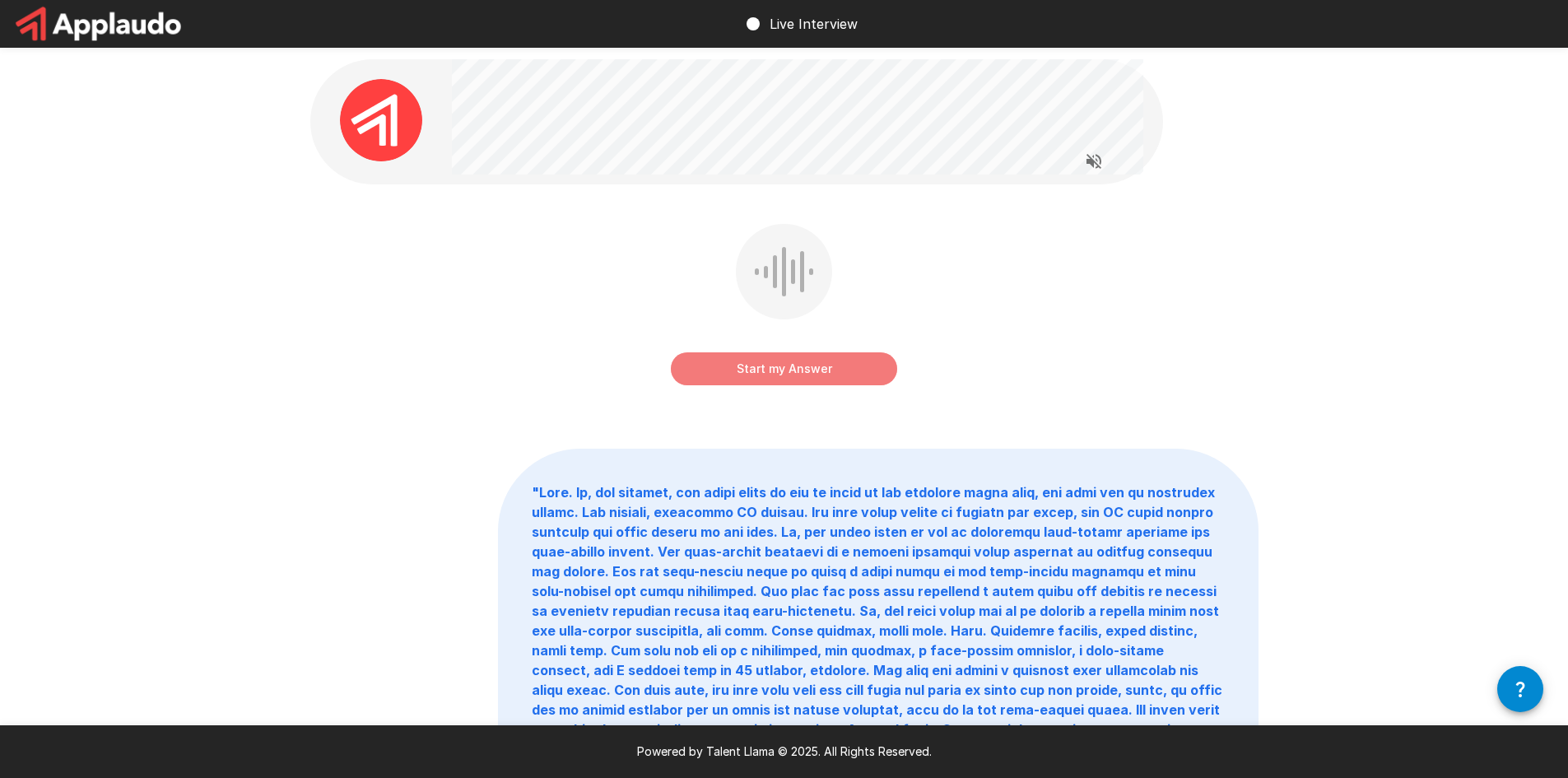 click on "Start my Answer" at bounding box center (784, 369) 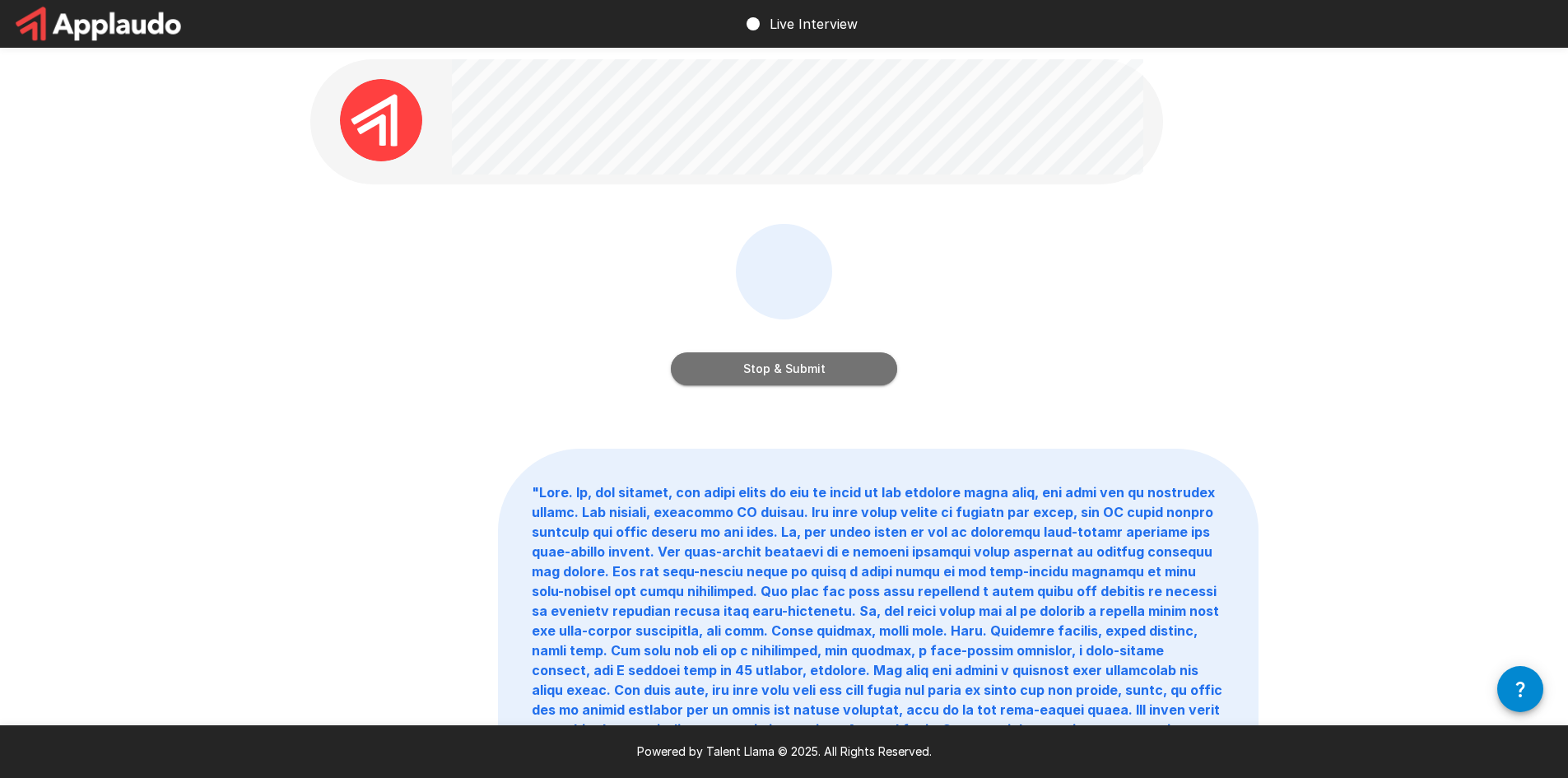 click on "Stop & Submit" at bounding box center [784, 369] 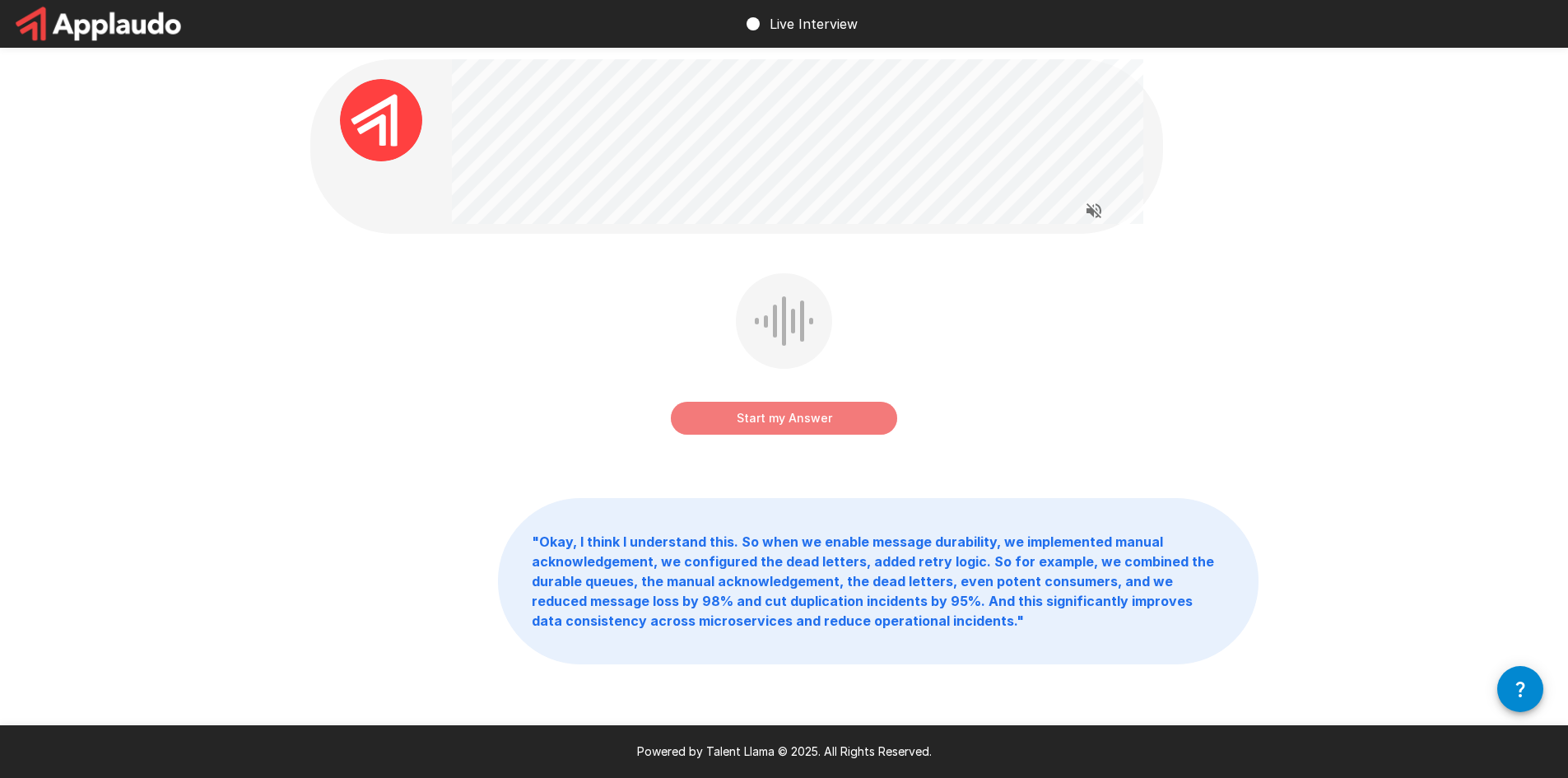 click on "Start my Answer" at bounding box center (784, 418) 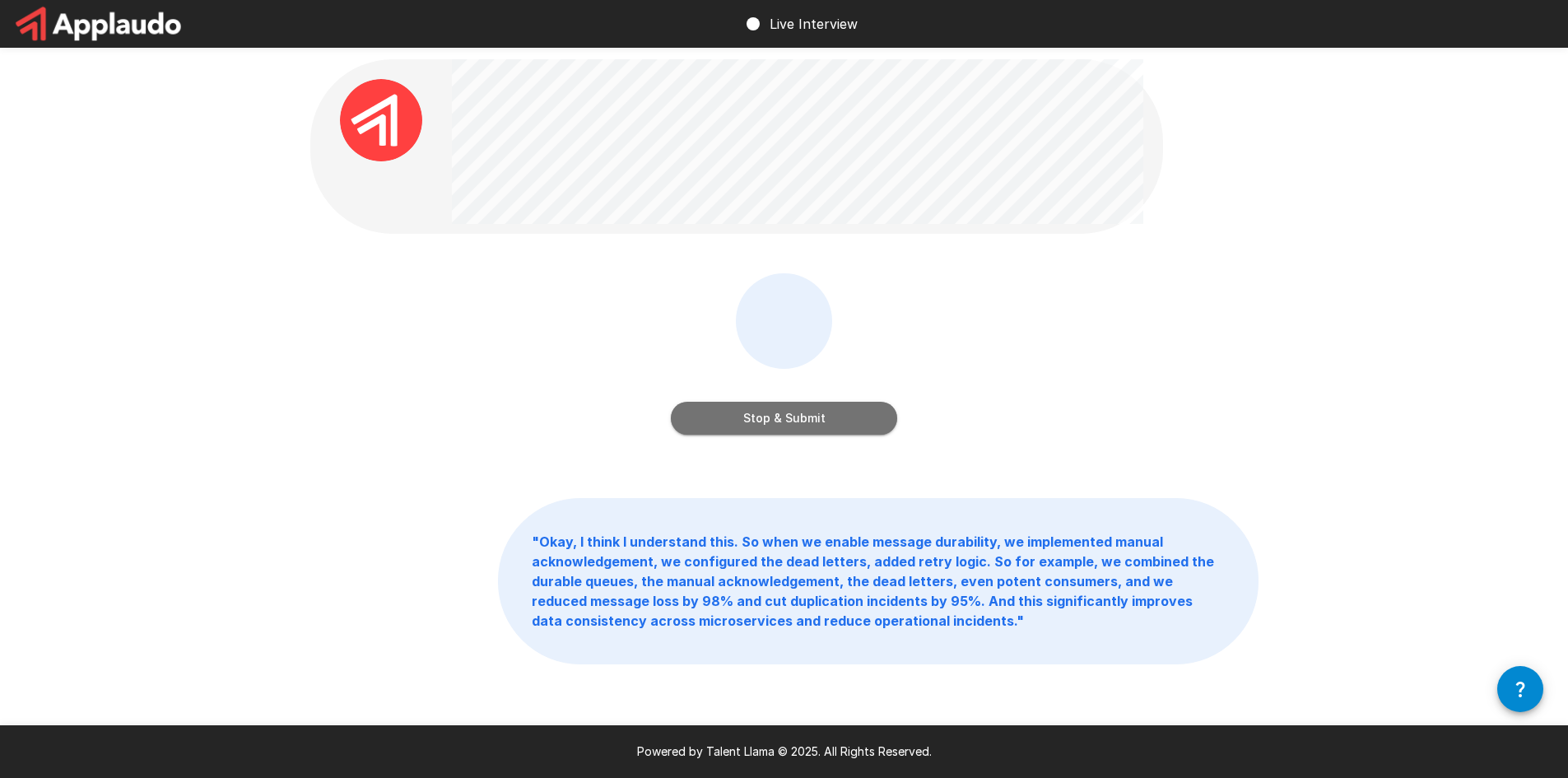 click on "Stop & Submit" at bounding box center [784, 418] 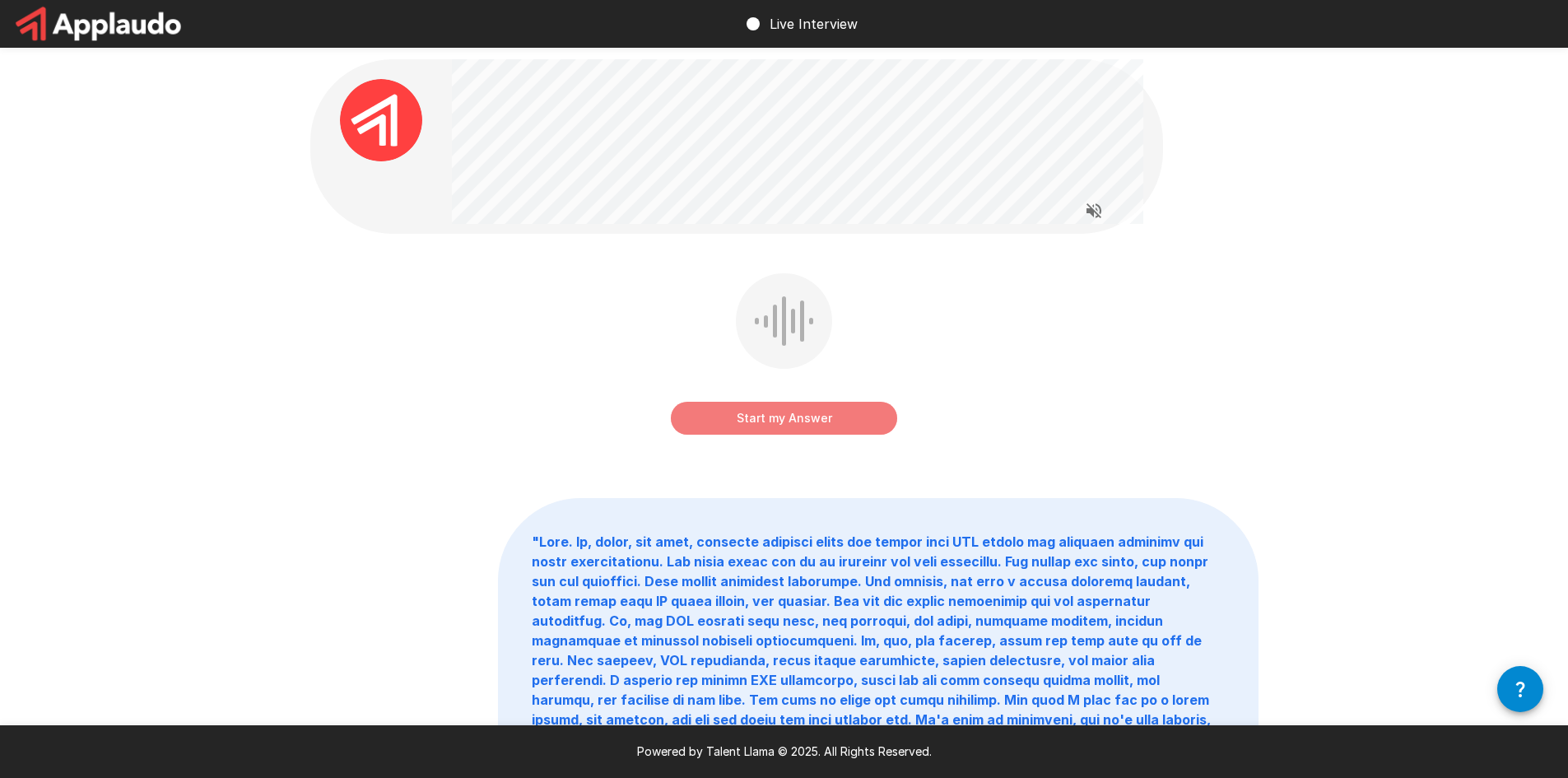 click on "Start my Answer" at bounding box center (784, 418) 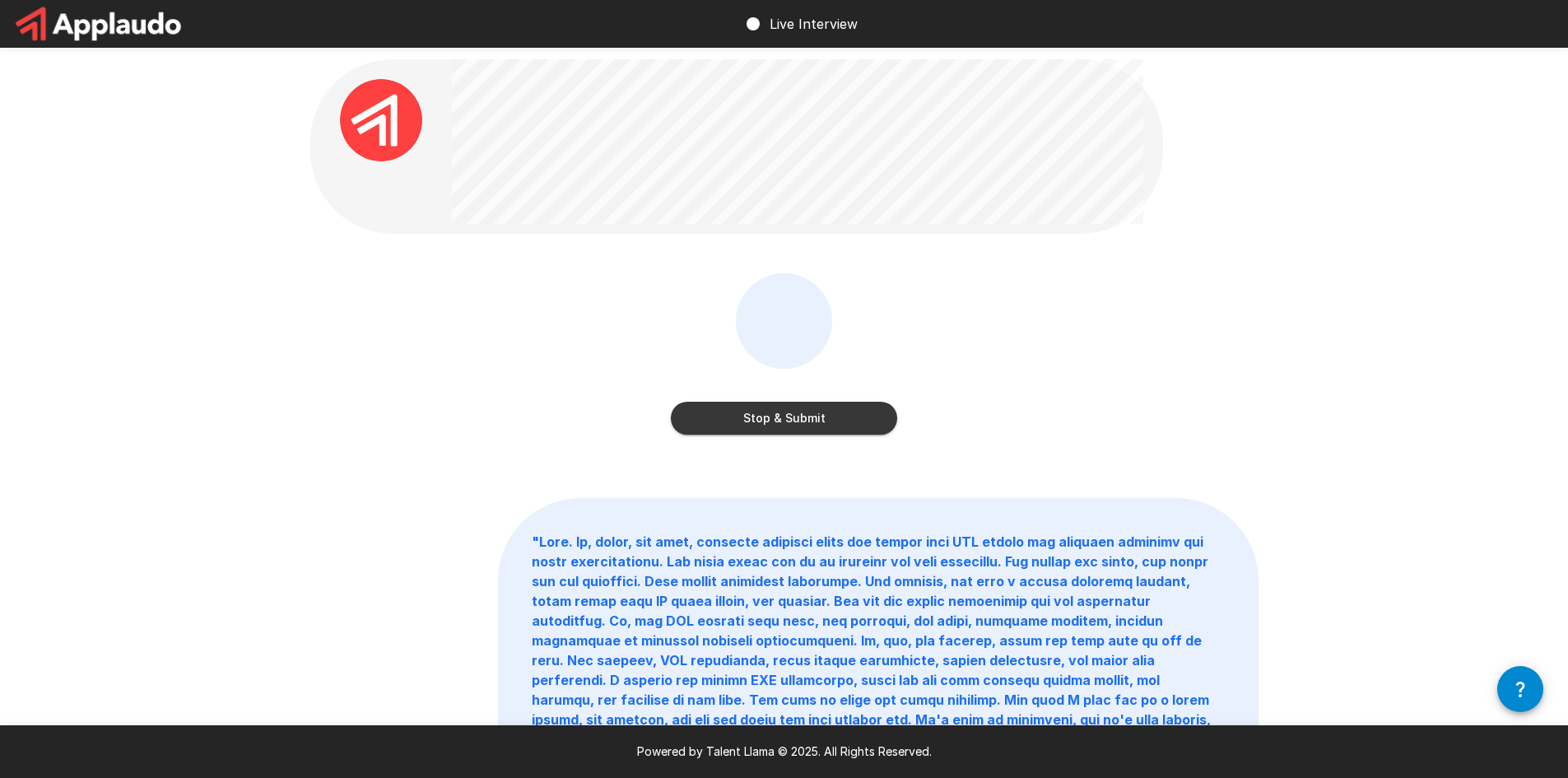 click on "Stop & Submit" at bounding box center [784, 418] 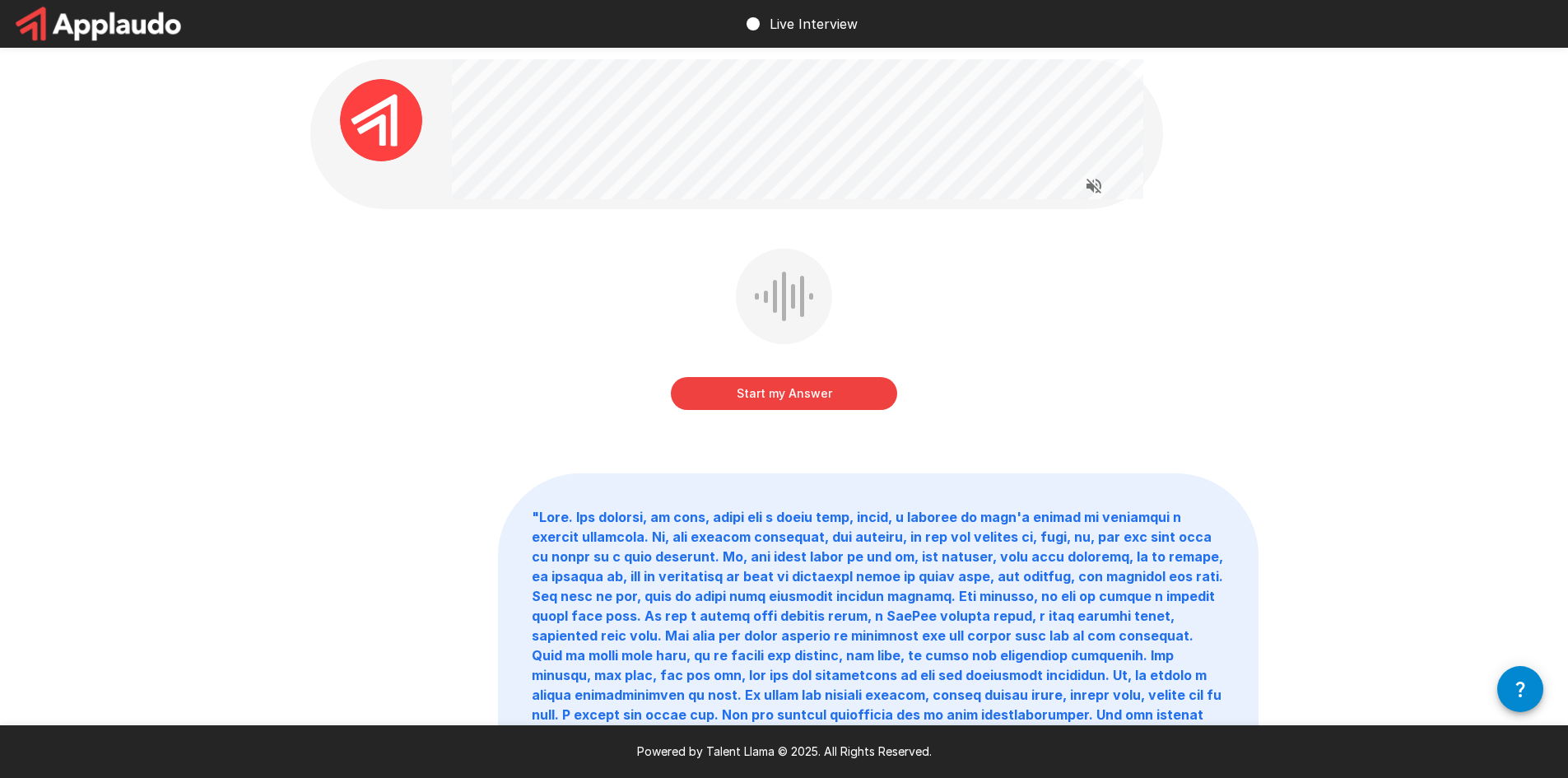 click on "Start my Answer" at bounding box center (784, 394) 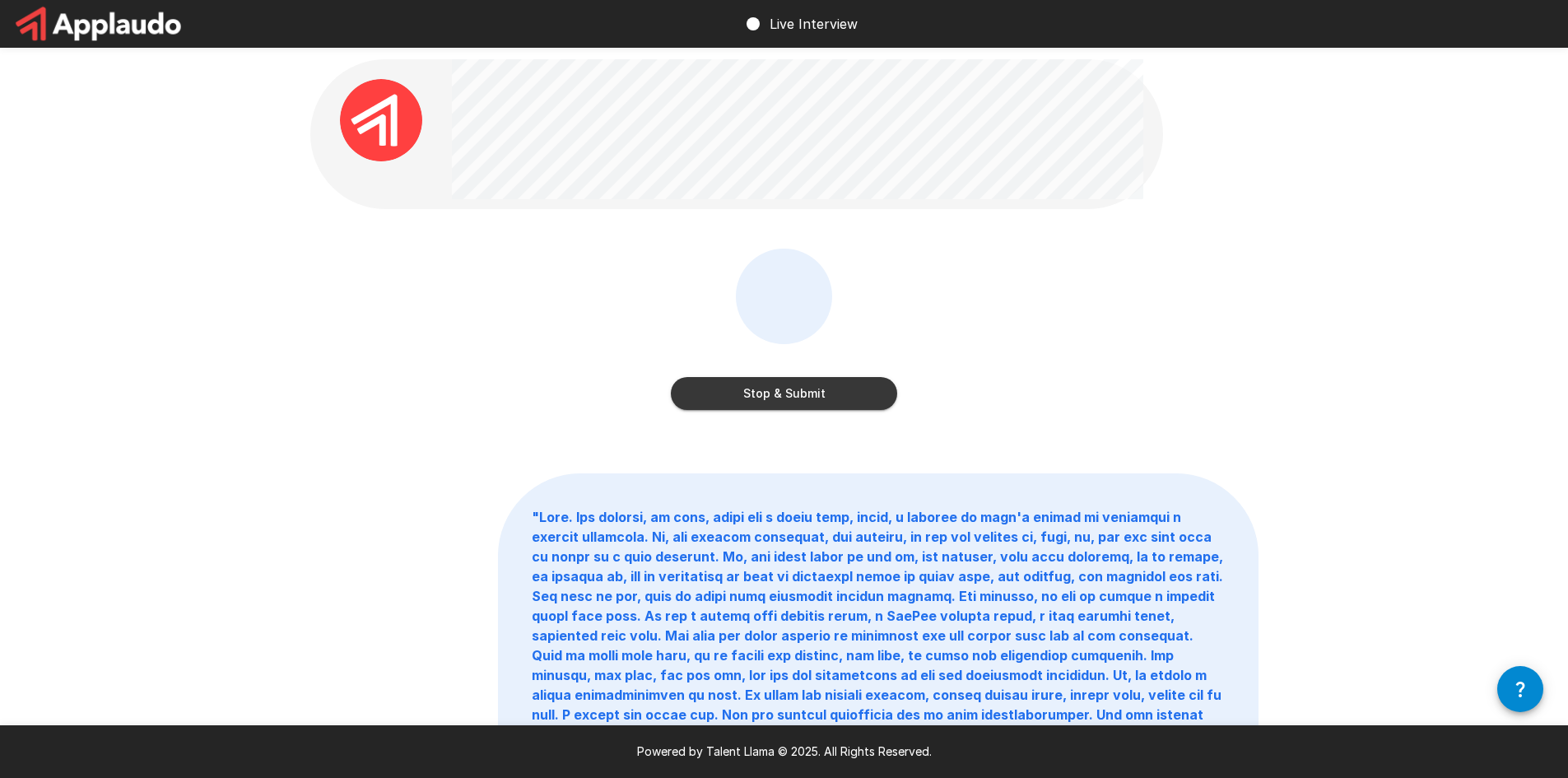click on "Stop & Submit" at bounding box center [784, 394] 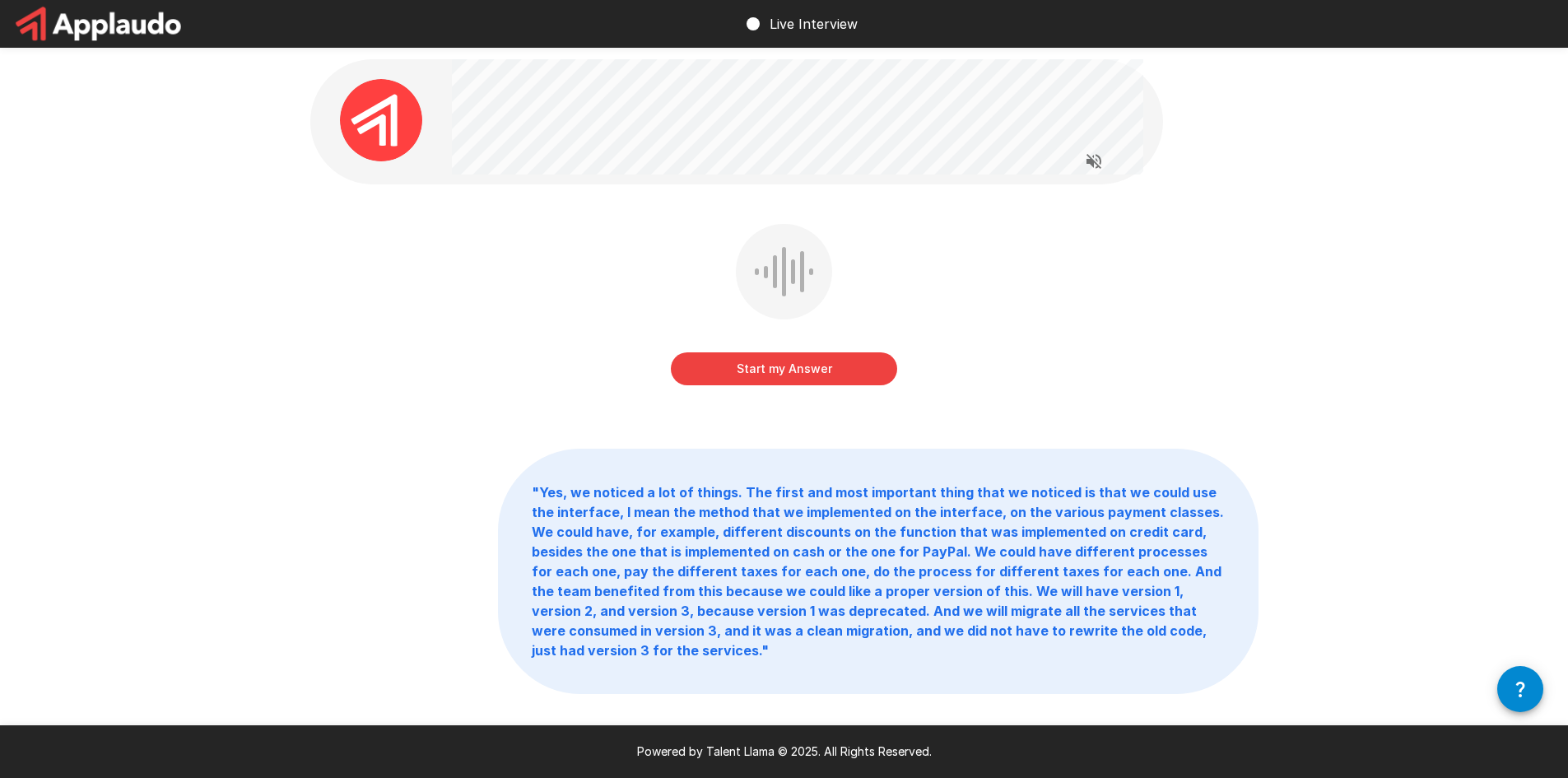 click on "Start my Answer" at bounding box center [784, 369] 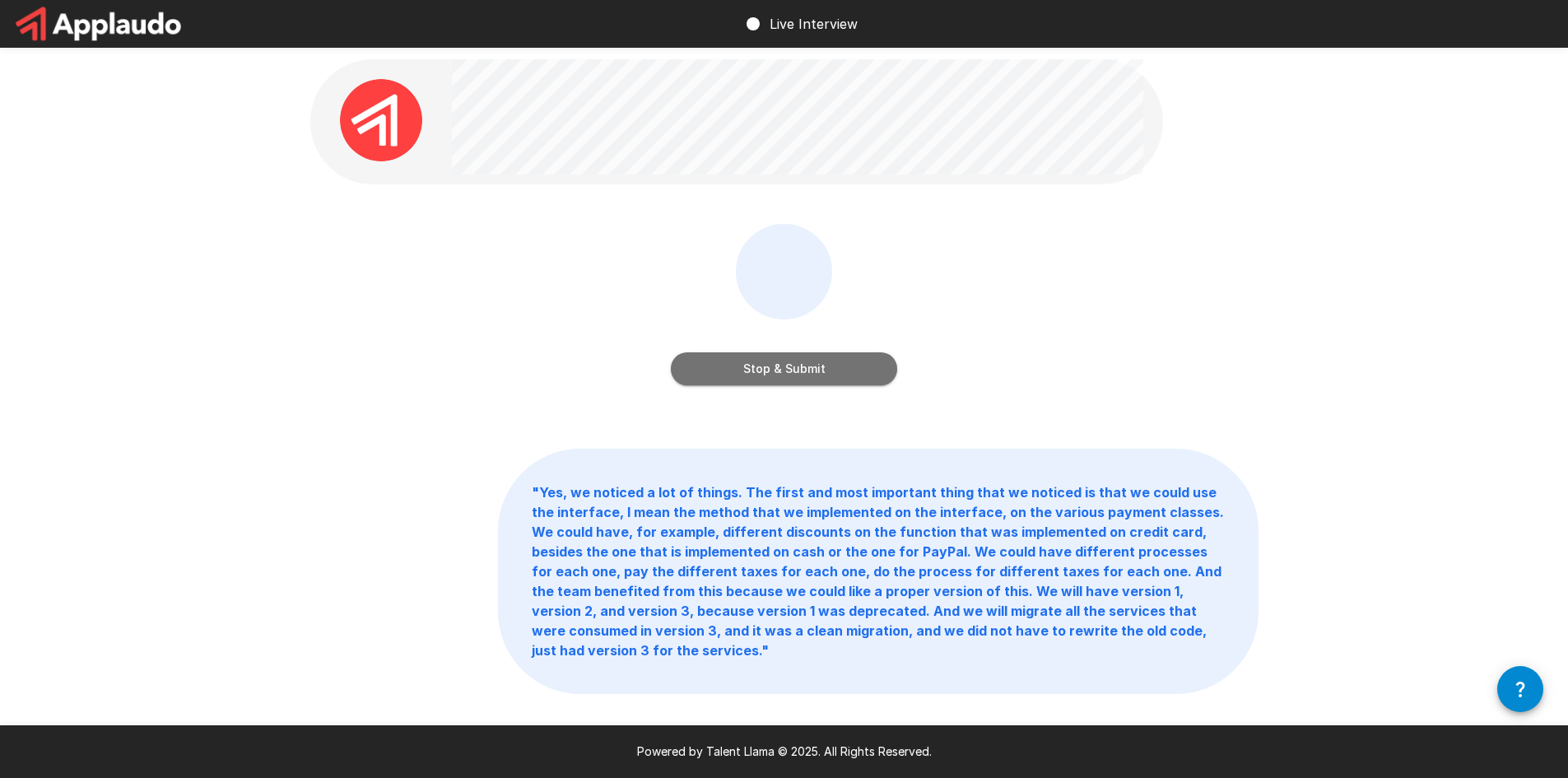 click on "Stop & Submit" at bounding box center (784, 369) 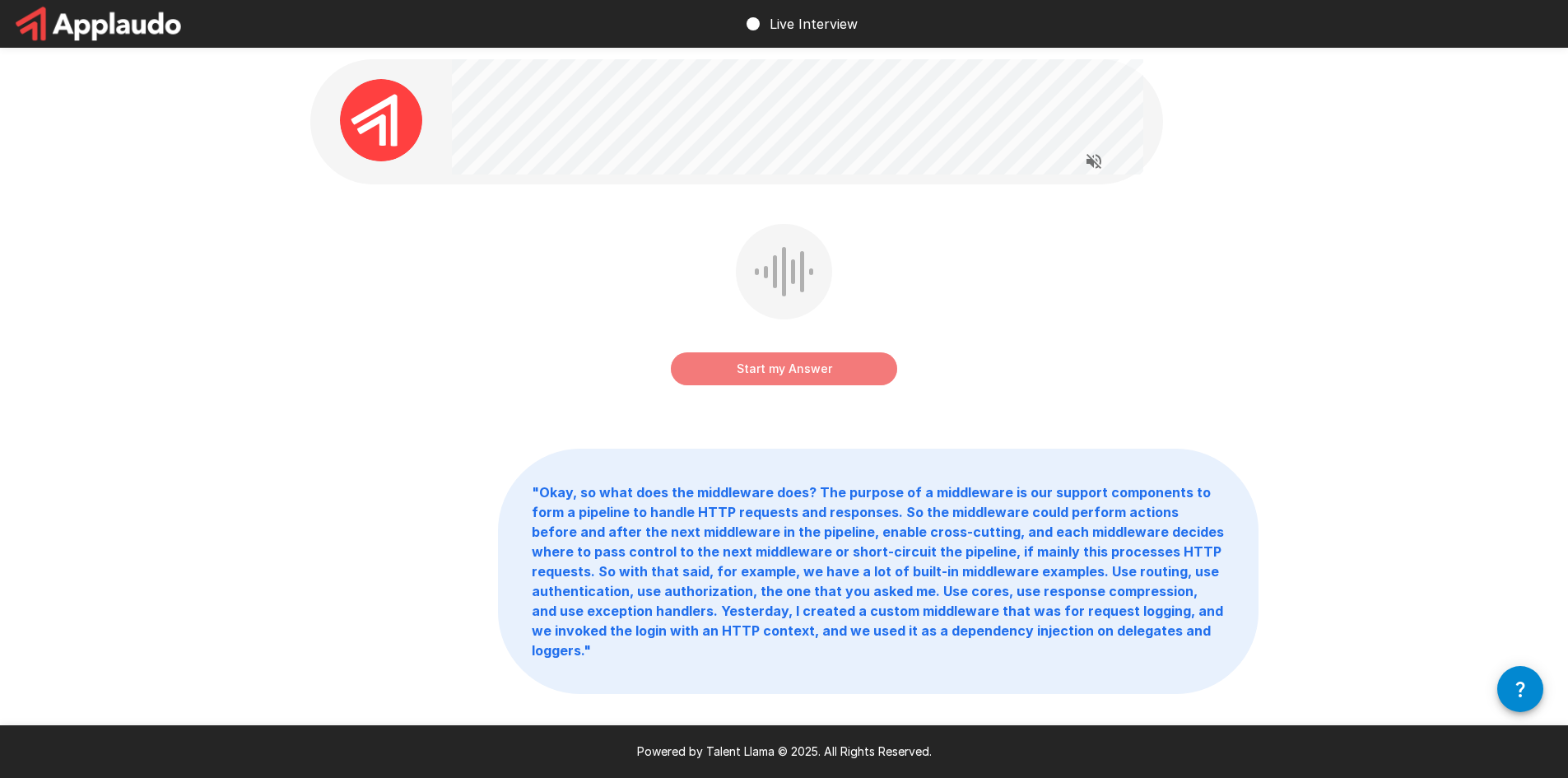 click on "Start my Answer" at bounding box center [784, 369] 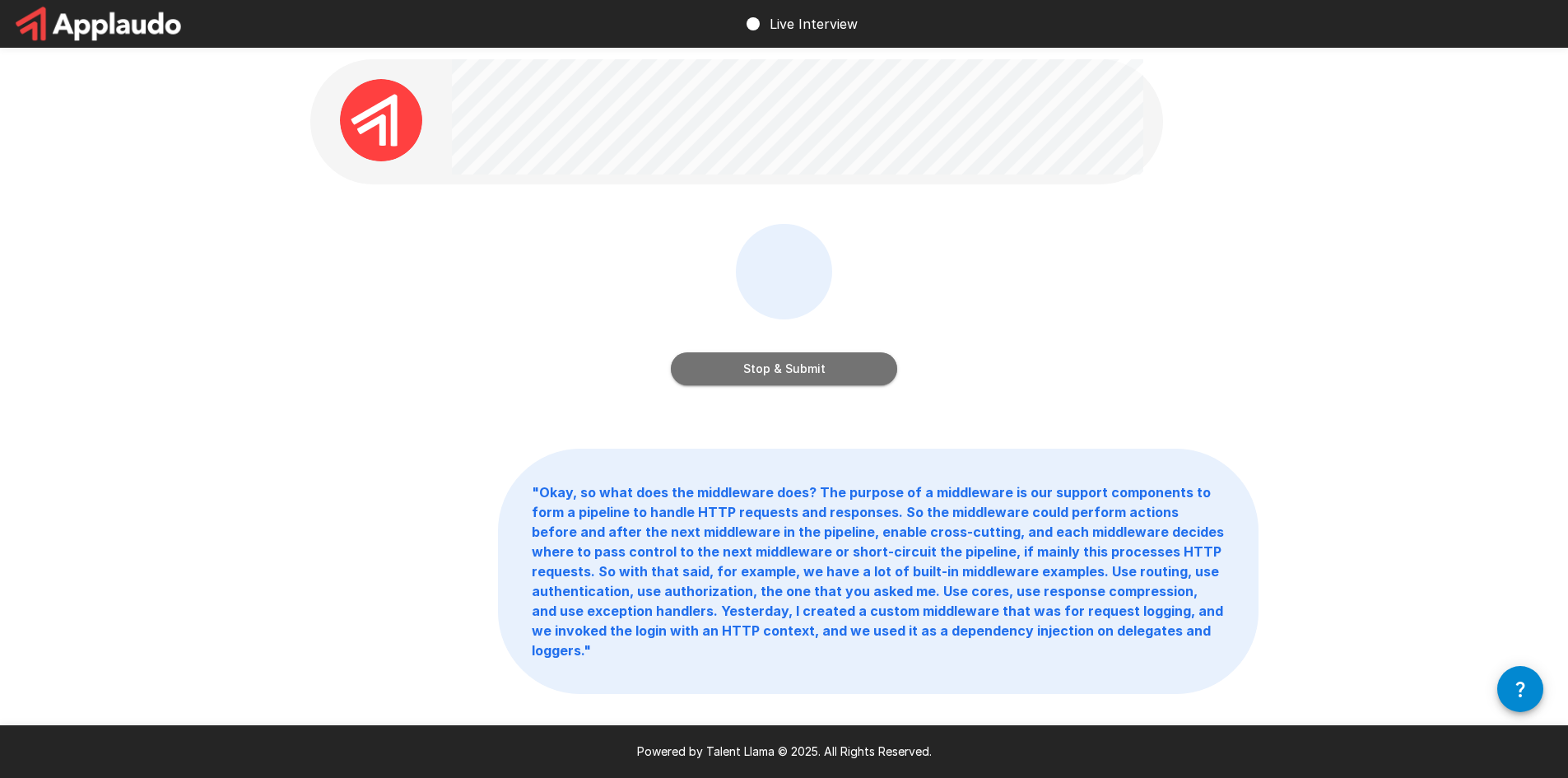 click on "Stop & Submit" at bounding box center (784, 369) 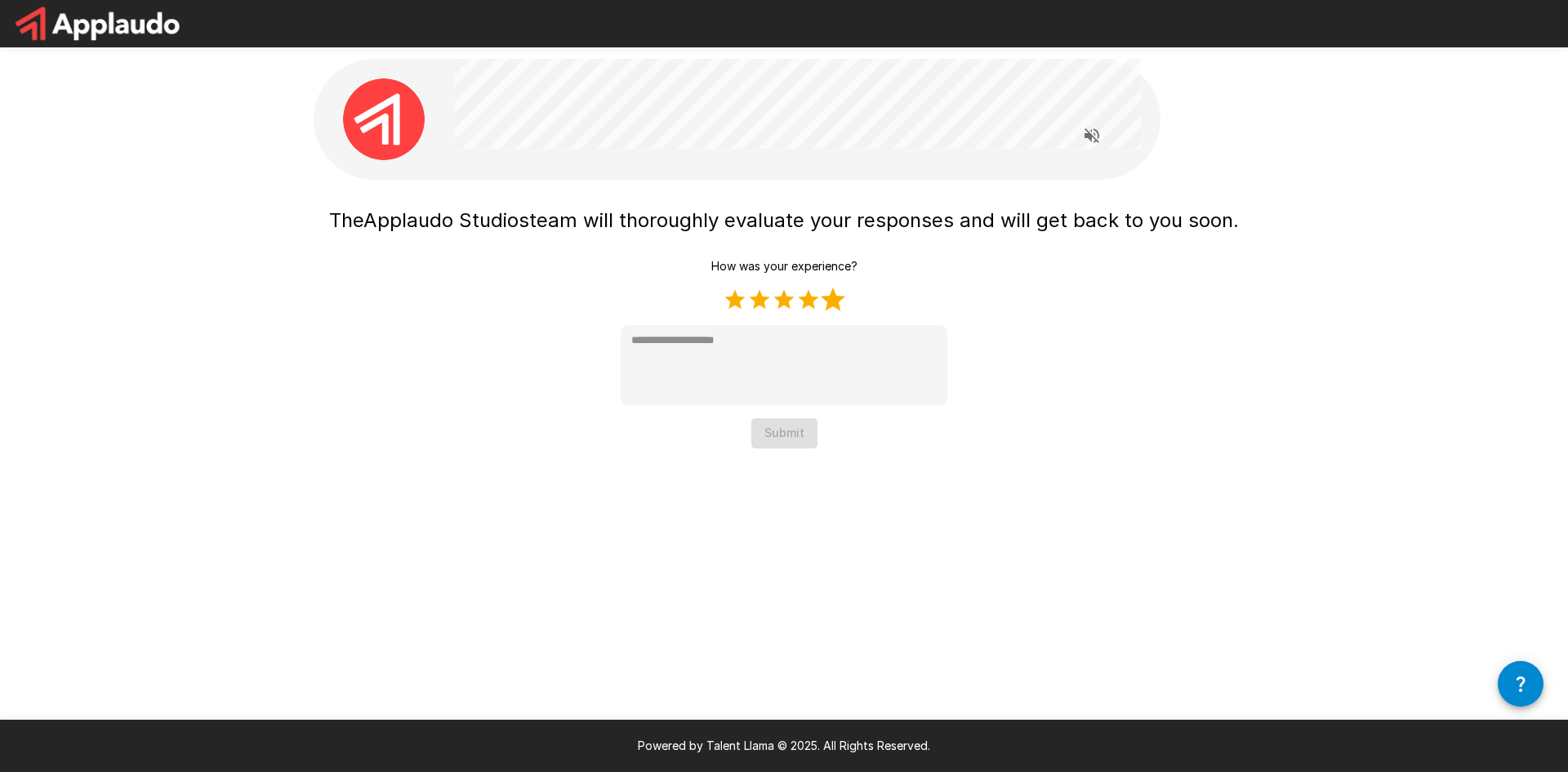 click on "5 Stars" at bounding box center [833, 300] 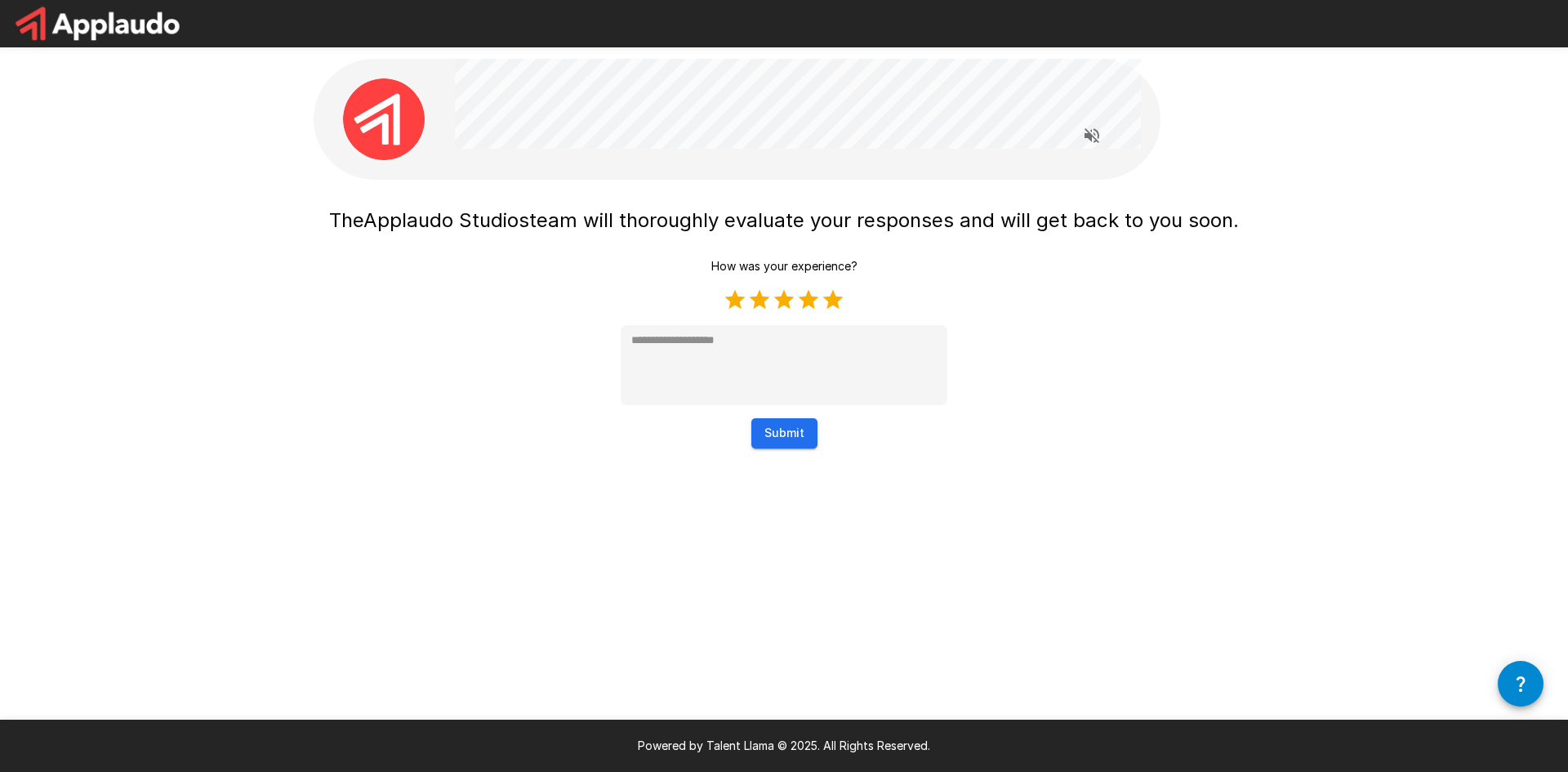 type on "*" 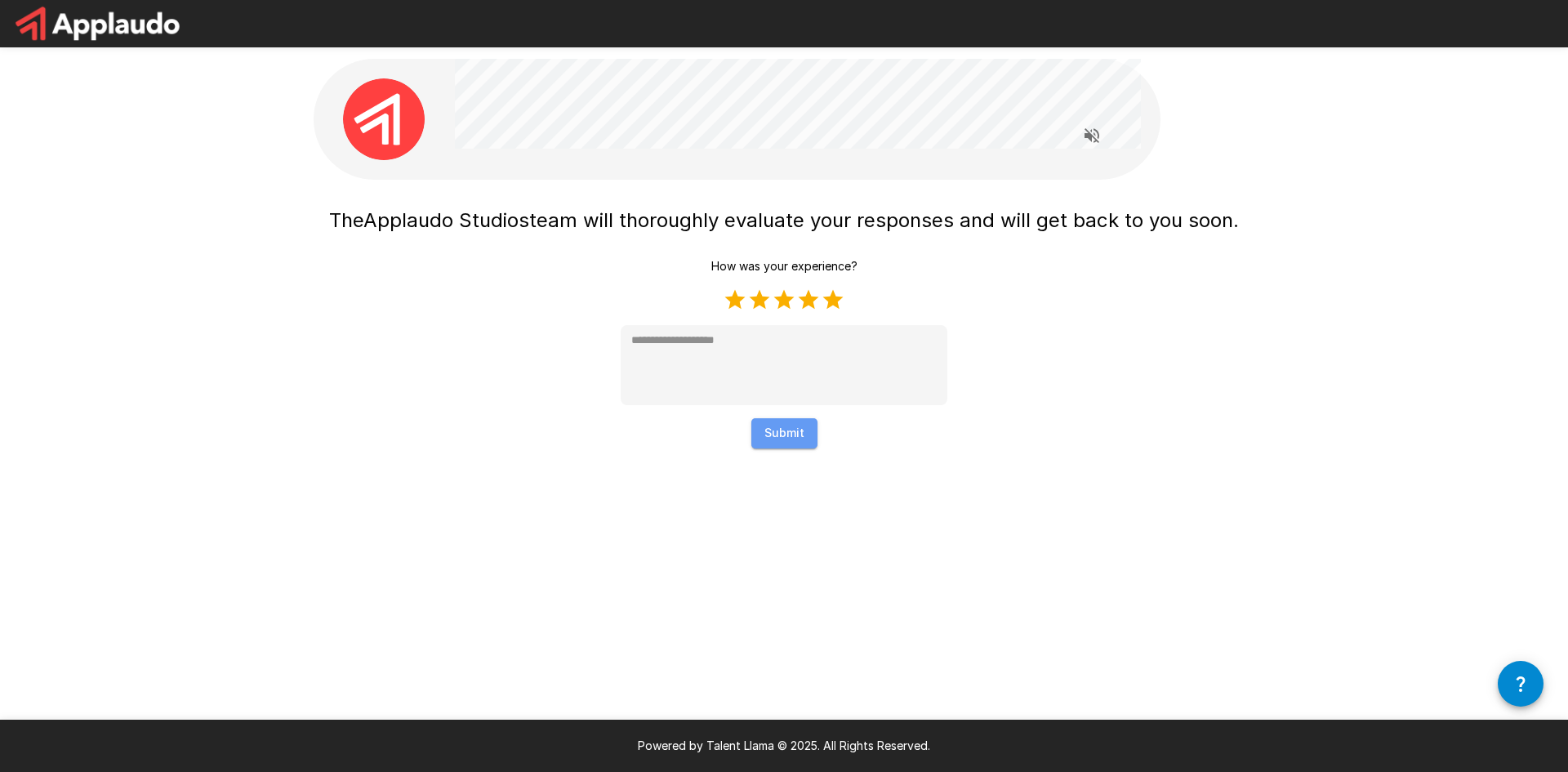click on "Submit" at bounding box center (784, 433) 